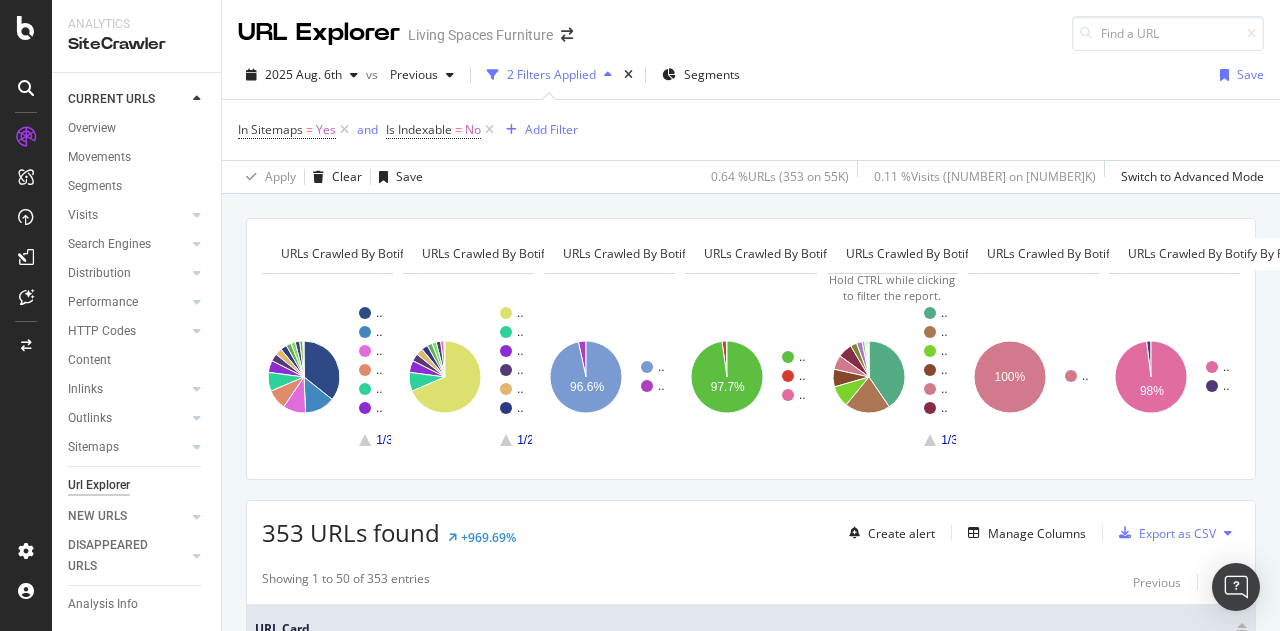 scroll, scrollTop: 0, scrollLeft: 0, axis: both 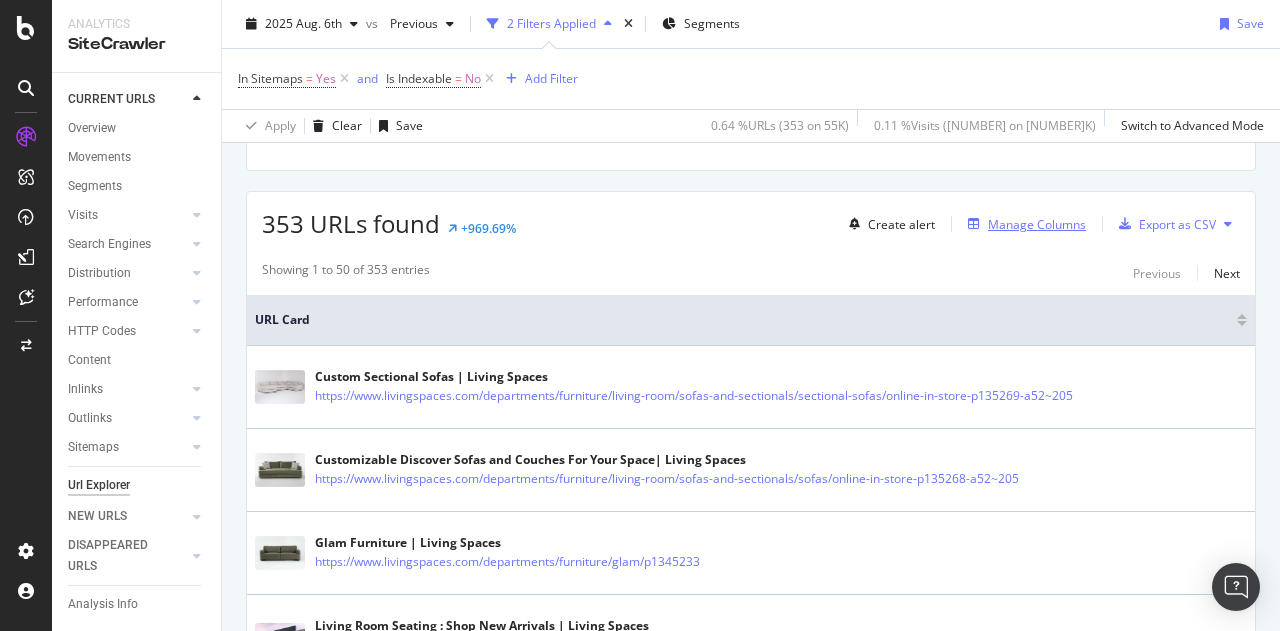 click on "Manage Columns" at bounding box center (1037, 224) 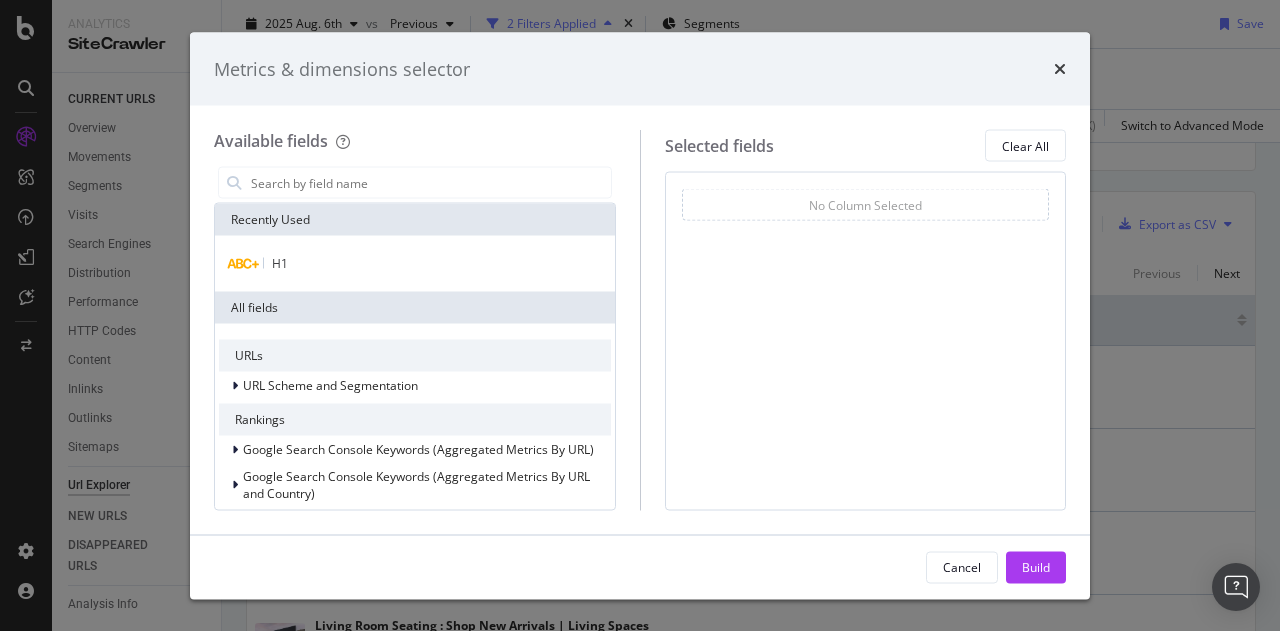 click on "No Column Selected" at bounding box center (866, 205) 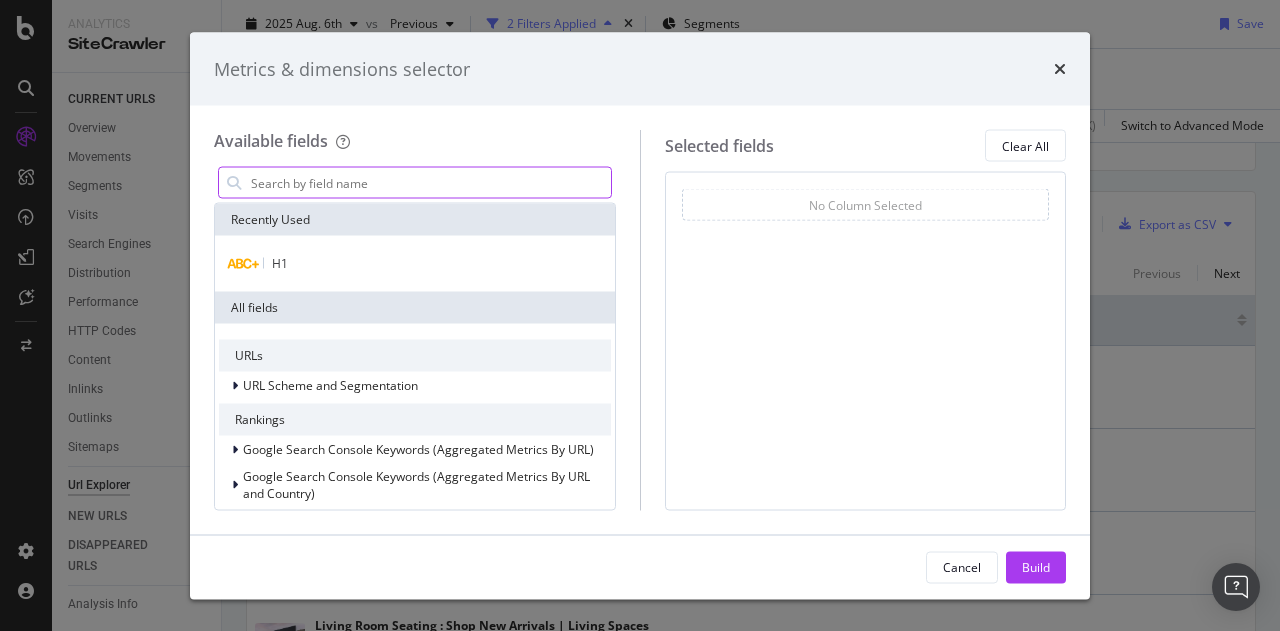 click at bounding box center (430, 183) 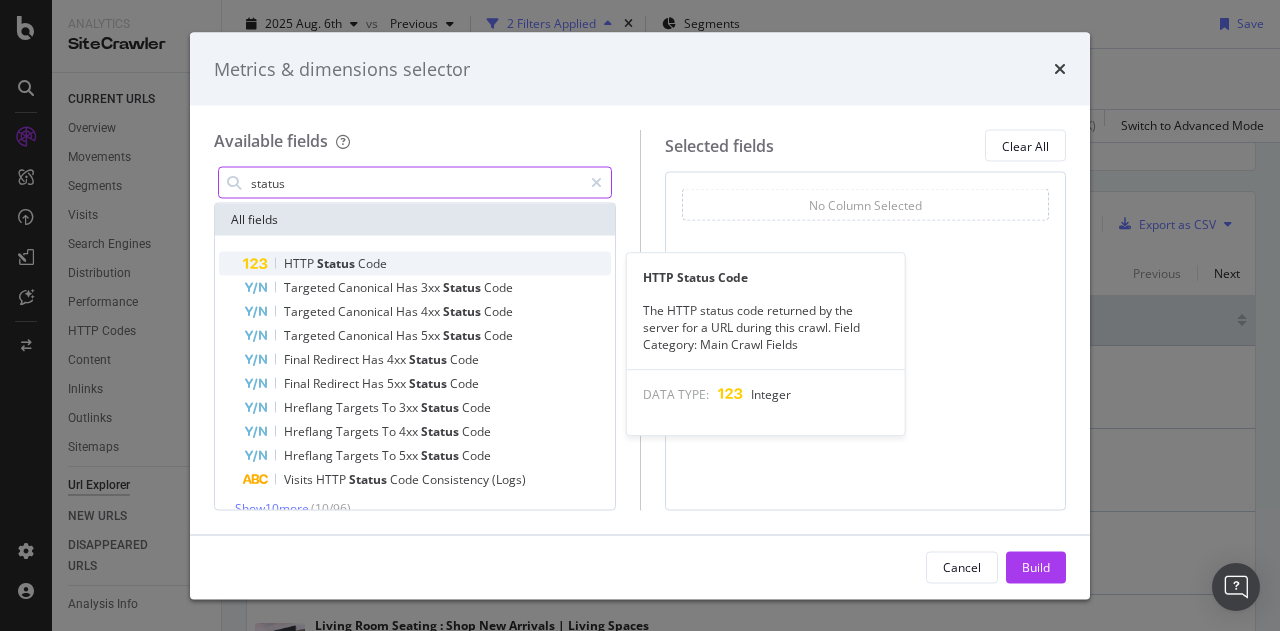type on "status" 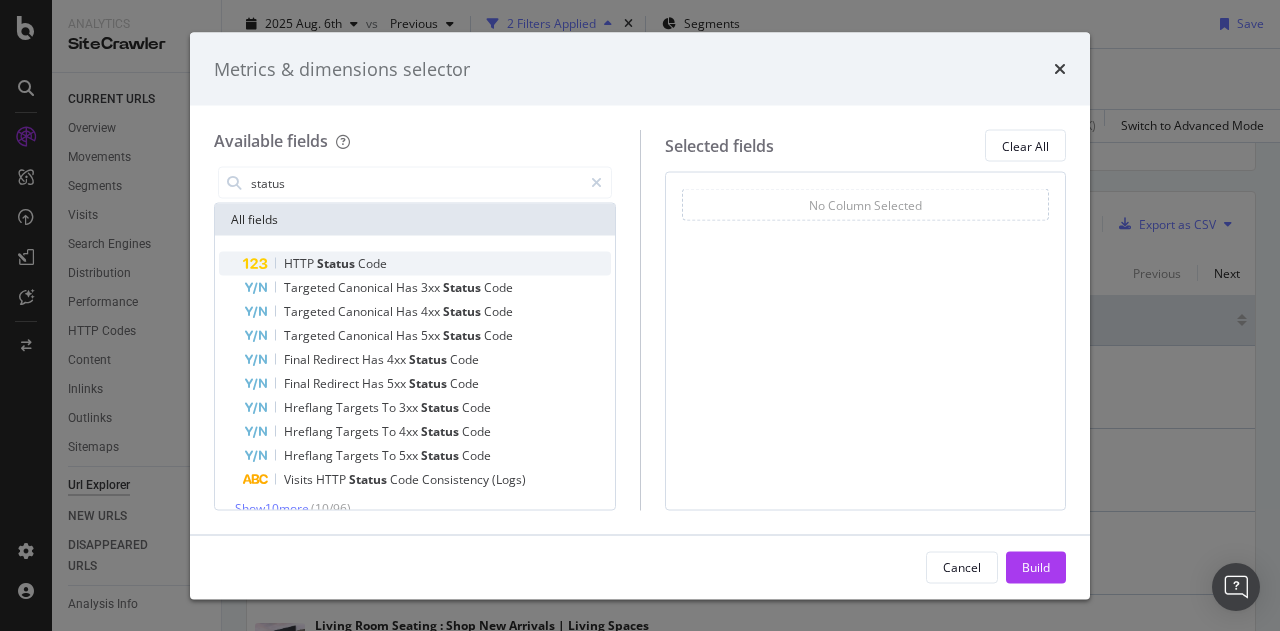 click on "HTTP   Status   Code" at bounding box center [427, 264] 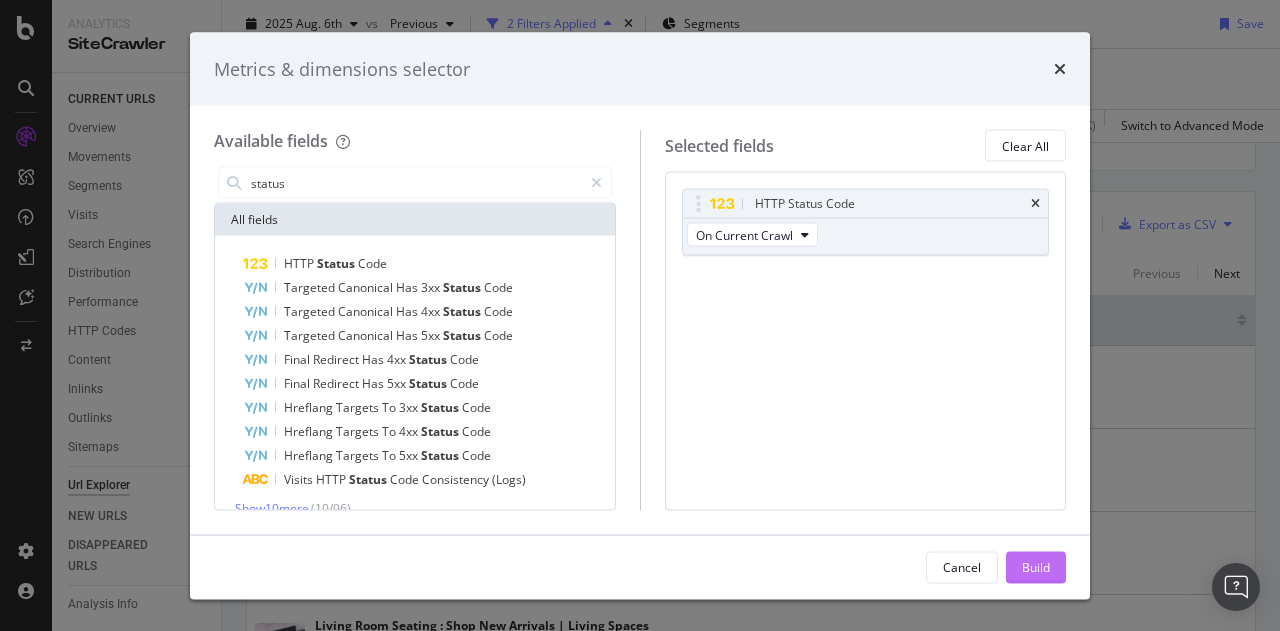 click on "Build" at bounding box center [1036, 566] 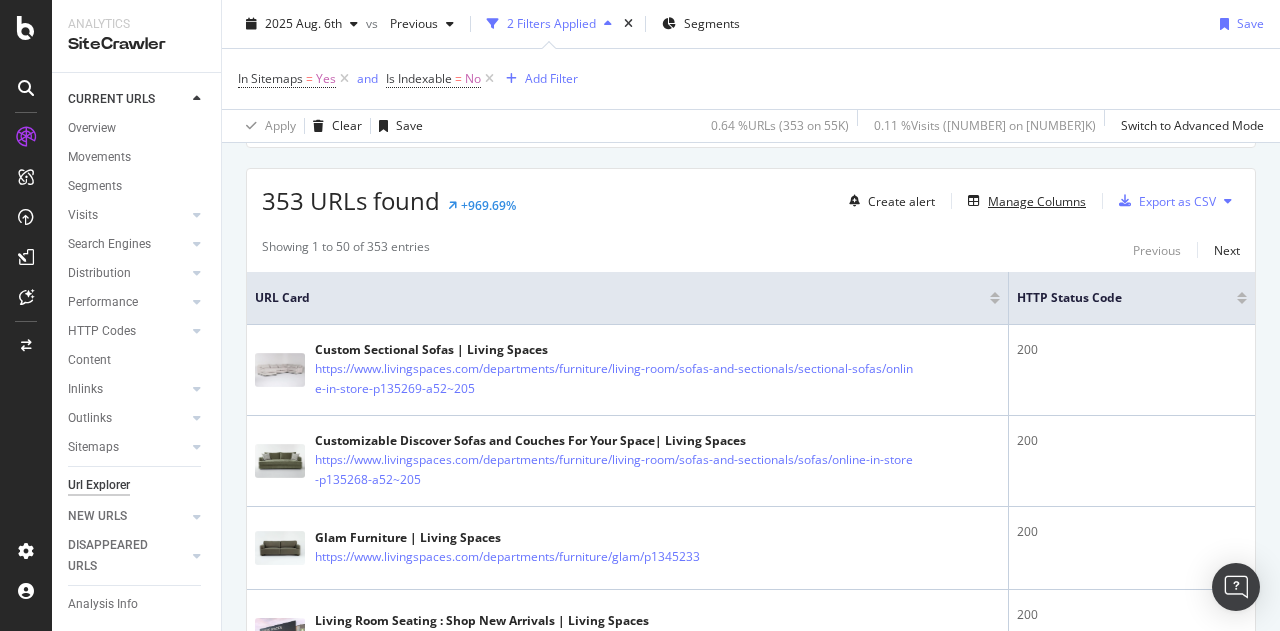 scroll, scrollTop: 331, scrollLeft: 0, axis: vertical 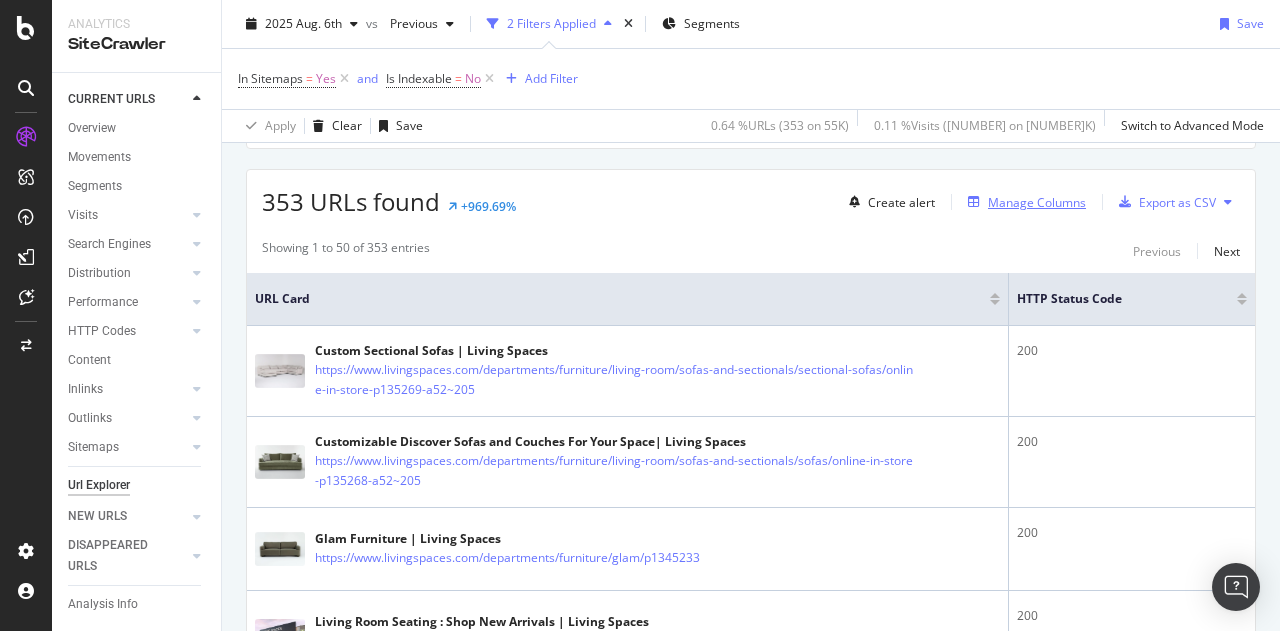 click on "Manage Columns" at bounding box center [1037, 202] 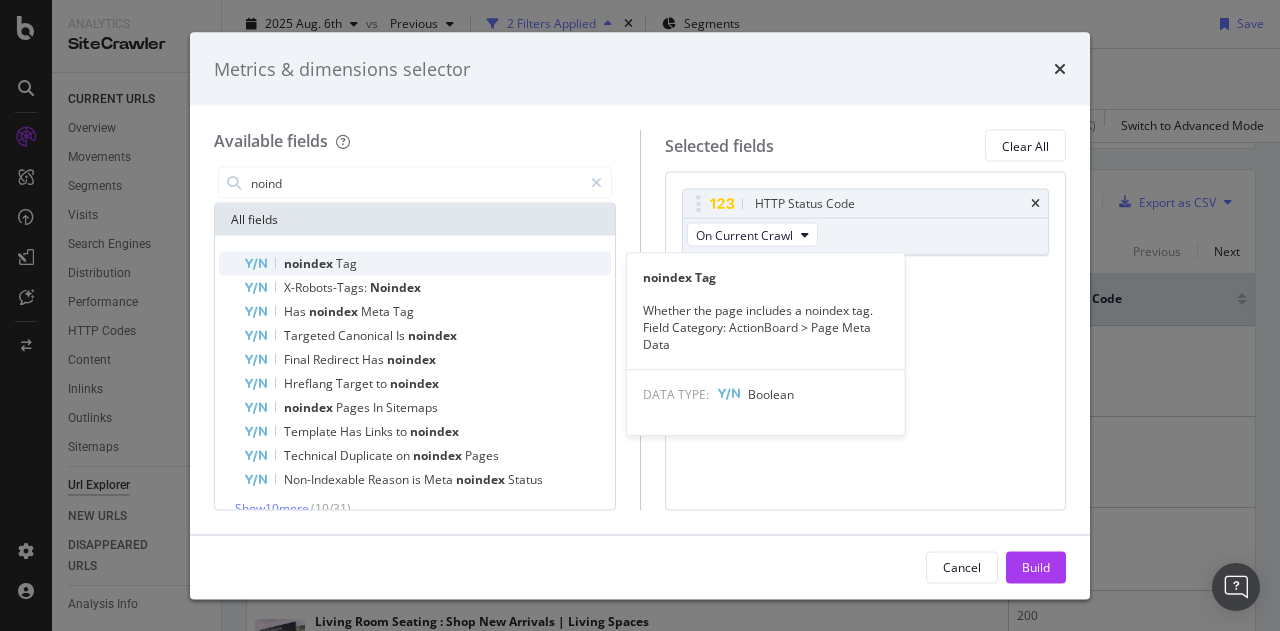 type on "noind" 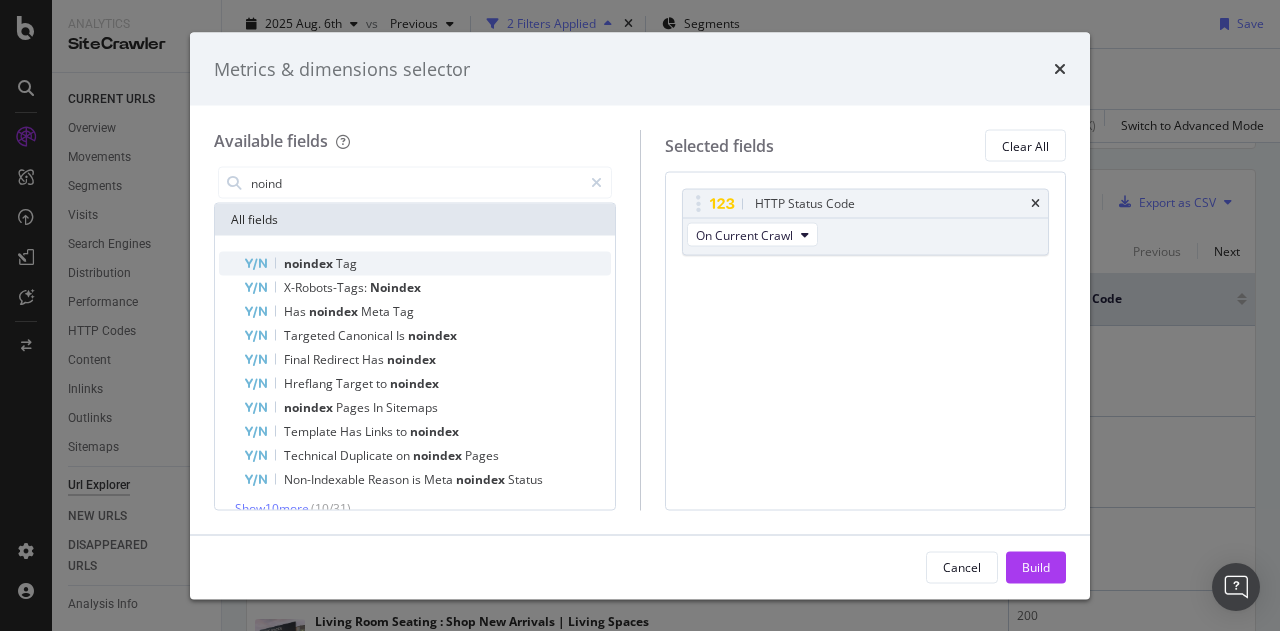 click on "noindex   Tag" at bounding box center (427, 264) 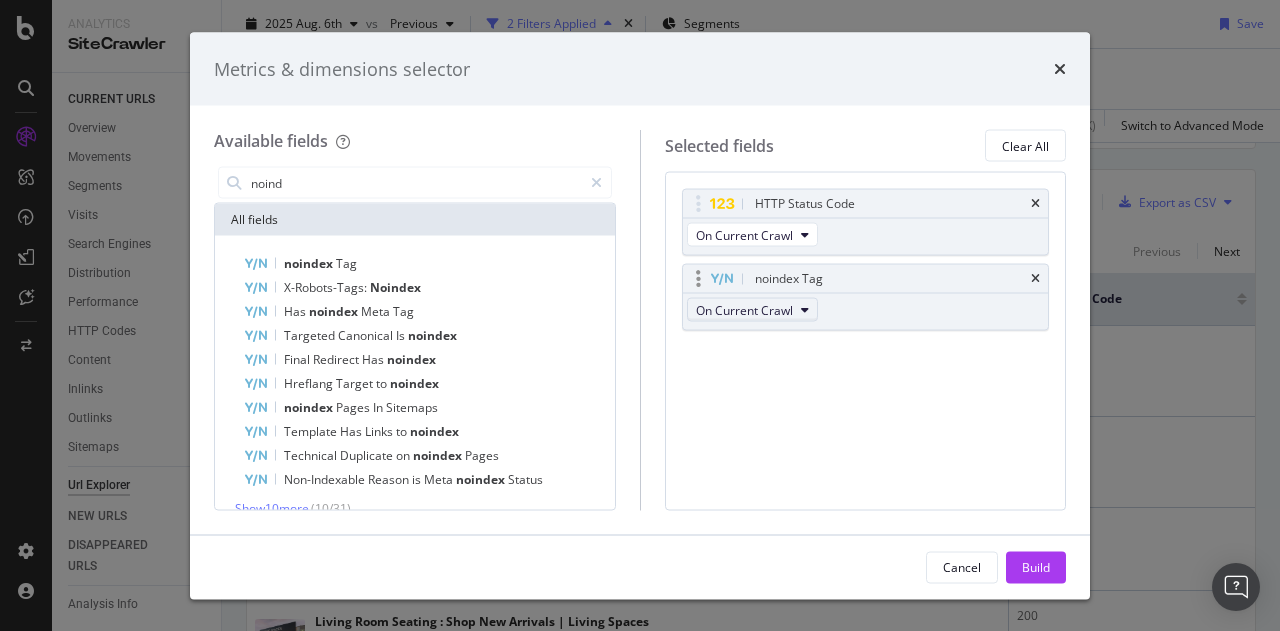 click at bounding box center [805, 310] 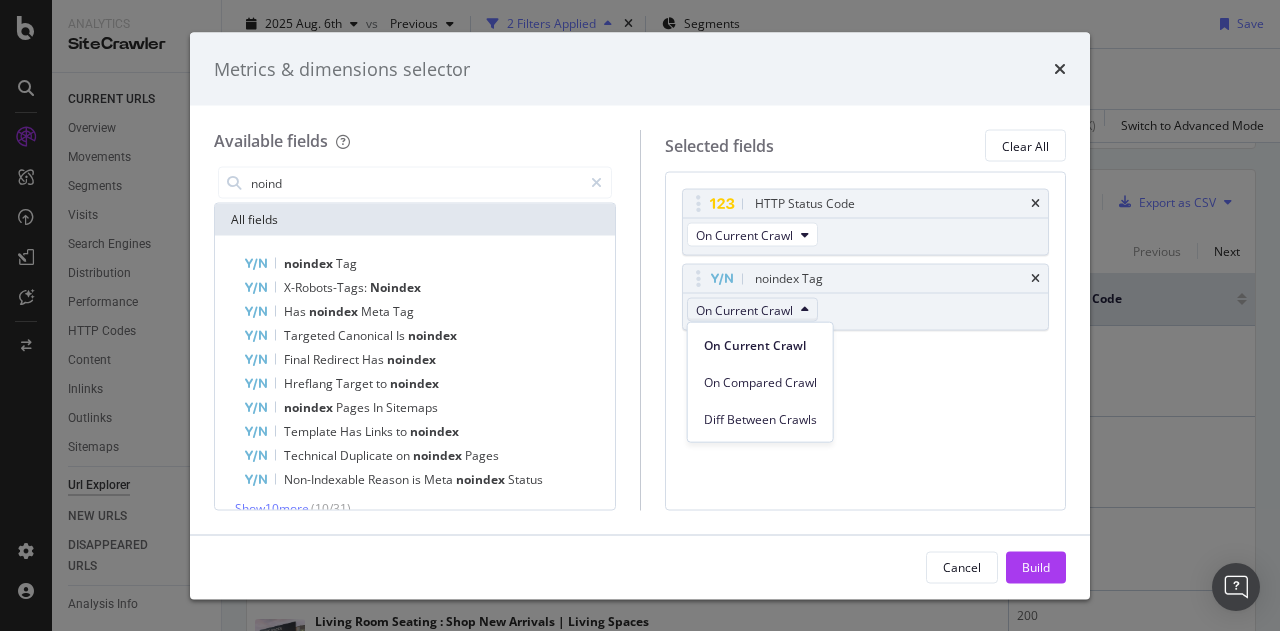 click on "HTTP Status Code On Current Crawl noindex Tag On Current Crawl You can use this field as a" at bounding box center (866, 281) 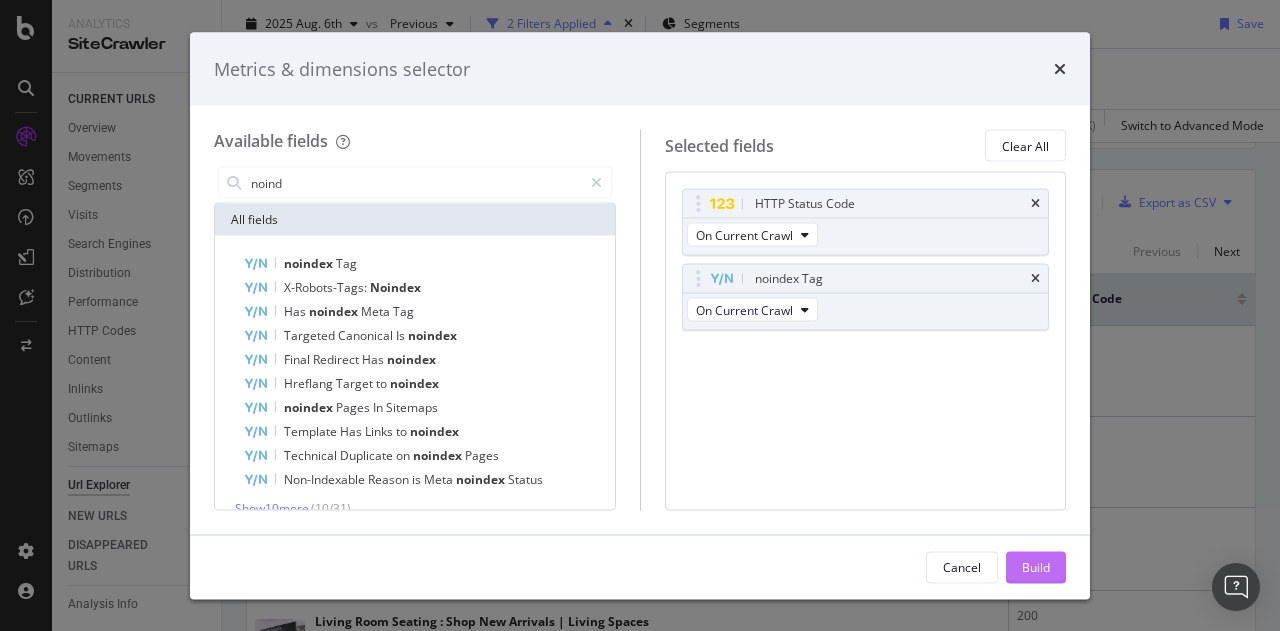click on "Build" at bounding box center (1036, 566) 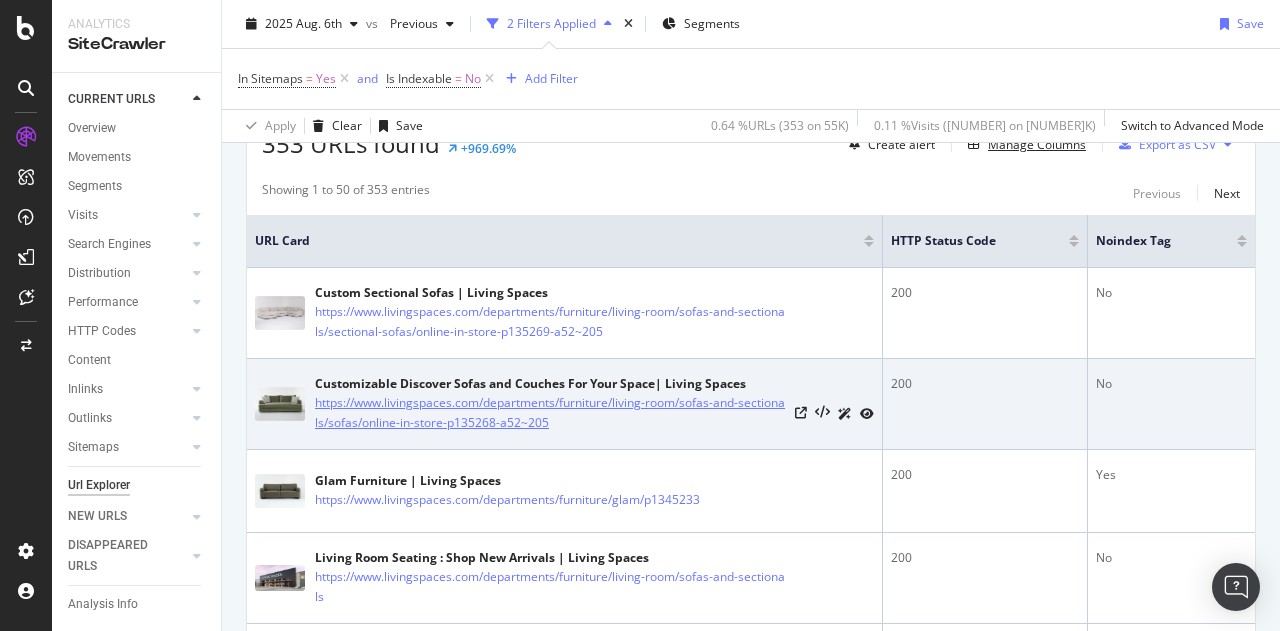 scroll, scrollTop: 388, scrollLeft: 0, axis: vertical 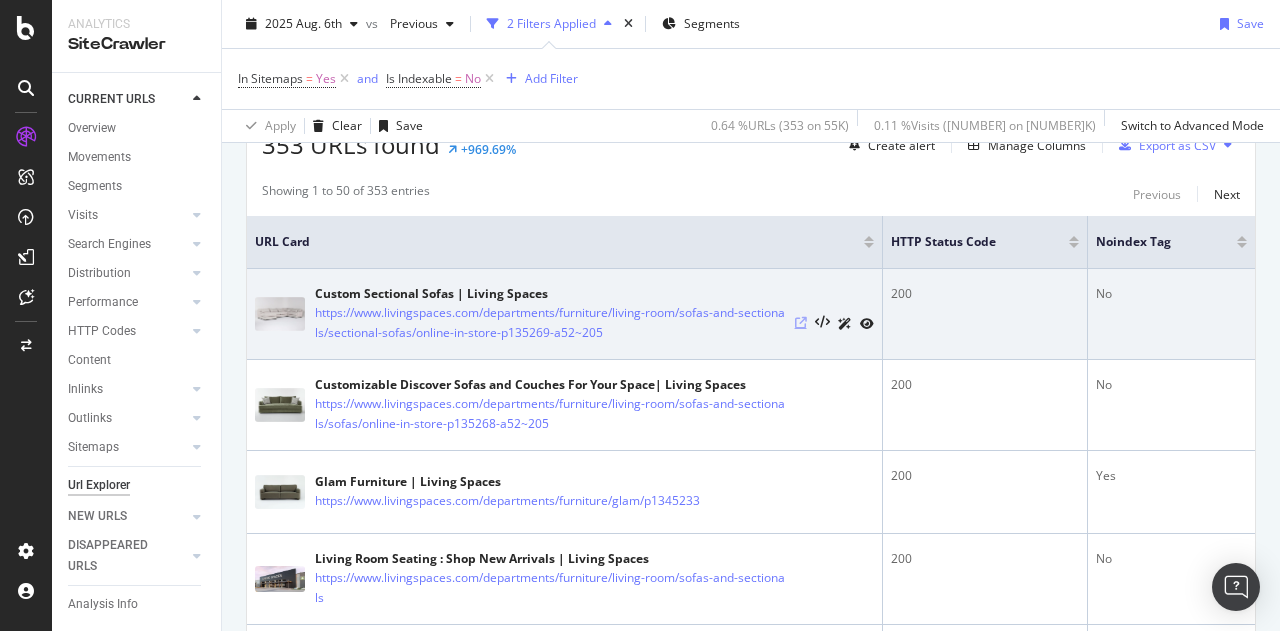 click at bounding box center (801, 323) 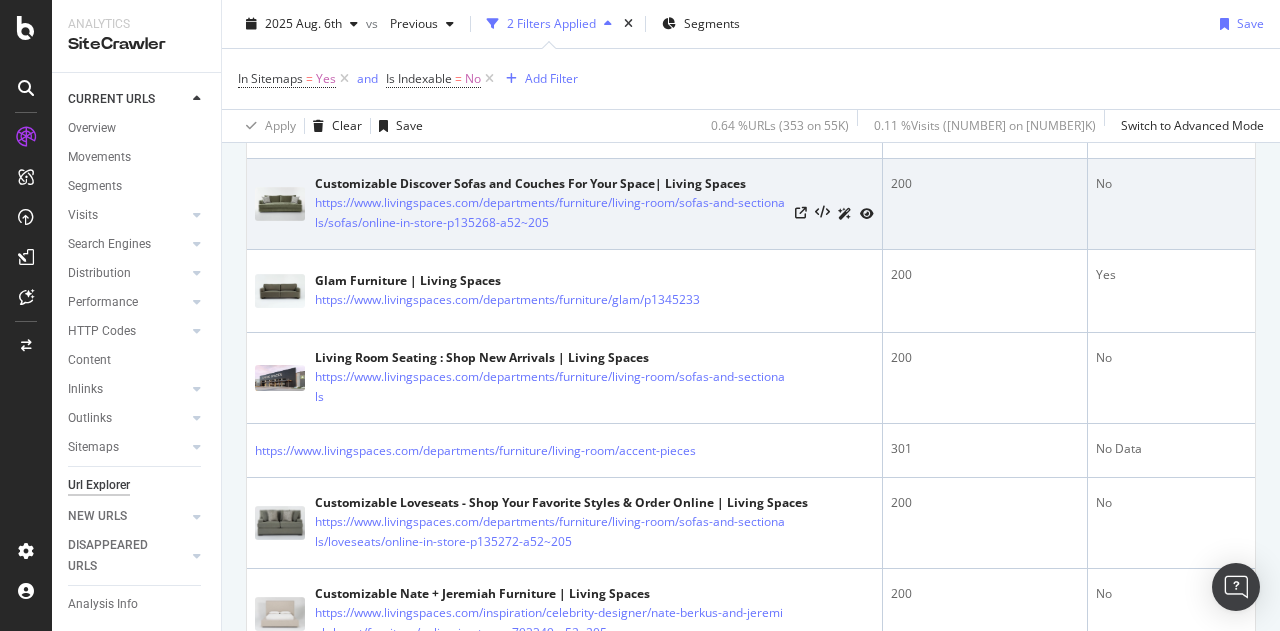 scroll, scrollTop: 602, scrollLeft: 0, axis: vertical 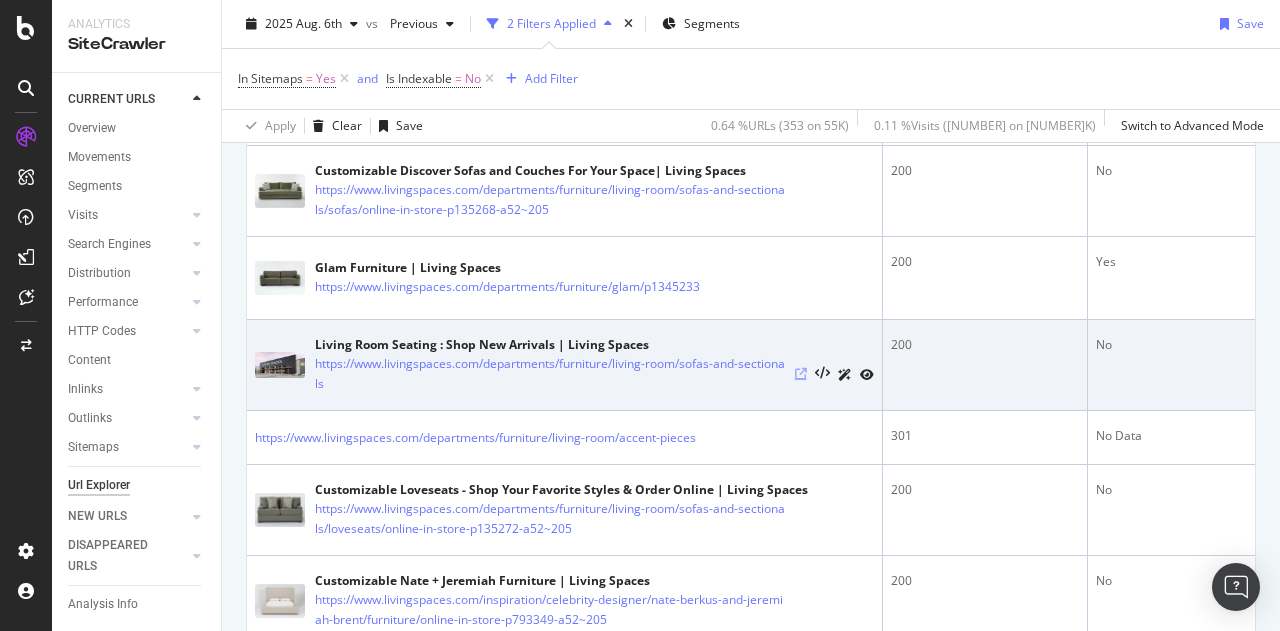 click at bounding box center (801, 374) 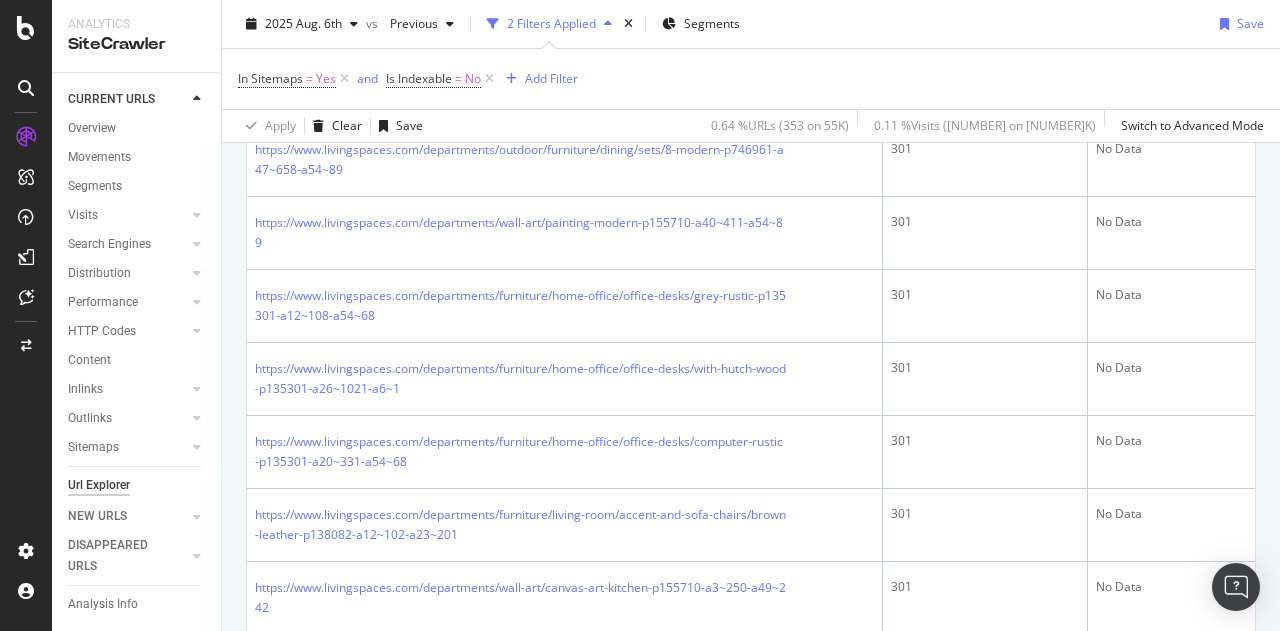 scroll, scrollTop: 1908, scrollLeft: 0, axis: vertical 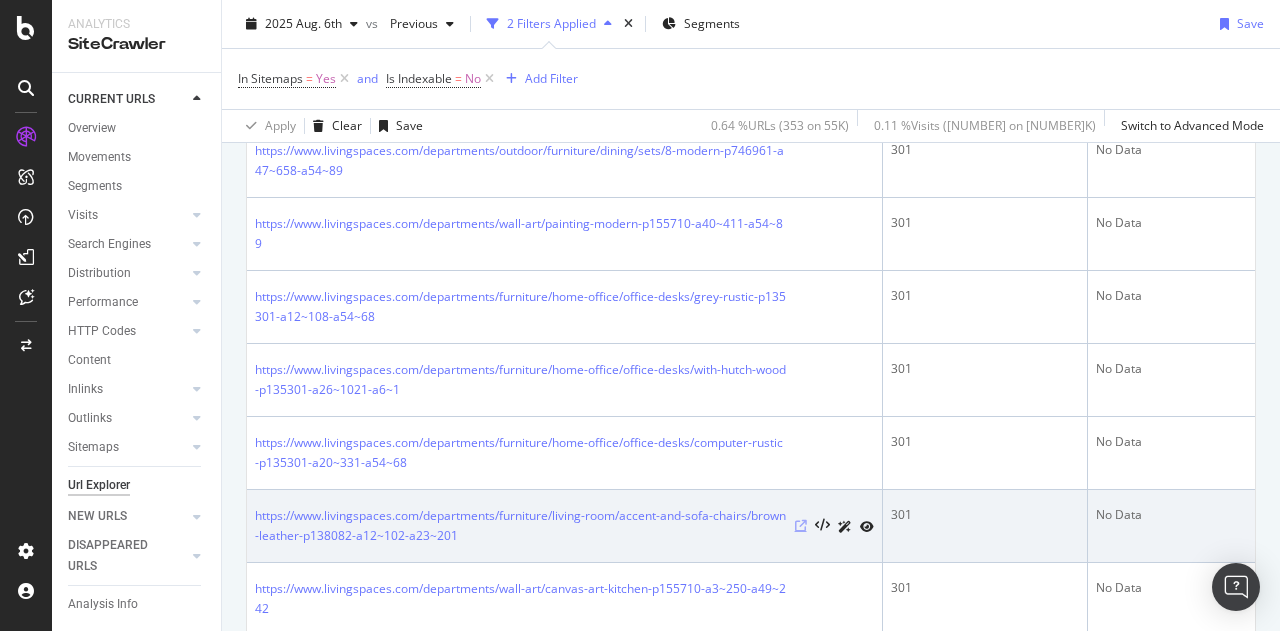 click at bounding box center (801, 526) 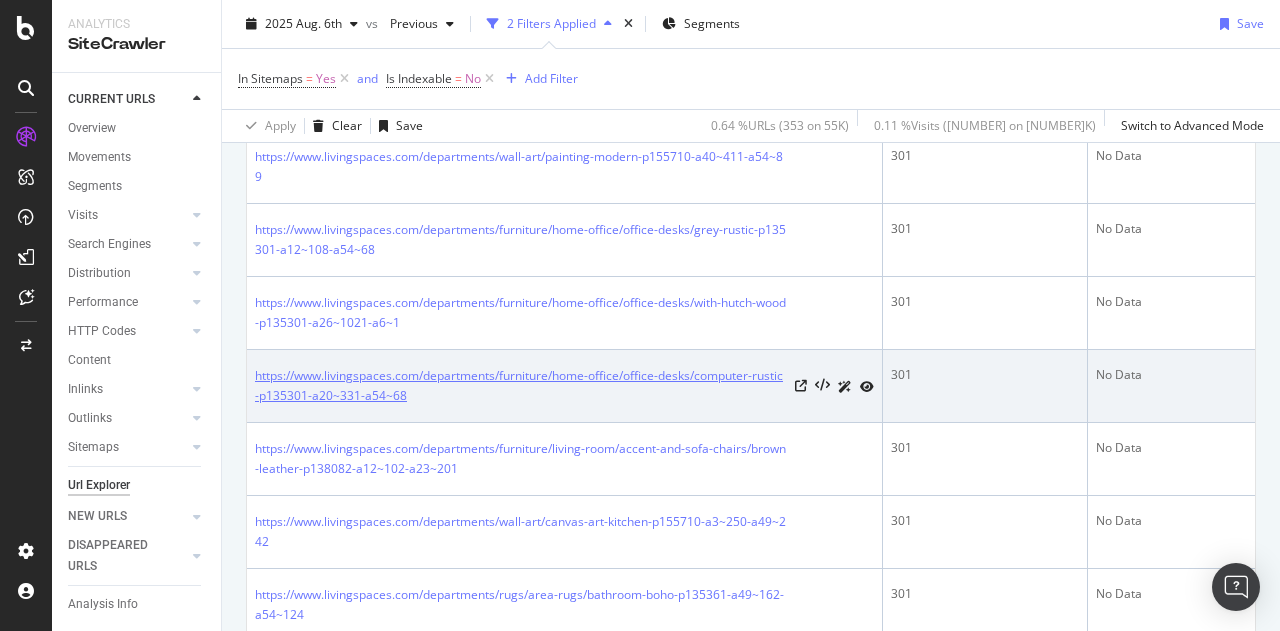scroll, scrollTop: 1966, scrollLeft: 0, axis: vertical 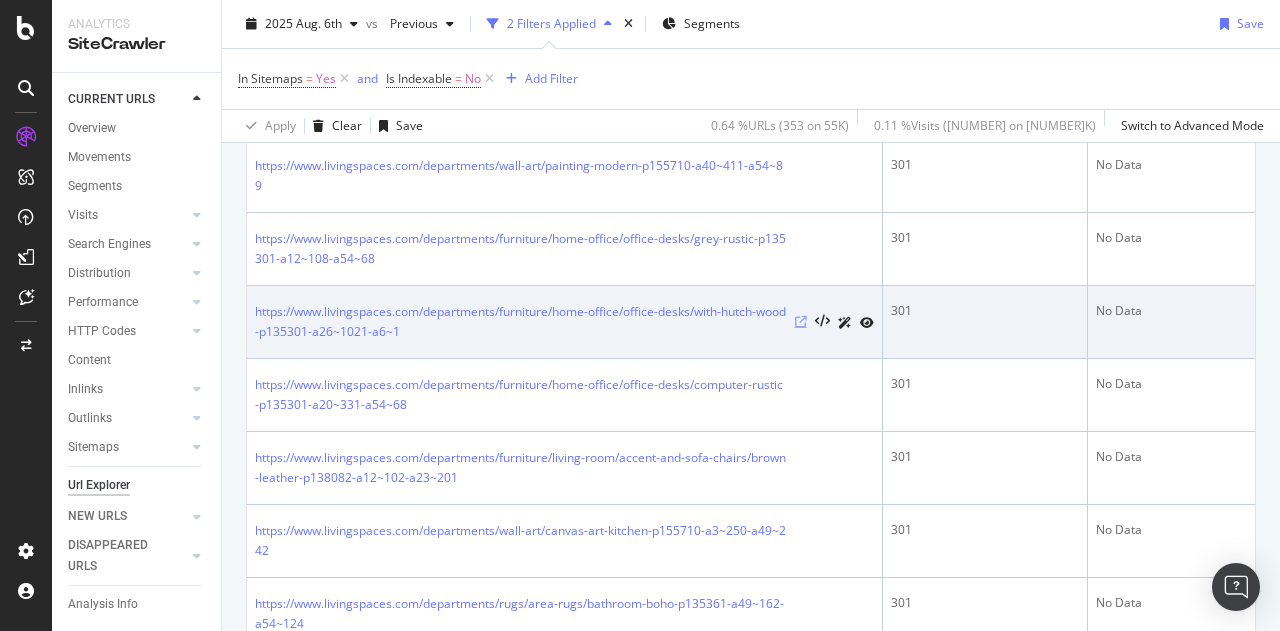 click at bounding box center (801, 322) 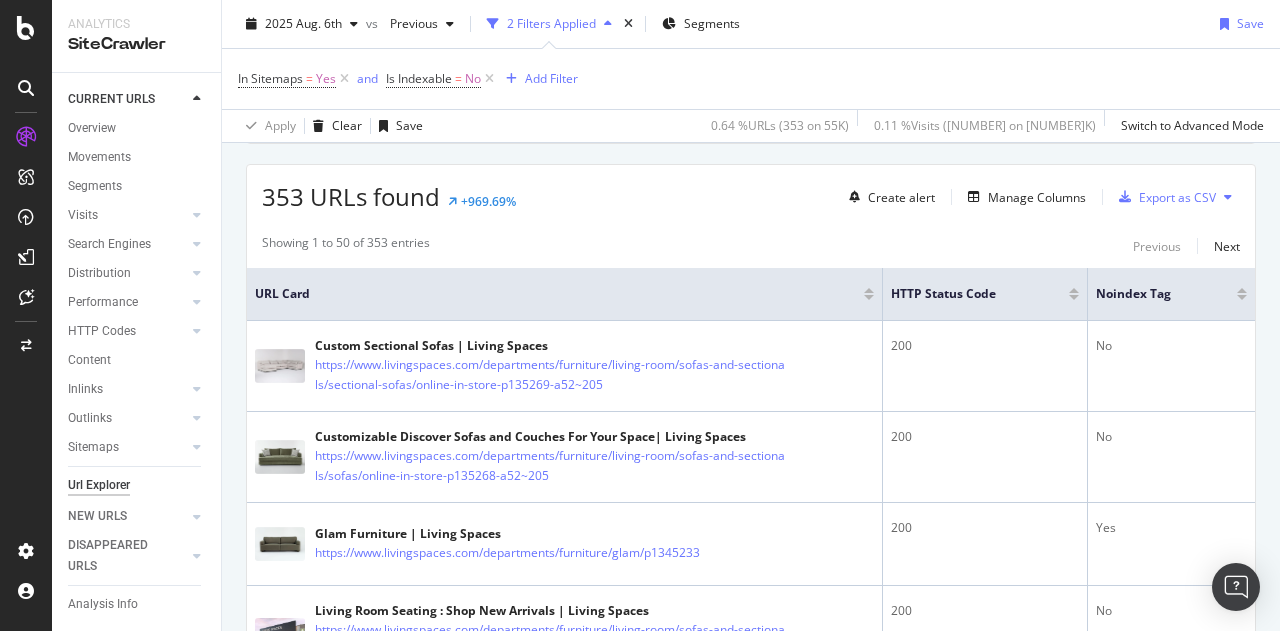 scroll, scrollTop: 323, scrollLeft: 0, axis: vertical 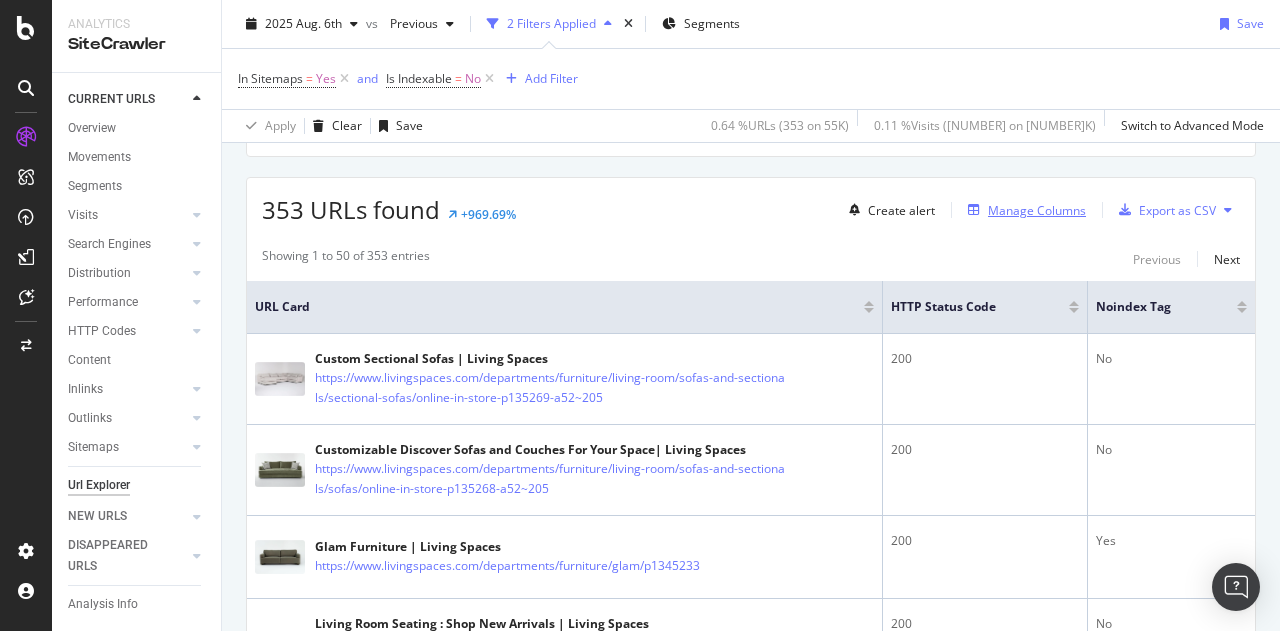 click on "Manage Columns" at bounding box center [1023, 210] 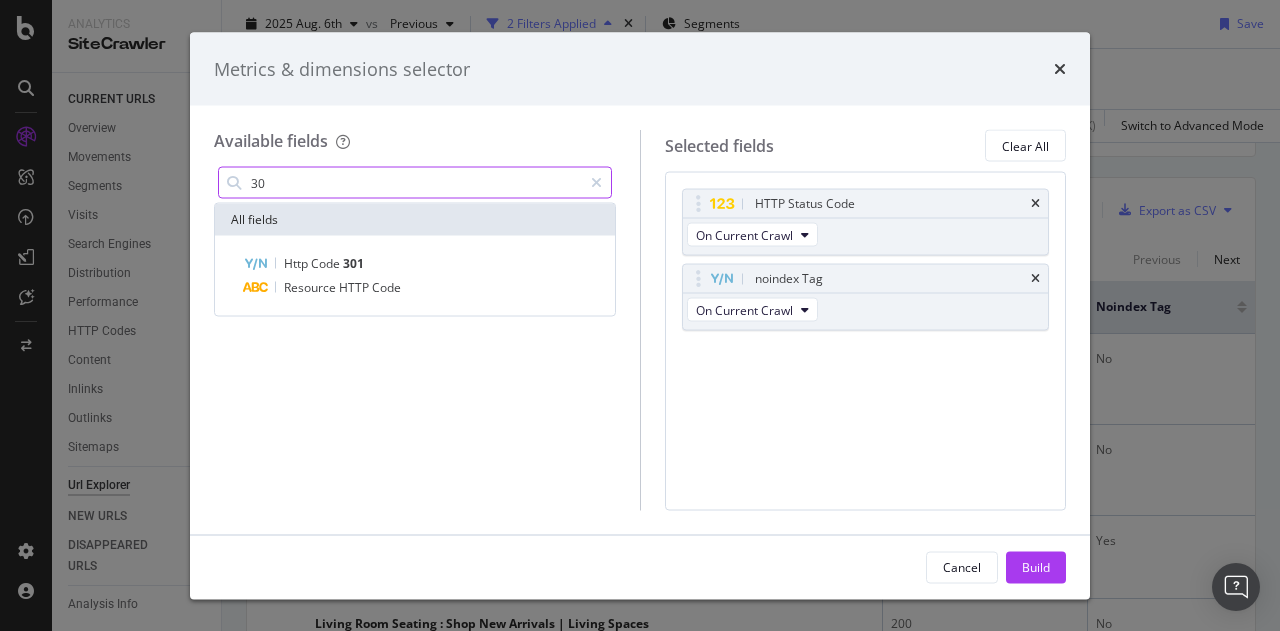 type on "3" 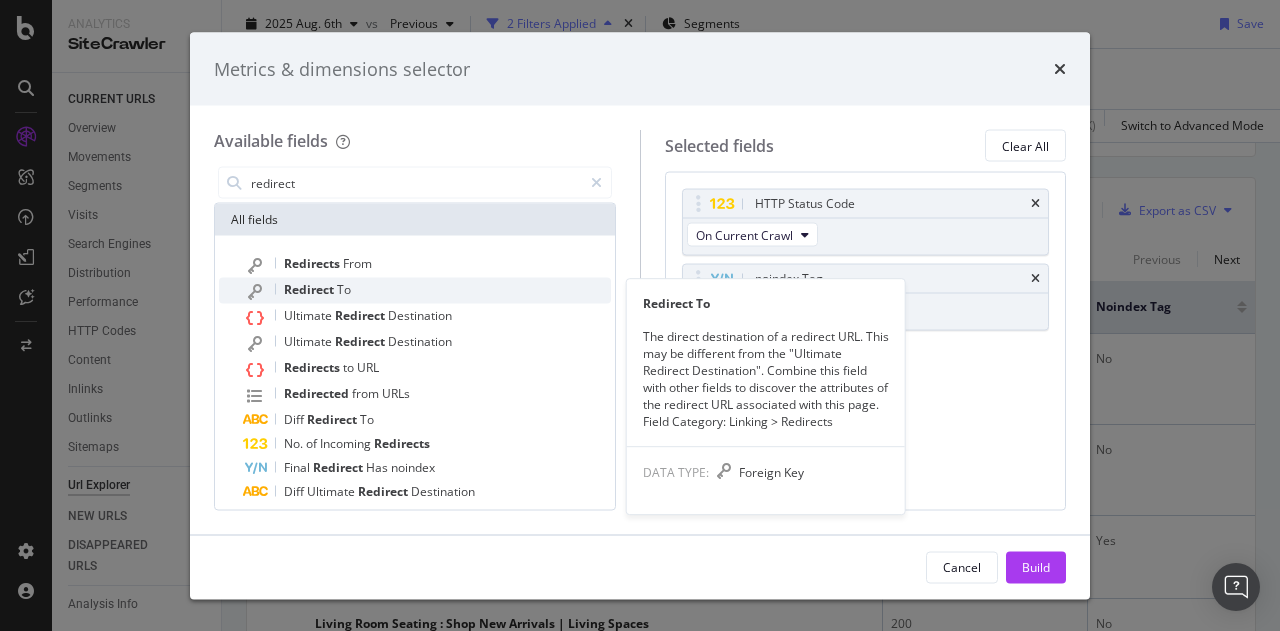 type on "redirect" 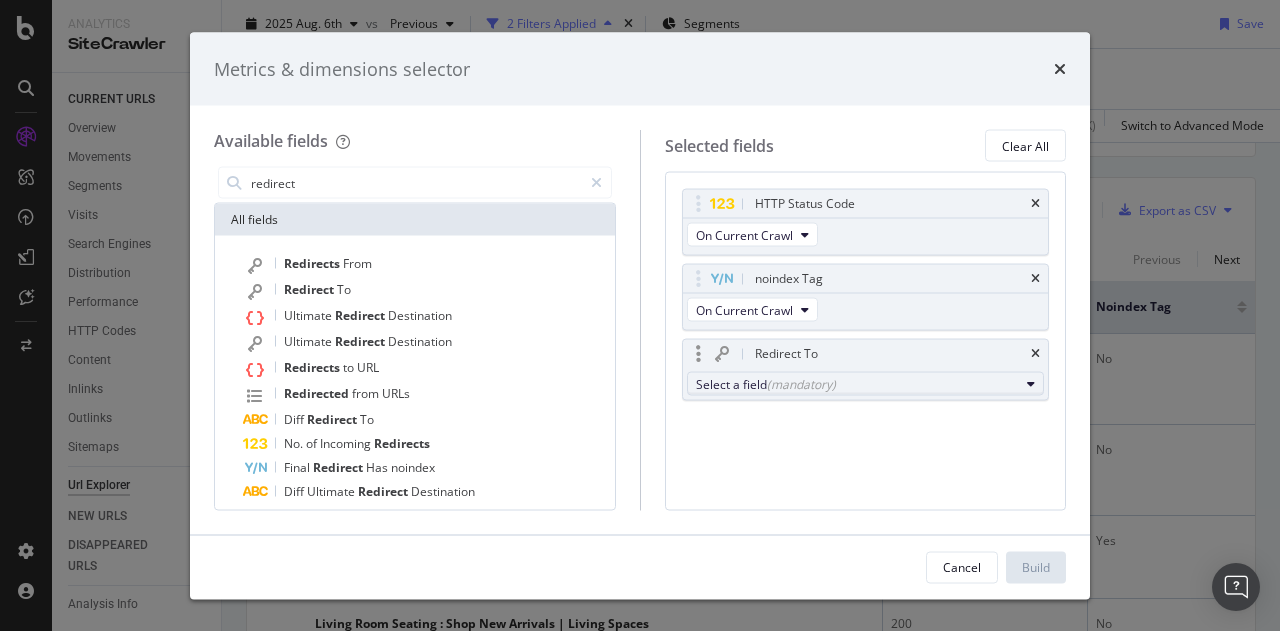 click on "Select a field (mandatory)" at bounding box center [858, 383] 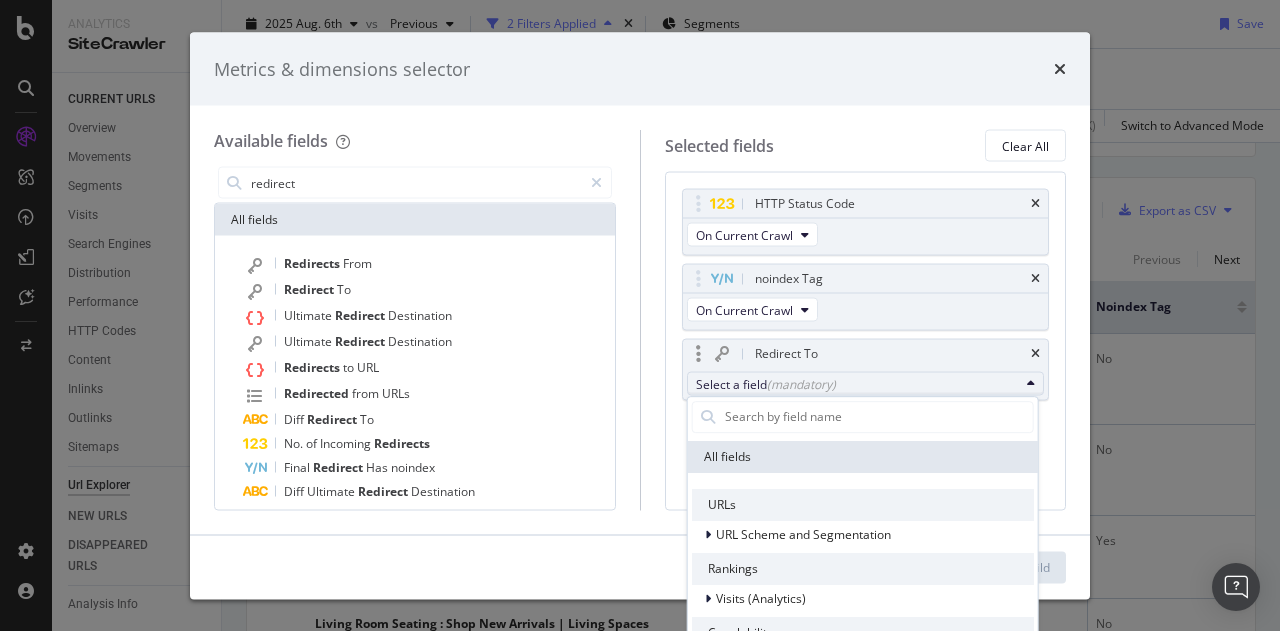 scroll, scrollTop: 133, scrollLeft: 0, axis: vertical 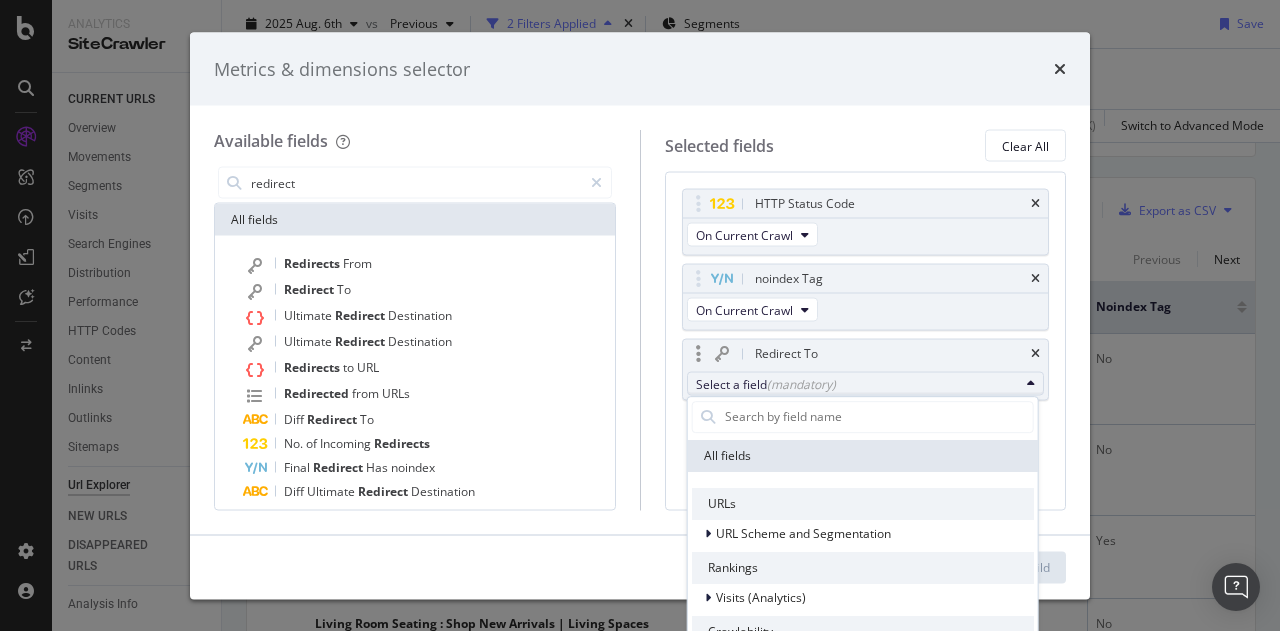 click on "URLs" at bounding box center [863, 504] 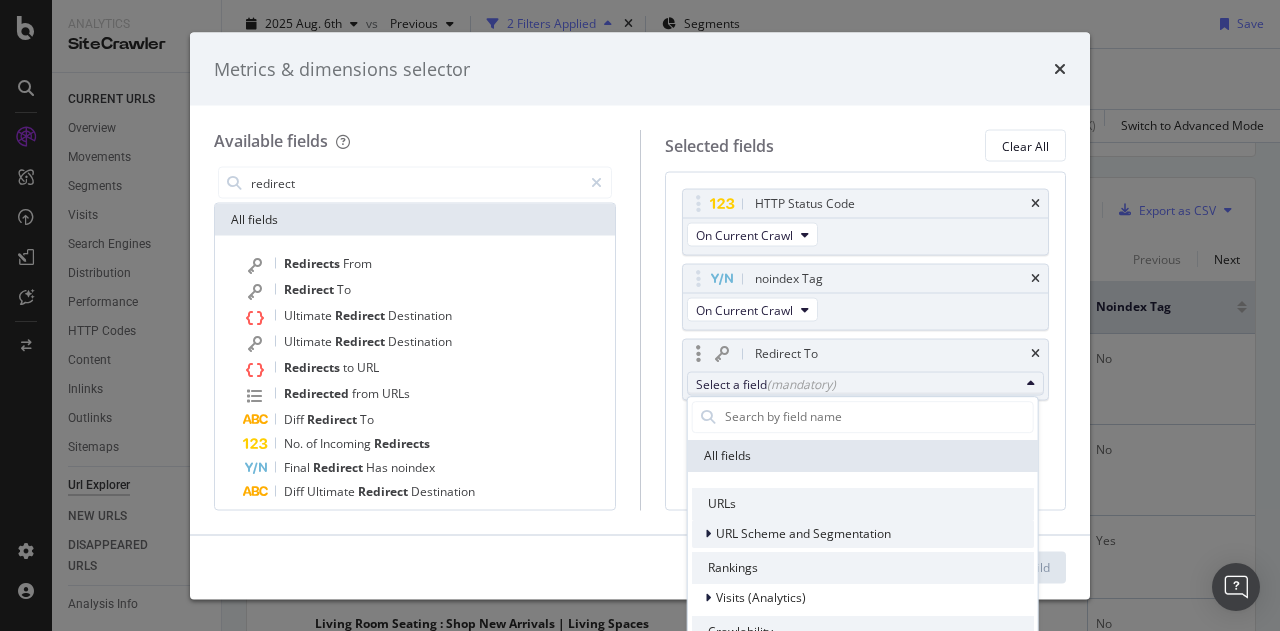 click on "URL Scheme and Segmentation" at bounding box center (803, 533) 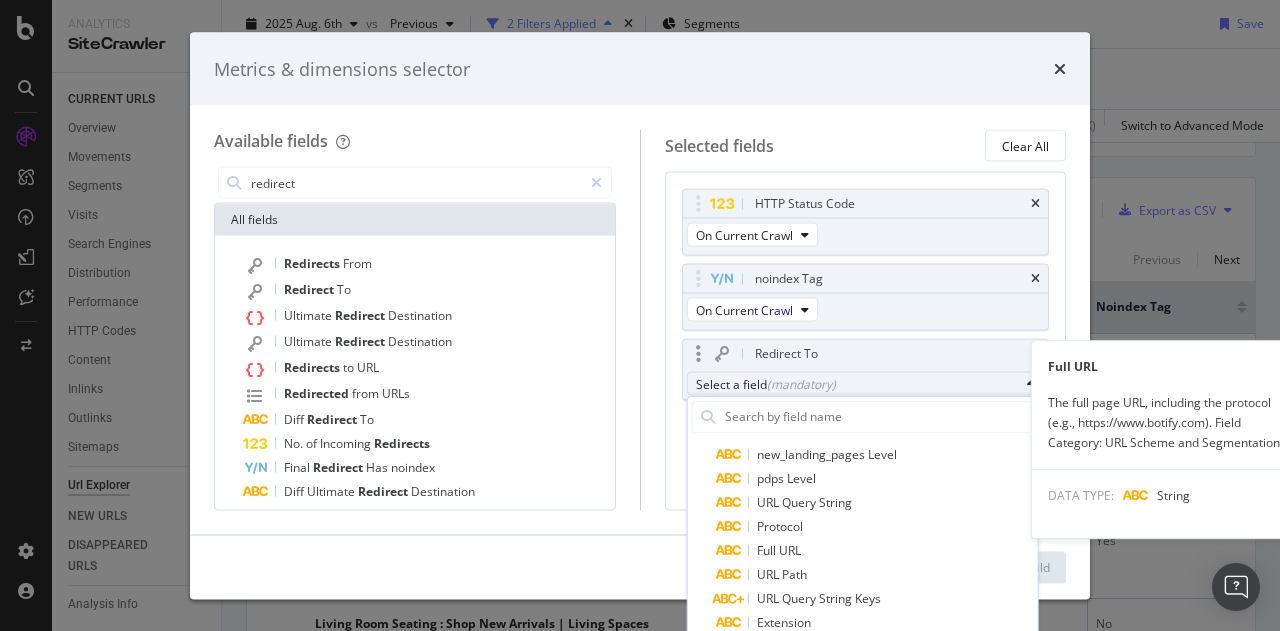 scroll, scrollTop: 359, scrollLeft: 0, axis: vertical 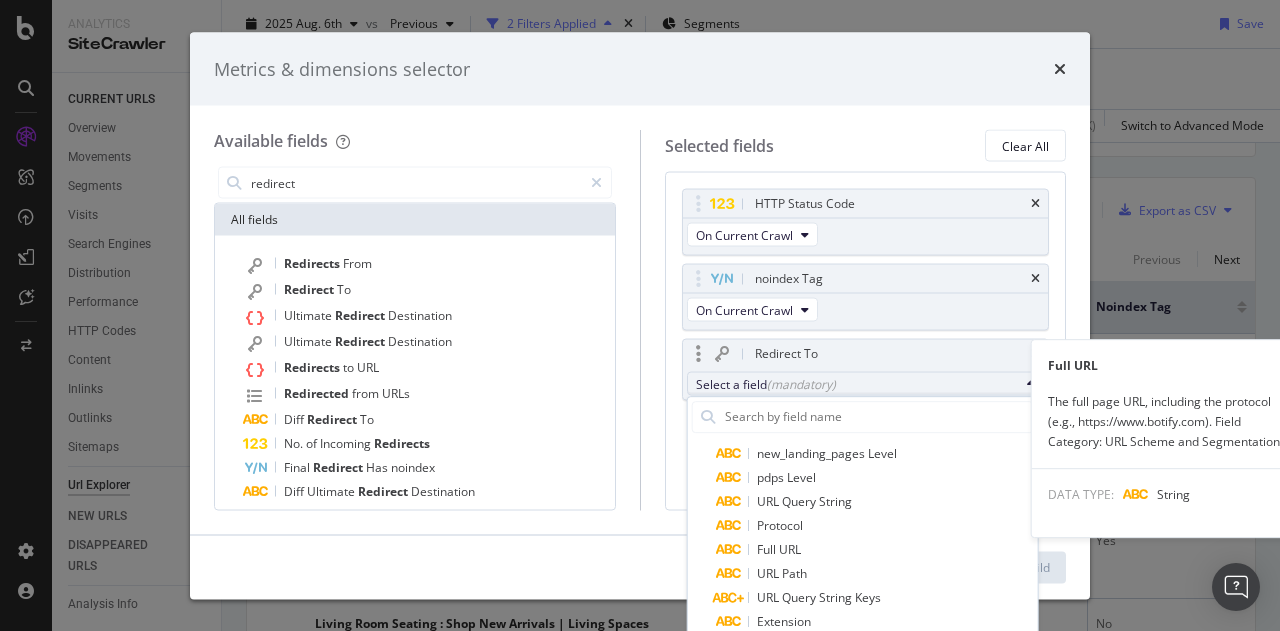 click on "Full URL" at bounding box center (875, 550) 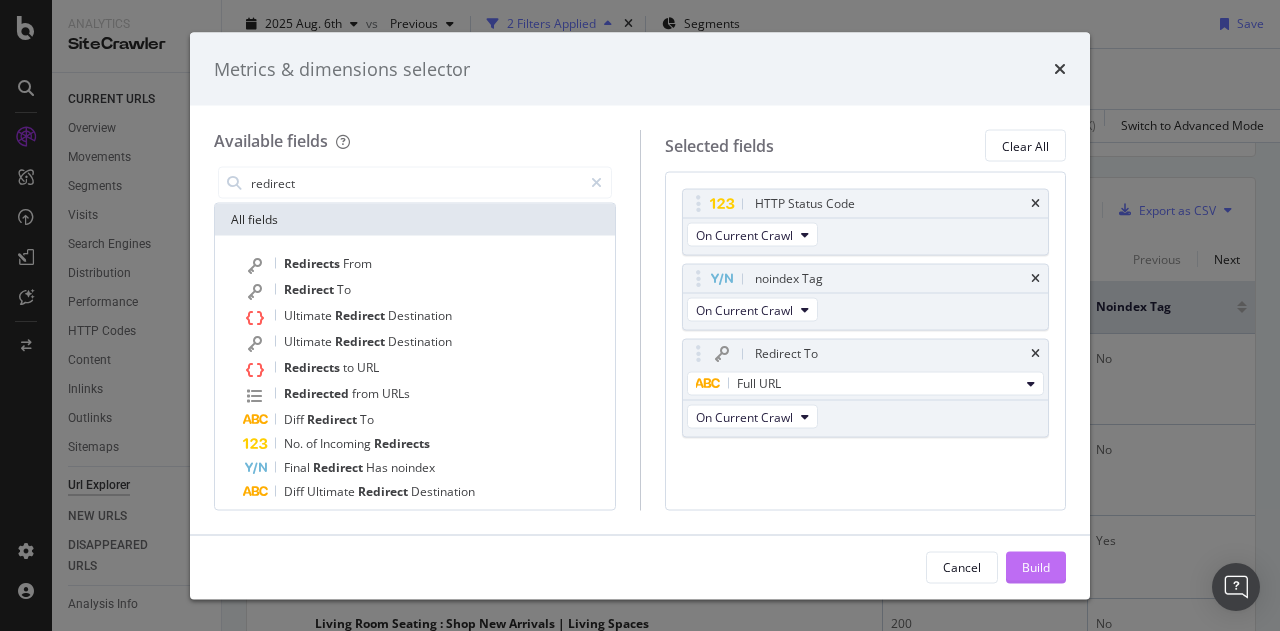 click on "Build" at bounding box center (1036, 566) 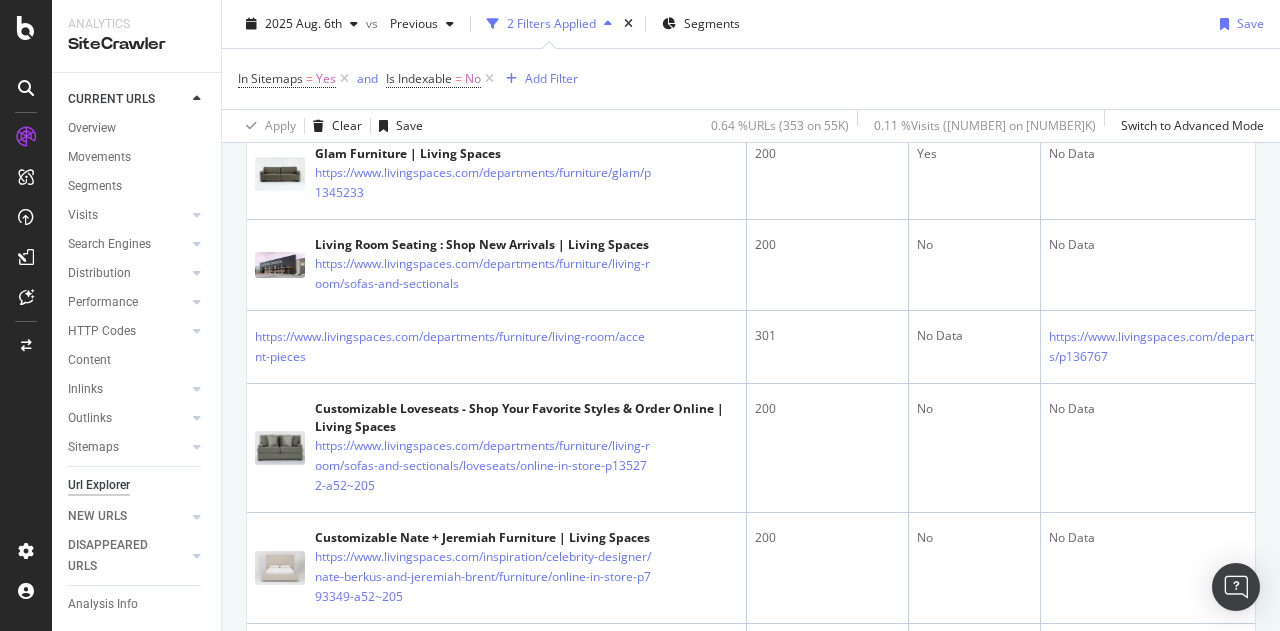 scroll, scrollTop: 769, scrollLeft: 0, axis: vertical 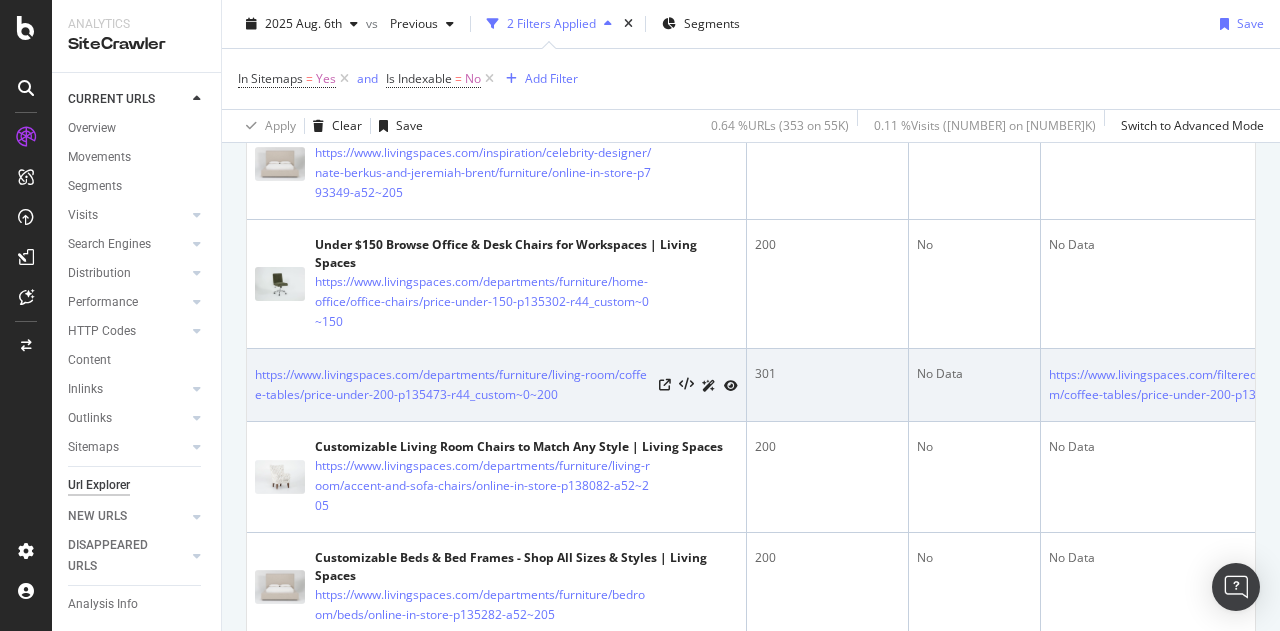 click at bounding box center (698, 385) 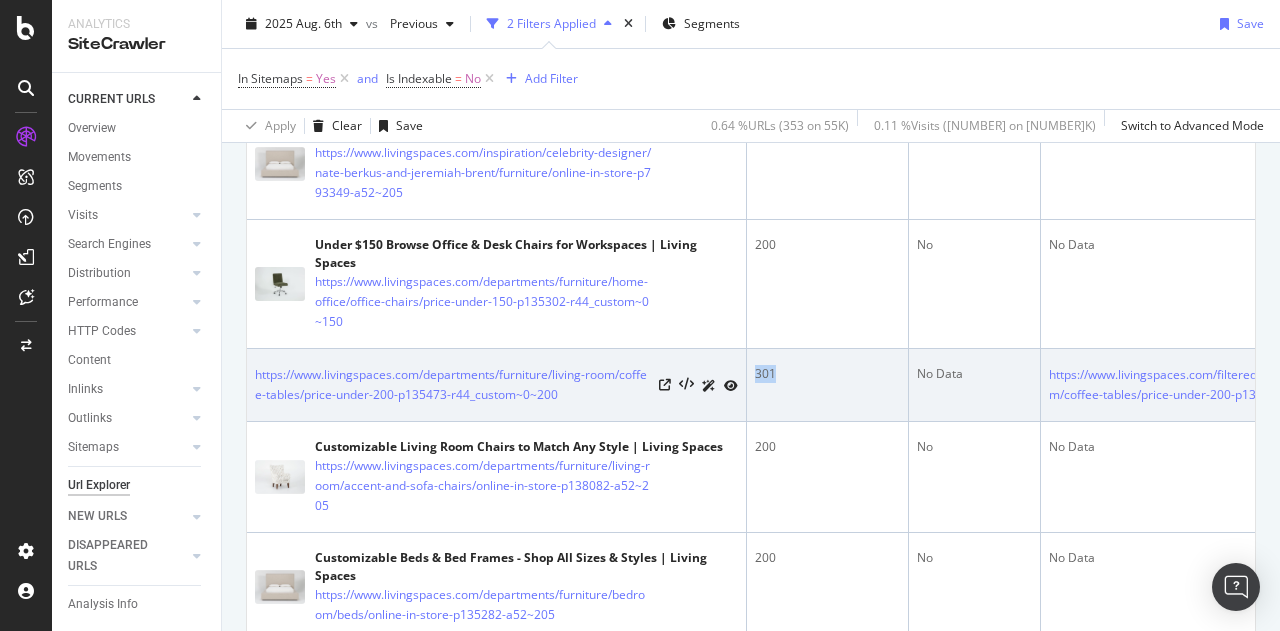 click at bounding box center [698, 385] 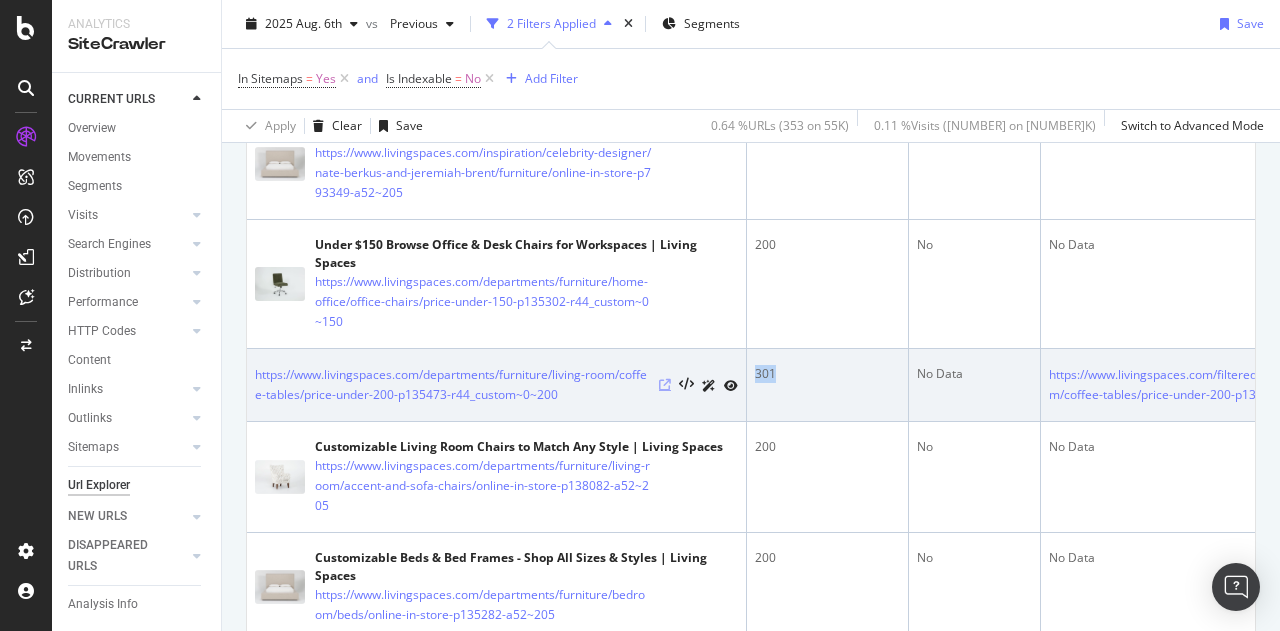 click at bounding box center (665, 385) 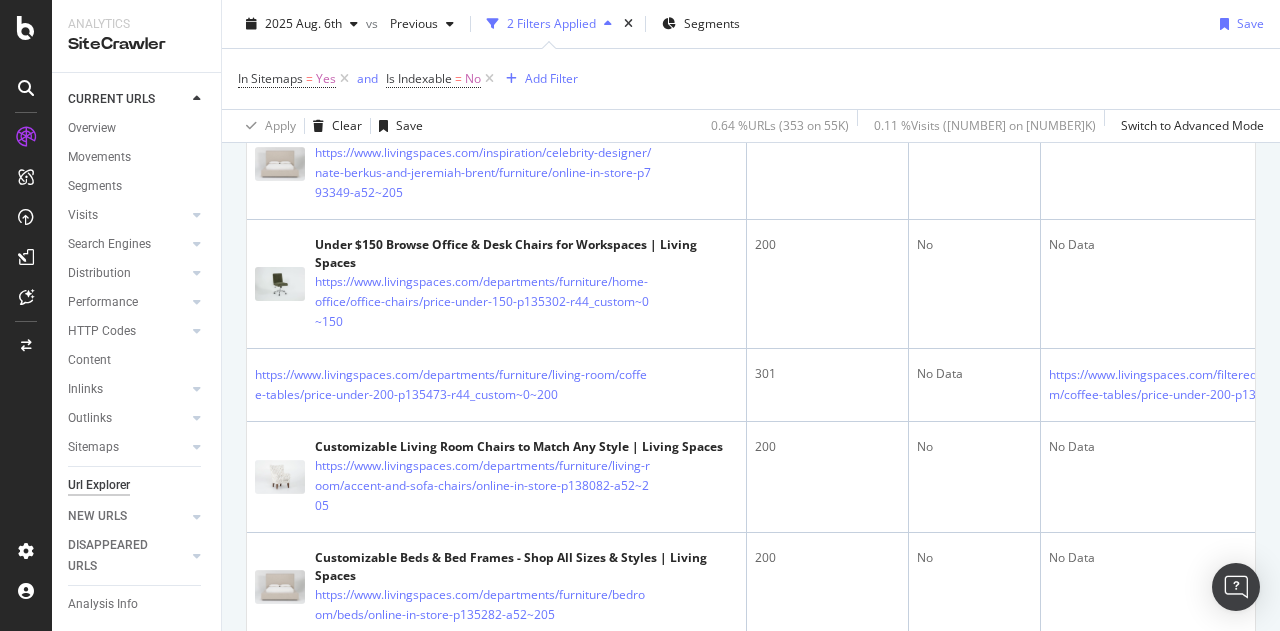 click on "URLs Crawled By Botify By pagetype Chart (by Value) Table Expand Export as CSV Export as PNG Add to Custom Report living-room/* dining-room/* bedroom/* home-office/* rugs/* mattresses 1/3 35.7% pagetype Crawled URLs living-room/* 126 dining-room/* 48 bedroom/* 36 home-office/* 32 rugs/* 30 mattresses 19 wall-art 12 home-decor/* 11 kids 10 lighting/* 8 outdoor/* 7 pdp 7 departments 5 clearance 1 inspiration/* 1 0/0 URLs Crawled By Botify By pagetype_categories Chart (by Value) Table Expand Export as CSV Export as PNG Add to Custom Report furniture/* rugs/* mattresses wall-art home-decor/* kids 1/2 68.6% pagetype-categories Crawled URLs furniture/* 242 rugs/* 30 mattresses 19 8" at bounding box center (751, 1413) 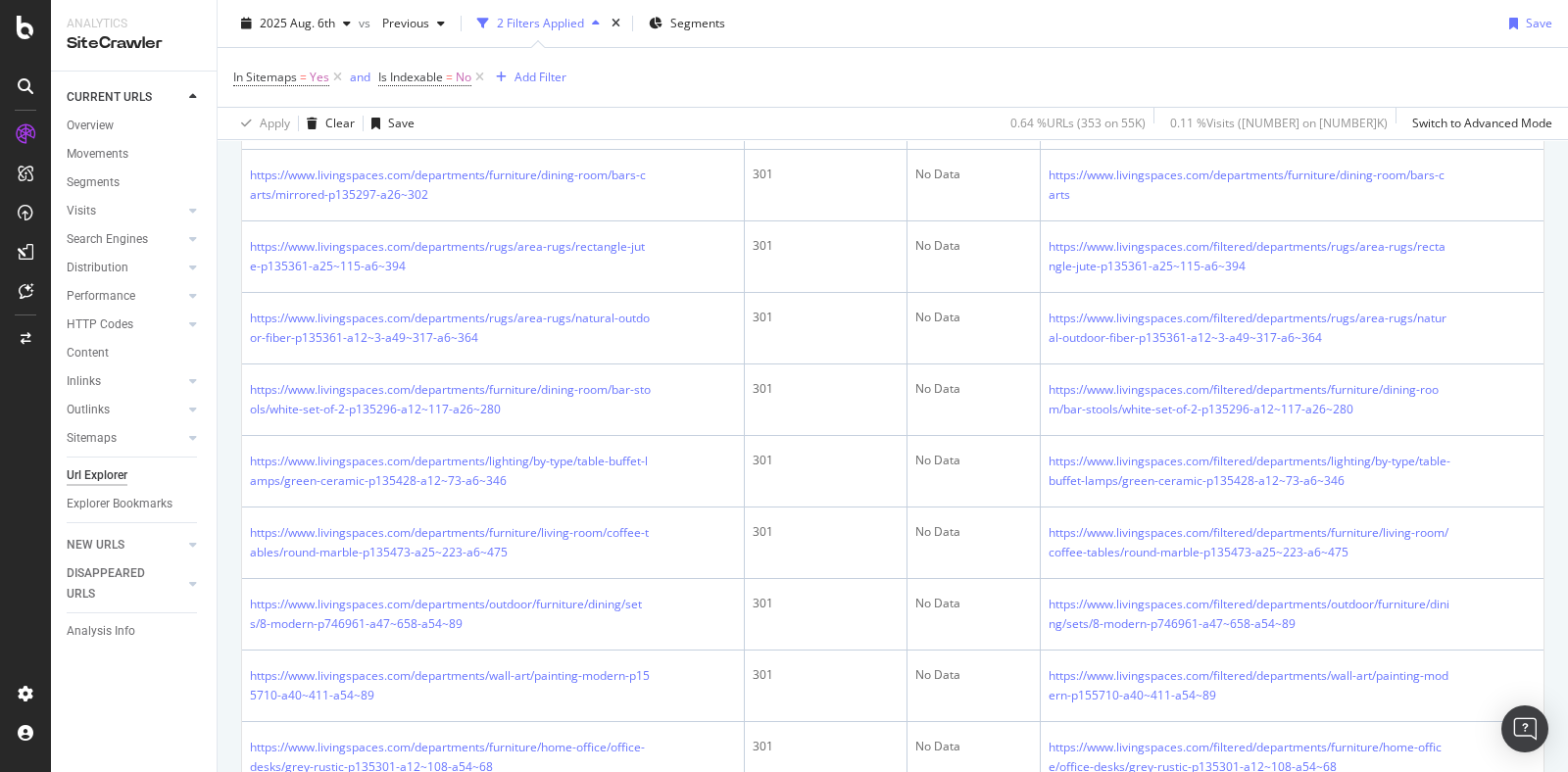 scroll, scrollTop: 1536, scrollLeft: 0, axis: vertical 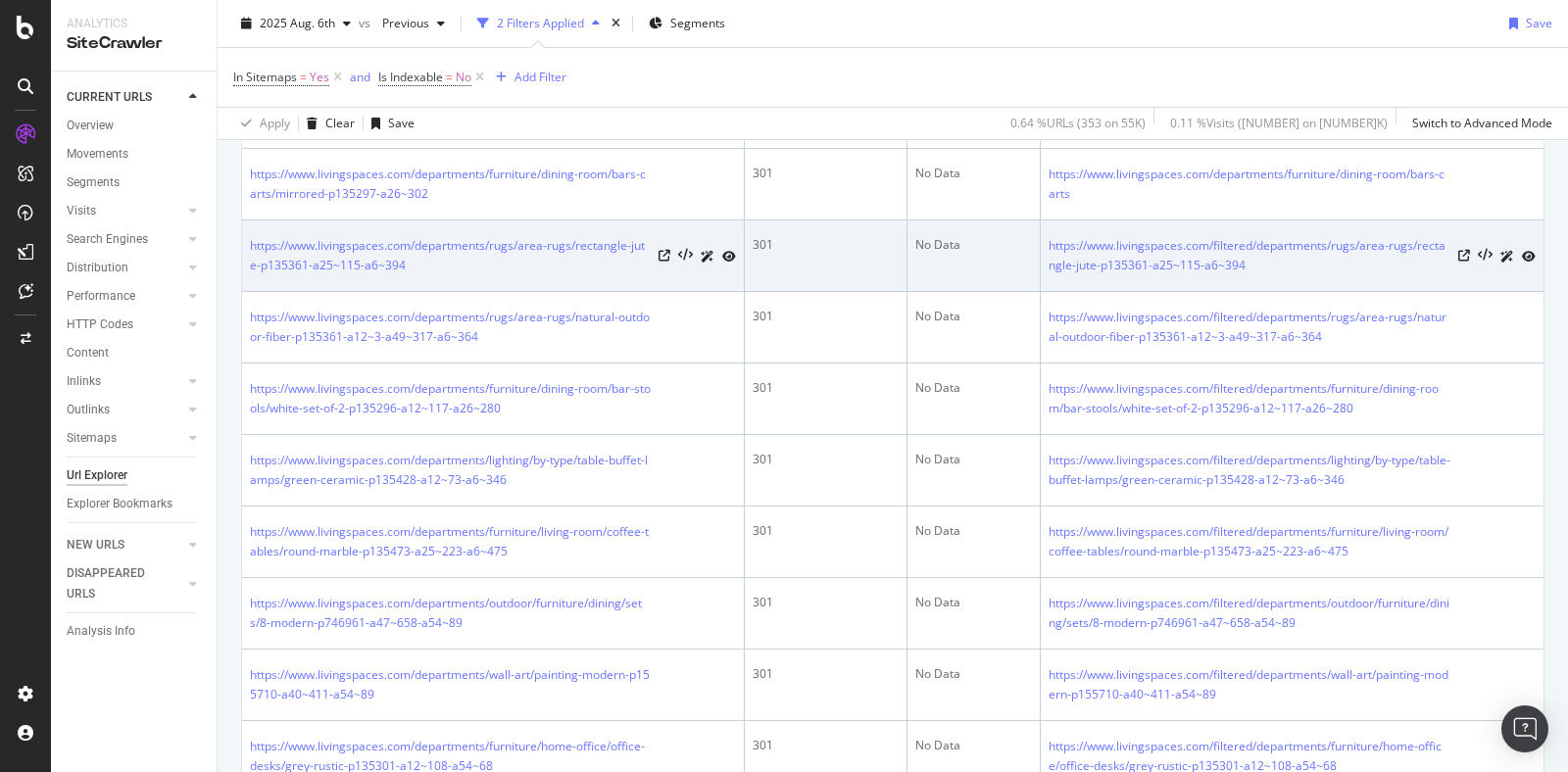 click at bounding box center [697, 256] 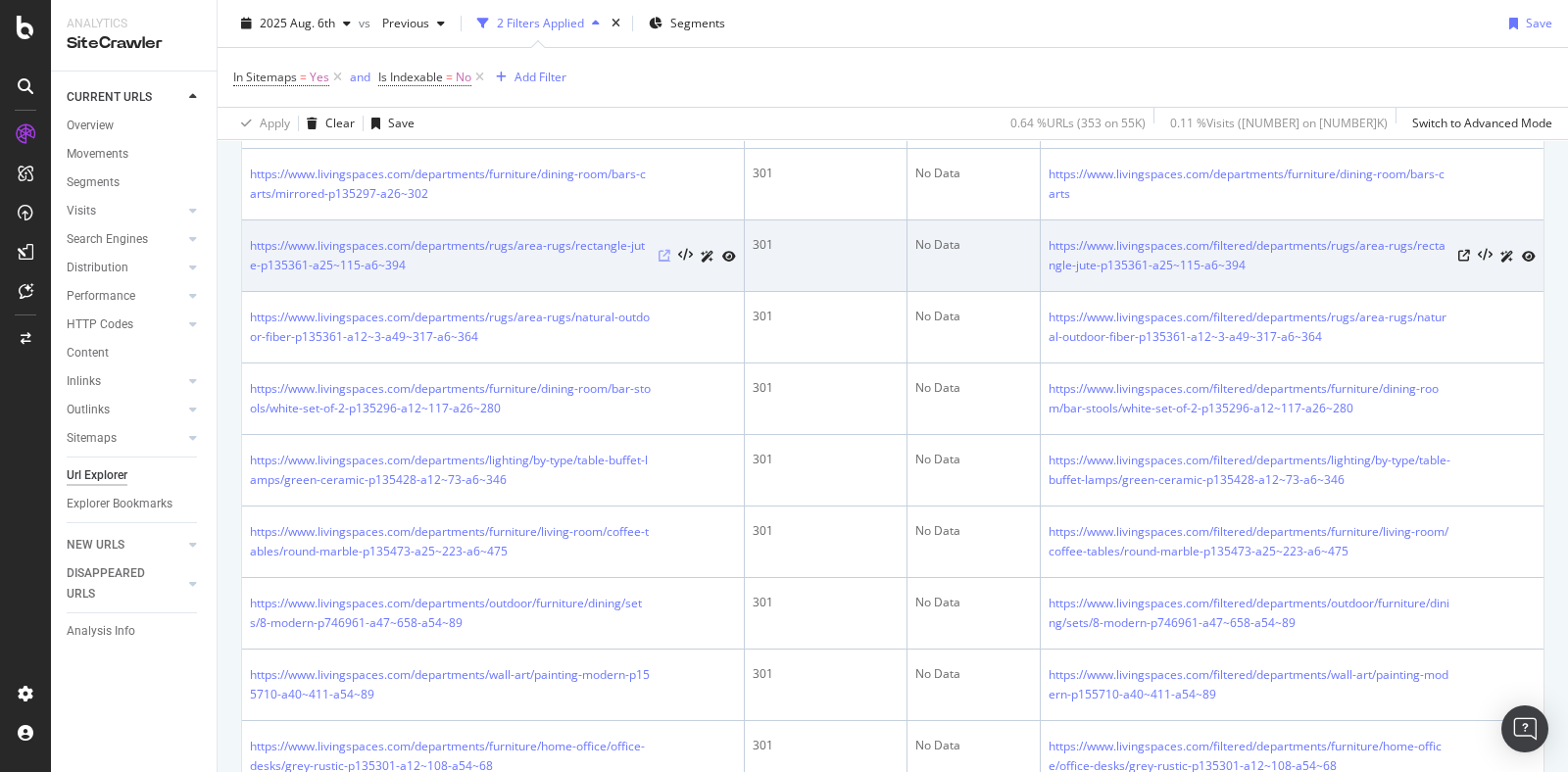 click at bounding box center [664, 256] 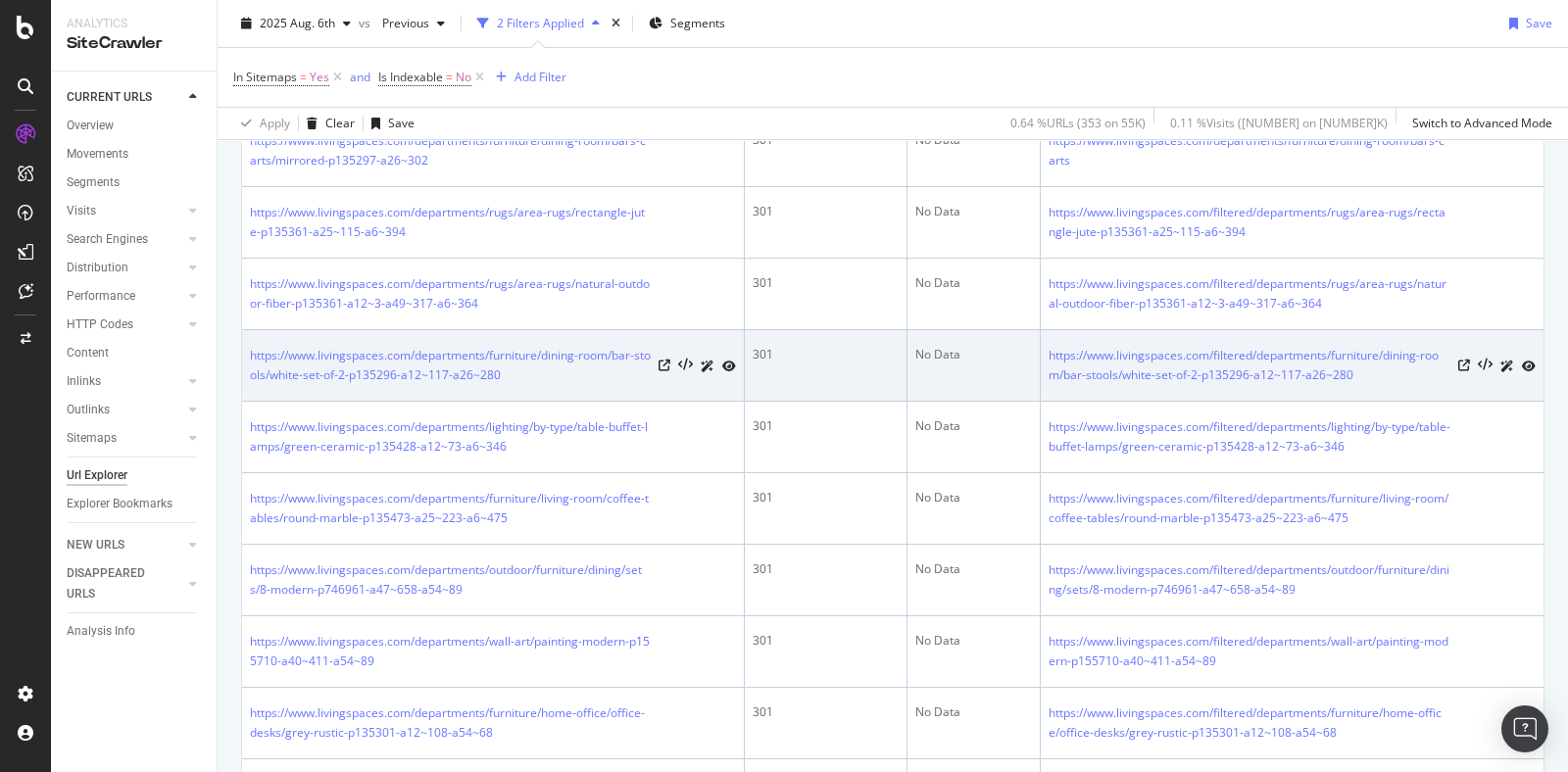 scroll, scrollTop: 1570, scrollLeft: 0, axis: vertical 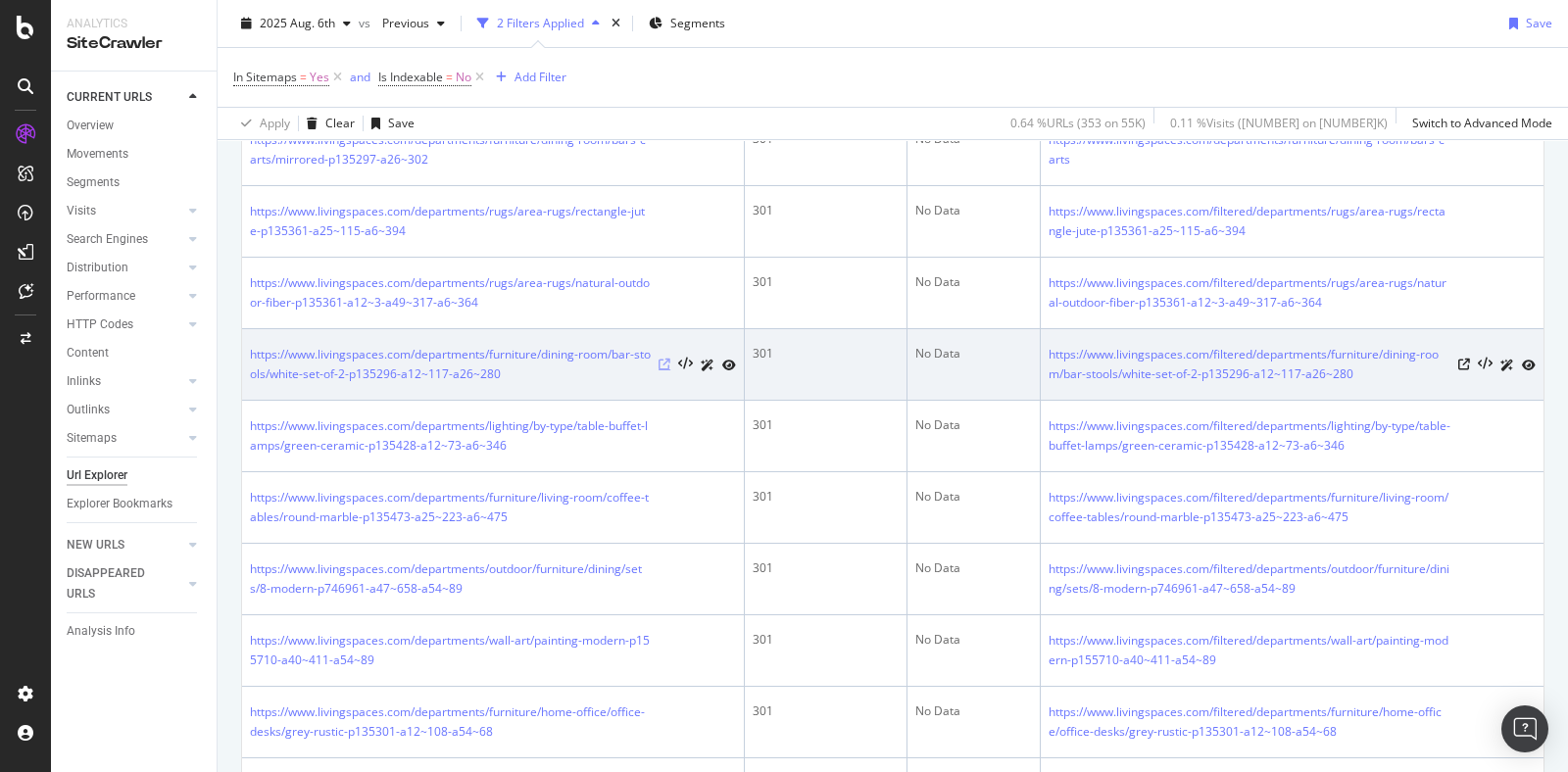 click at bounding box center [664, 364] 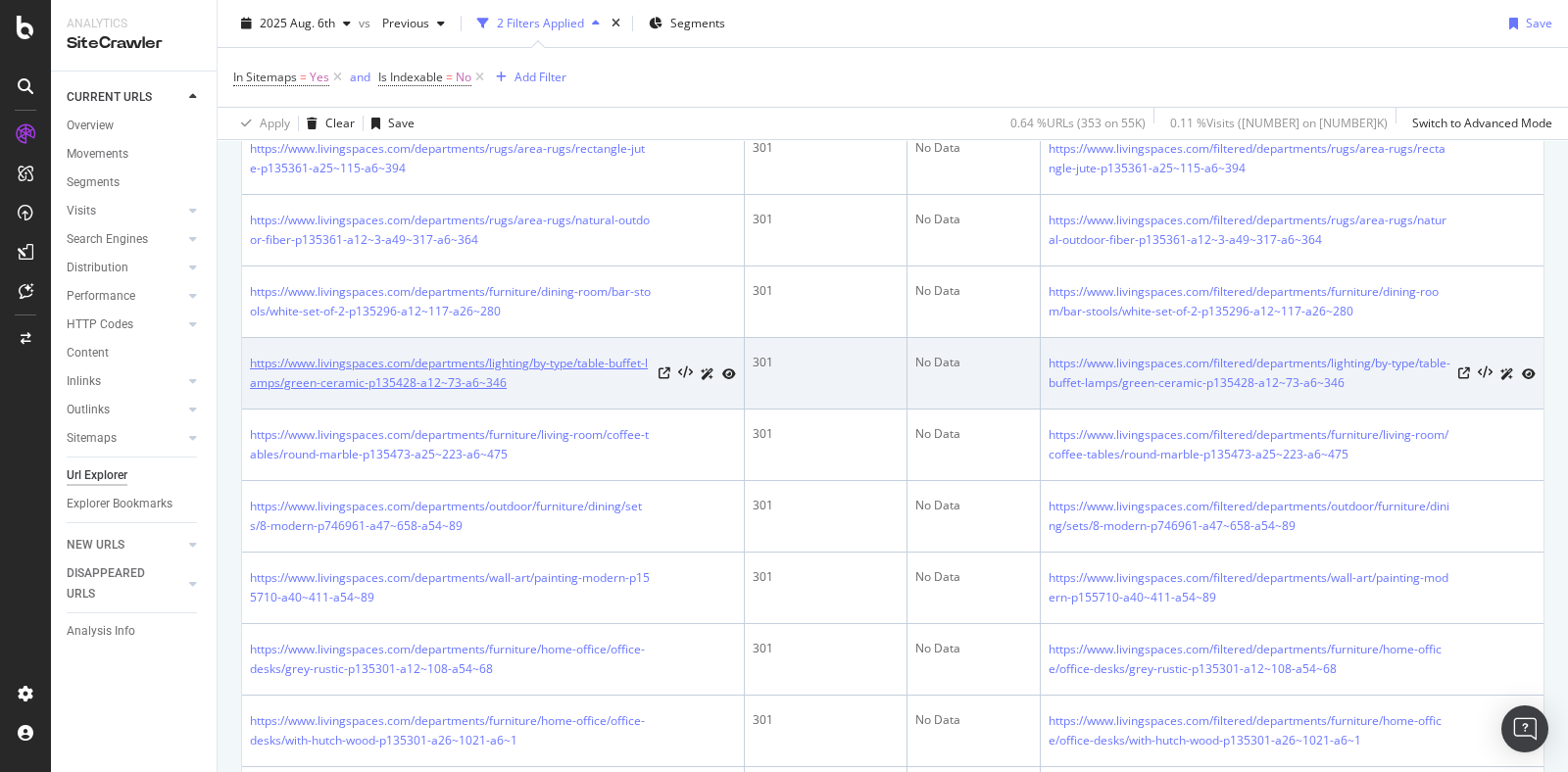 scroll, scrollTop: 1634, scrollLeft: 0, axis: vertical 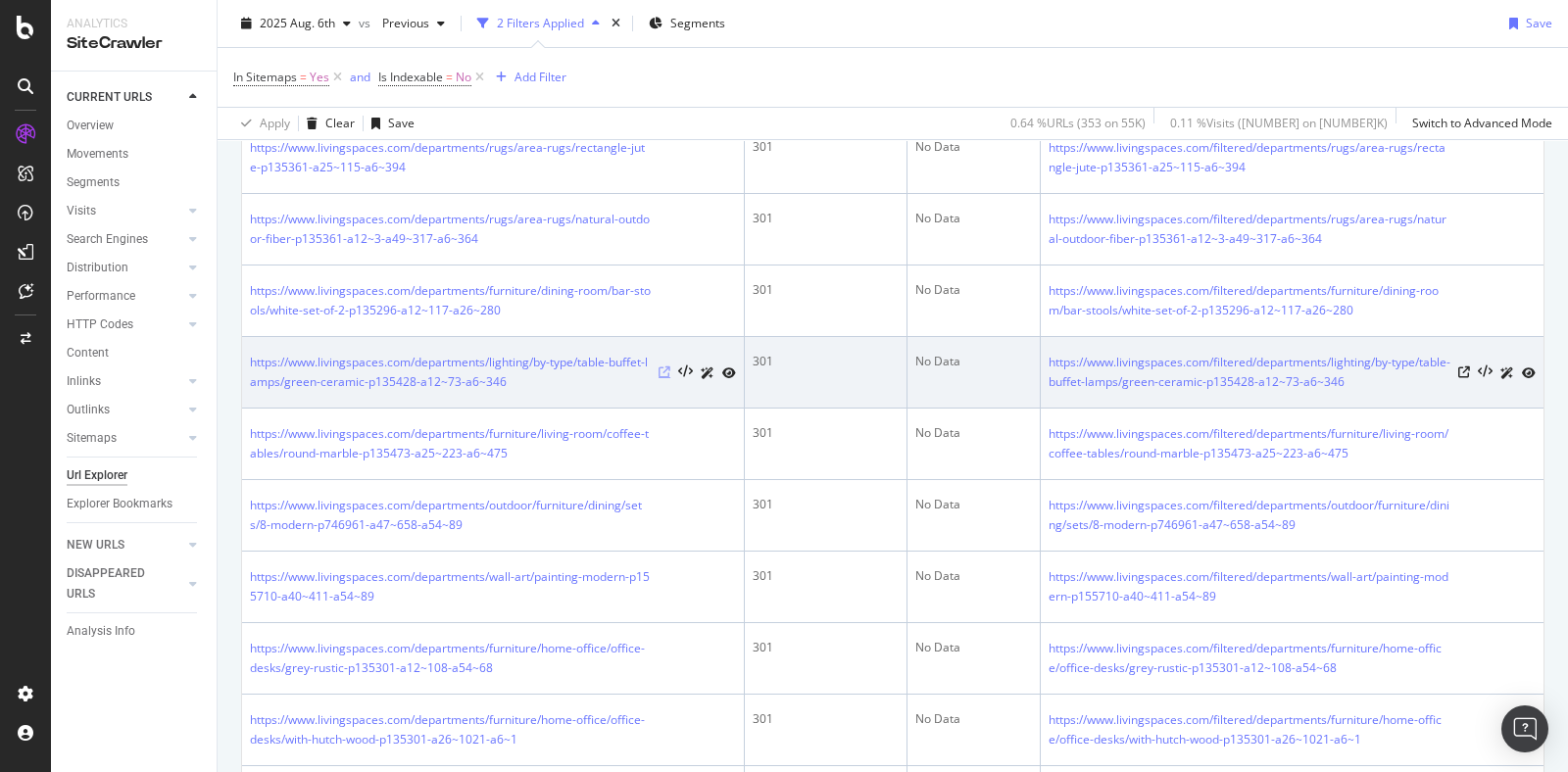 click at bounding box center [664, 372] 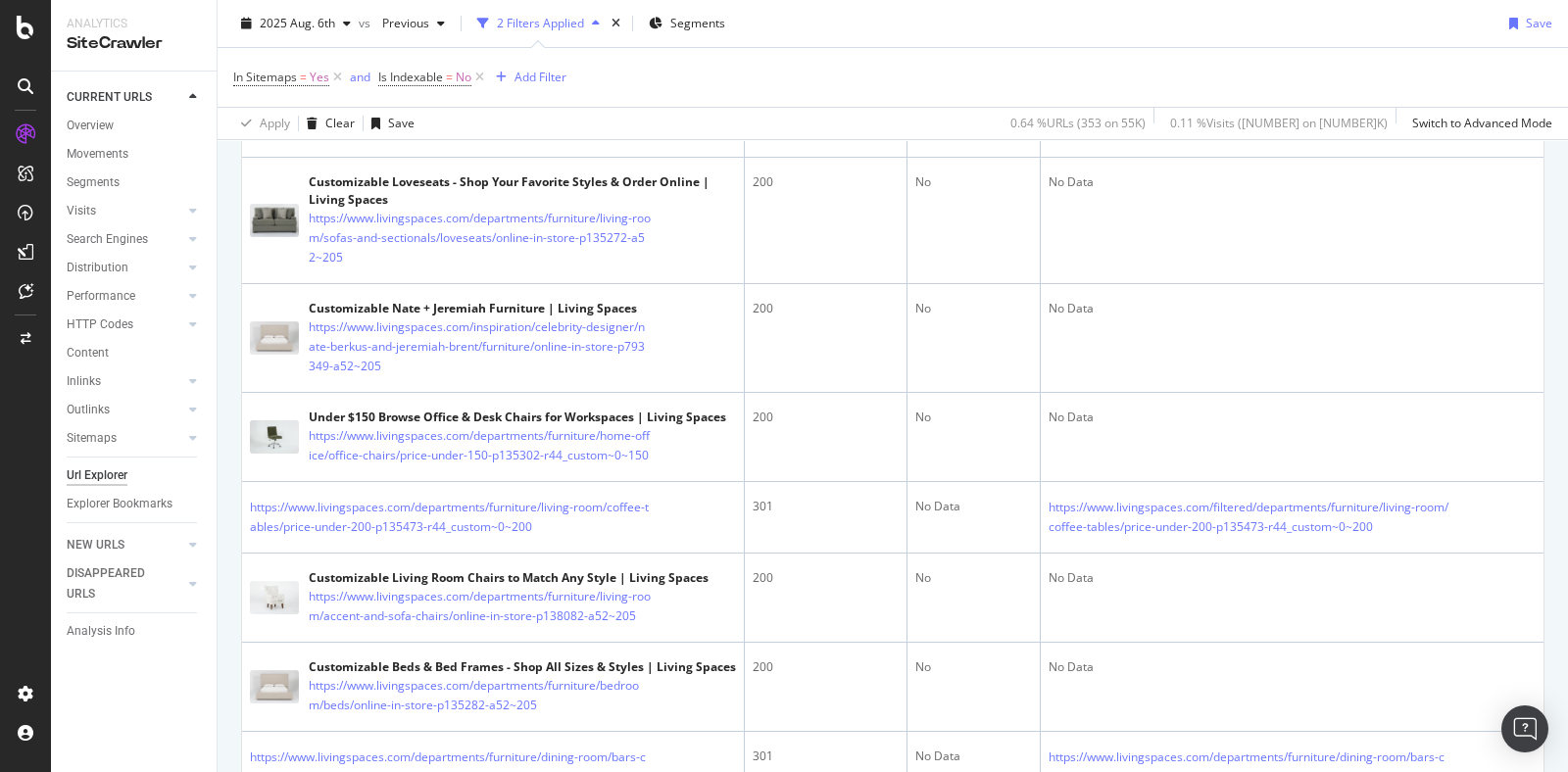 scroll, scrollTop: 944, scrollLeft: 0, axis: vertical 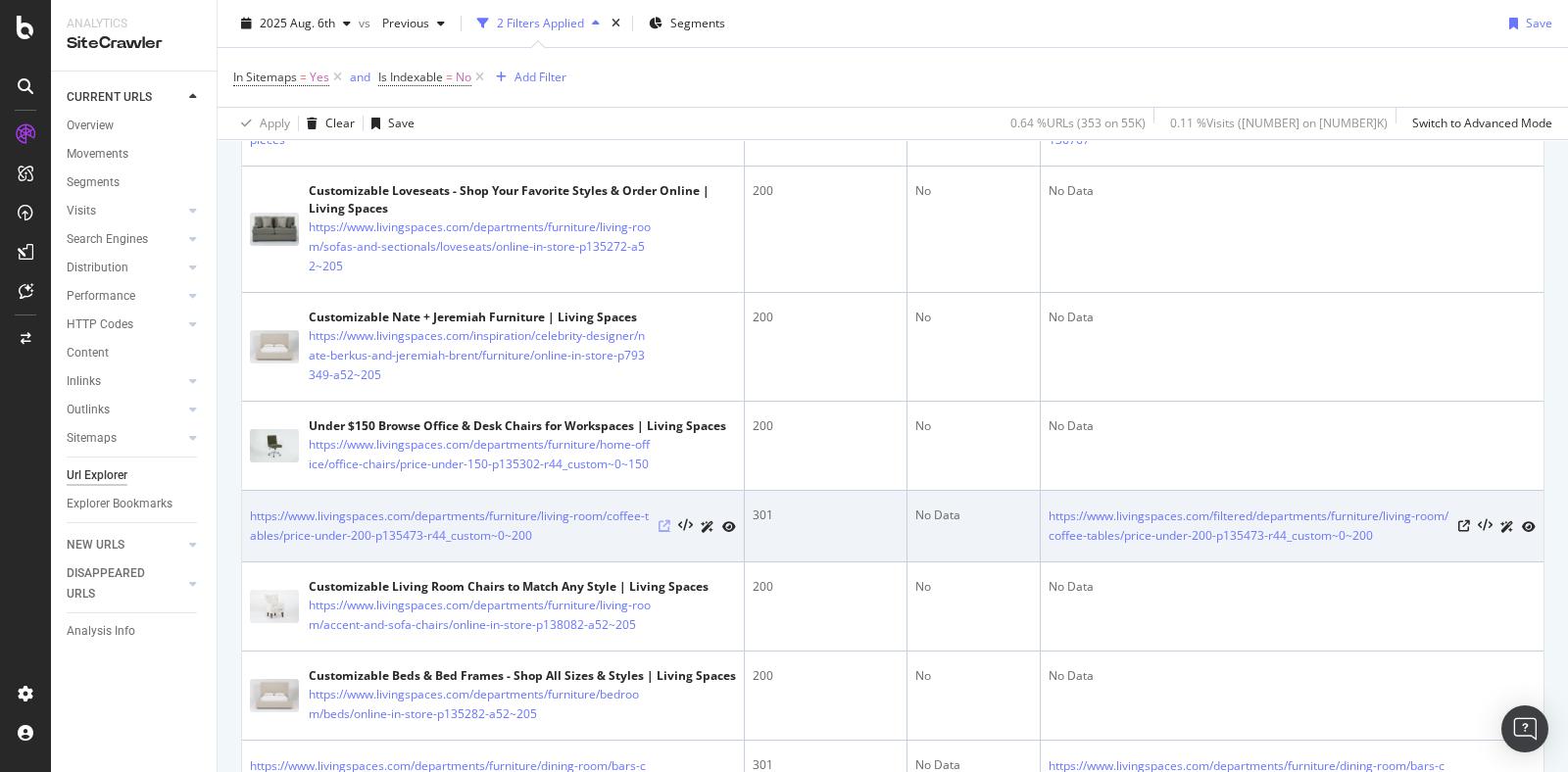 click at bounding box center [664, 526] 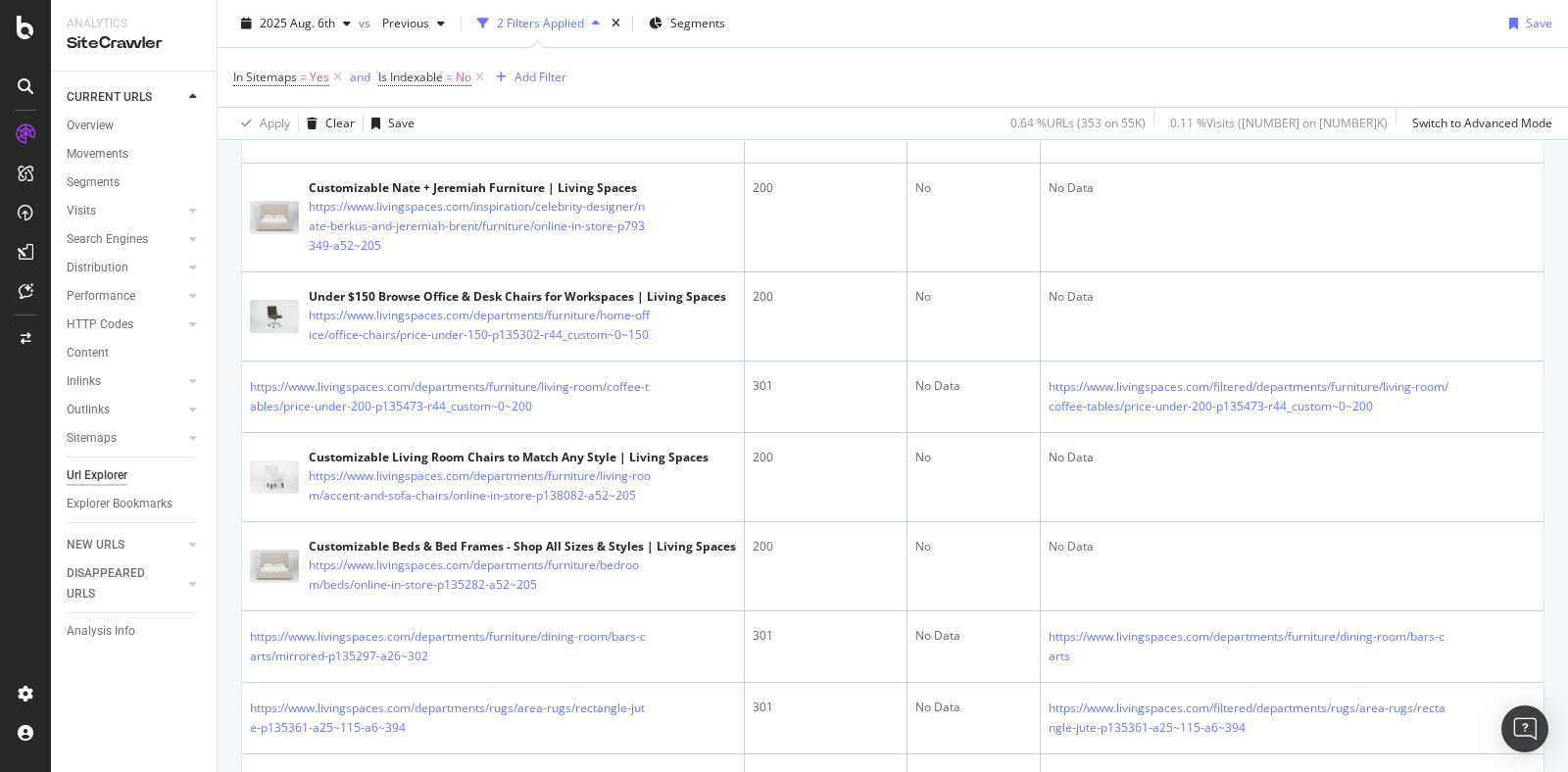 scroll, scrollTop: 1073, scrollLeft: 0, axis: vertical 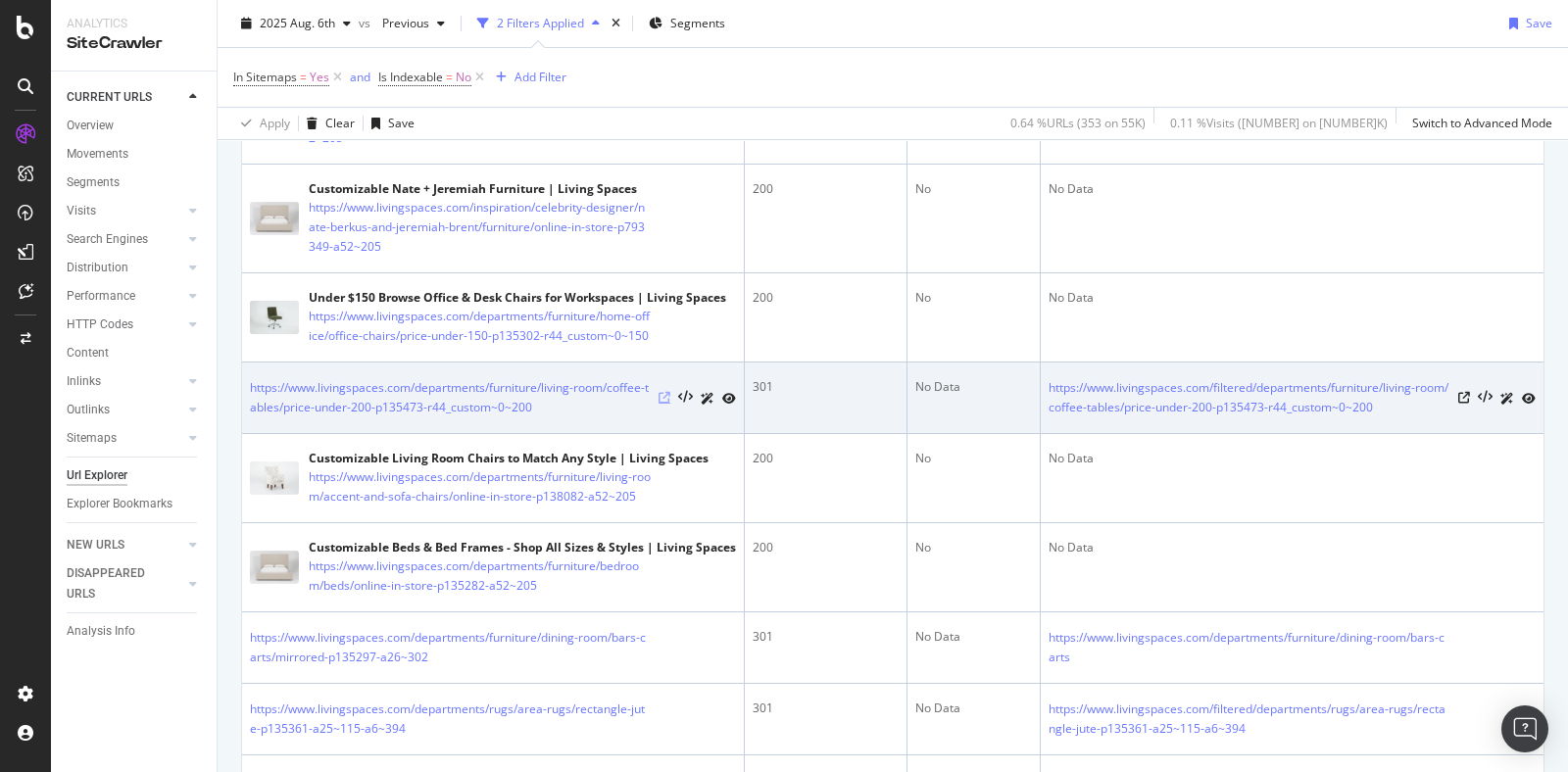 click at bounding box center [664, 398] 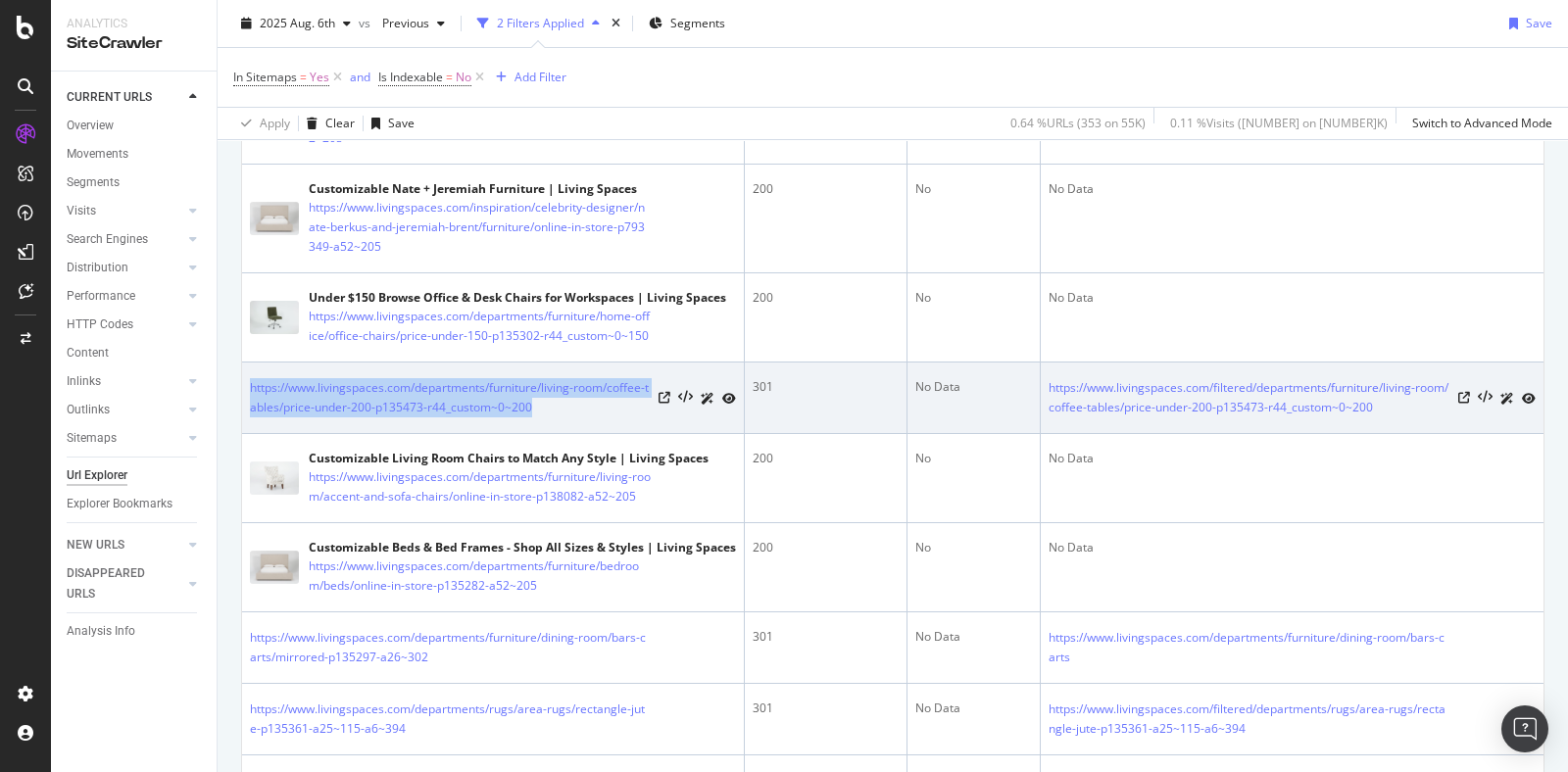 drag, startPoint x: 562, startPoint y: 453, endPoint x: 244, endPoint y: 425, distance: 319.2303 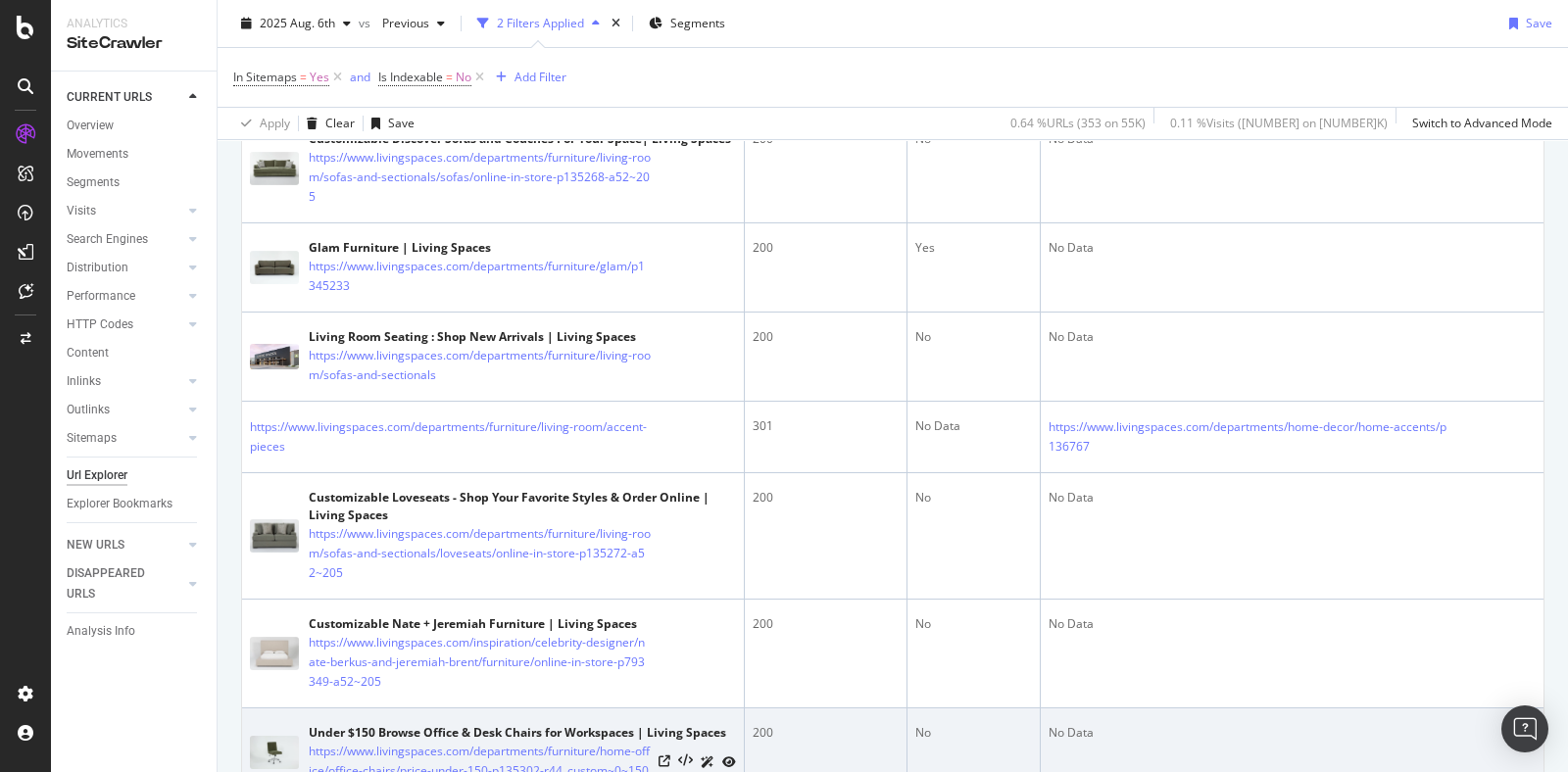 scroll, scrollTop: 550, scrollLeft: 0, axis: vertical 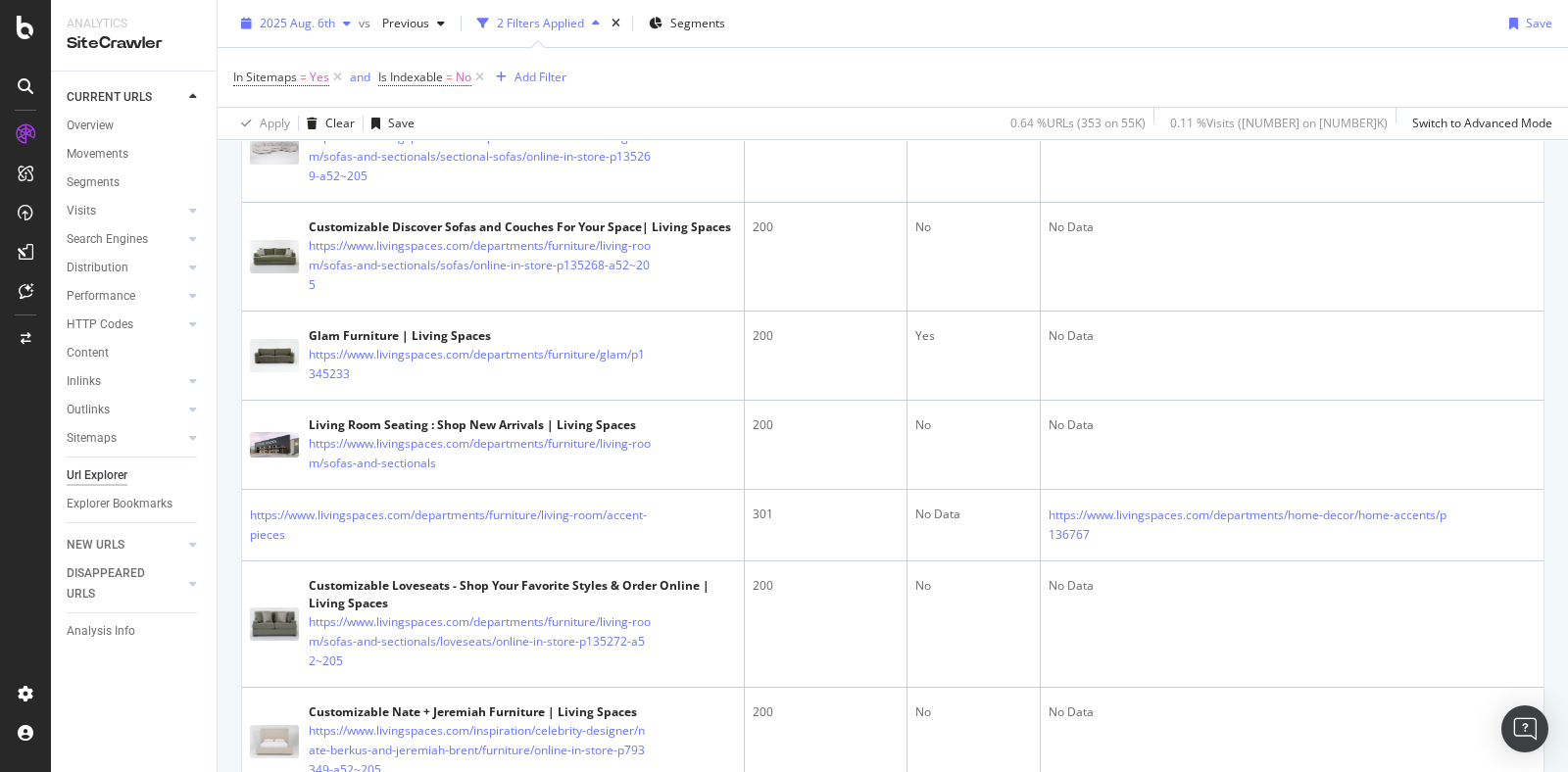 click on "2025 Aug. 6th" at bounding box center (297, 23) 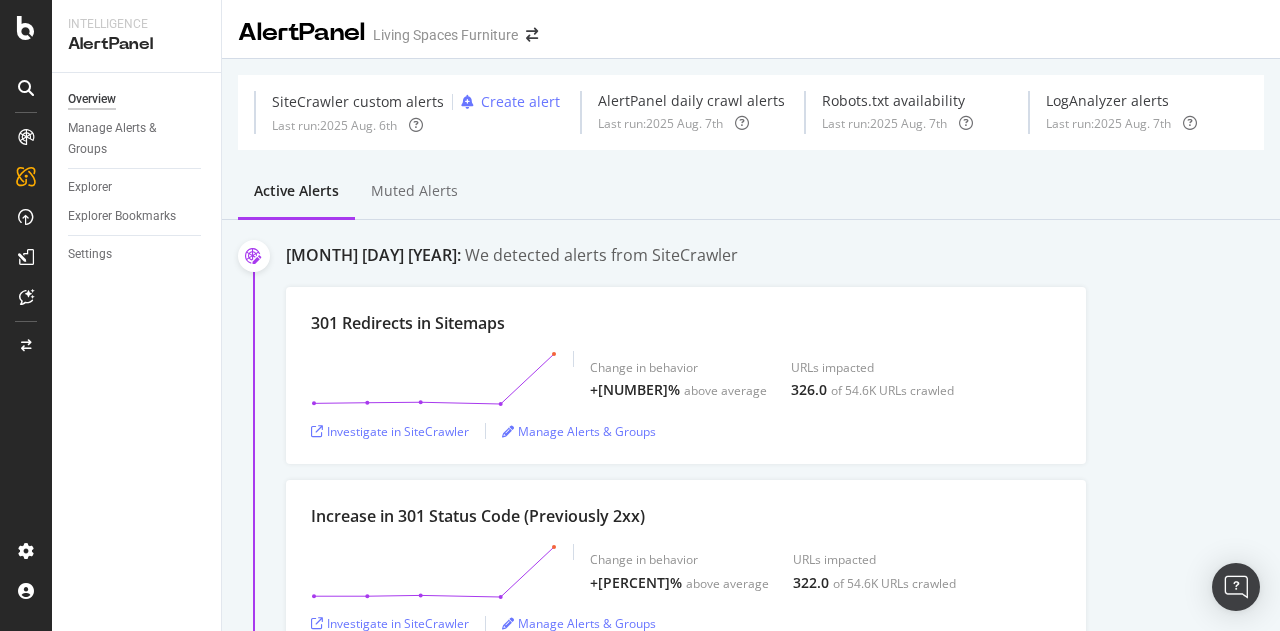 scroll, scrollTop: 0, scrollLeft: 0, axis: both 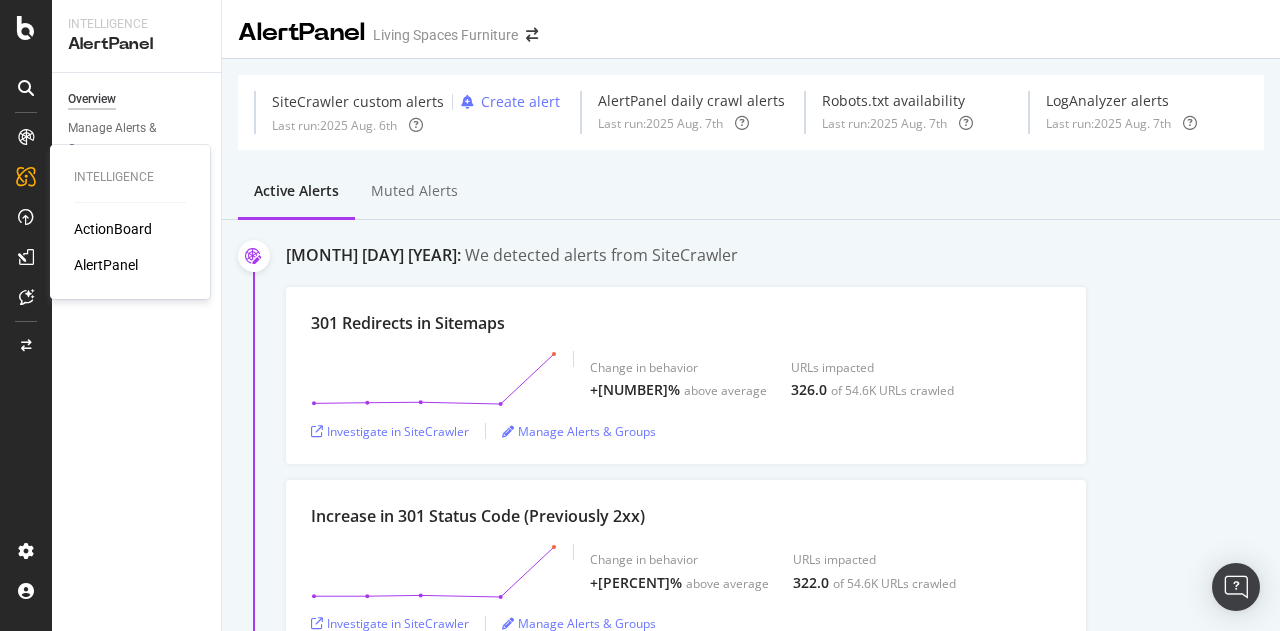 click on "AlertPanel" at bounding box center [106, 265] 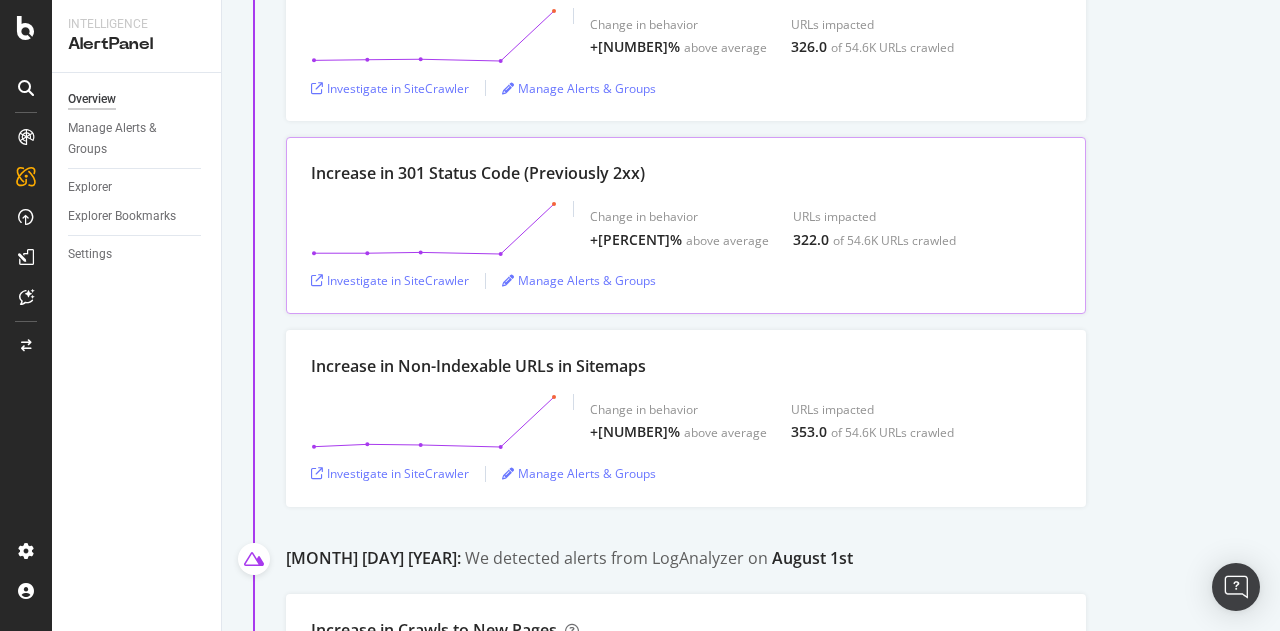 scroll, scrollTop: 344, scrollLeft: 0, axis: vertical 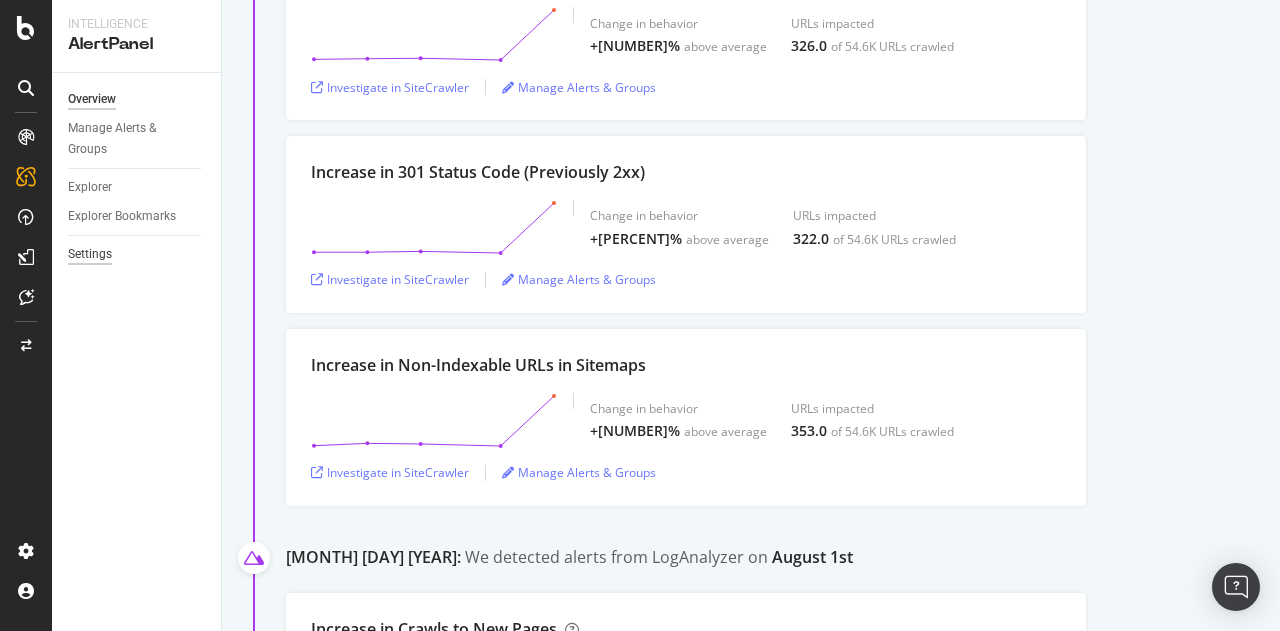 click on "Settings" at bounding box center [90, 254] 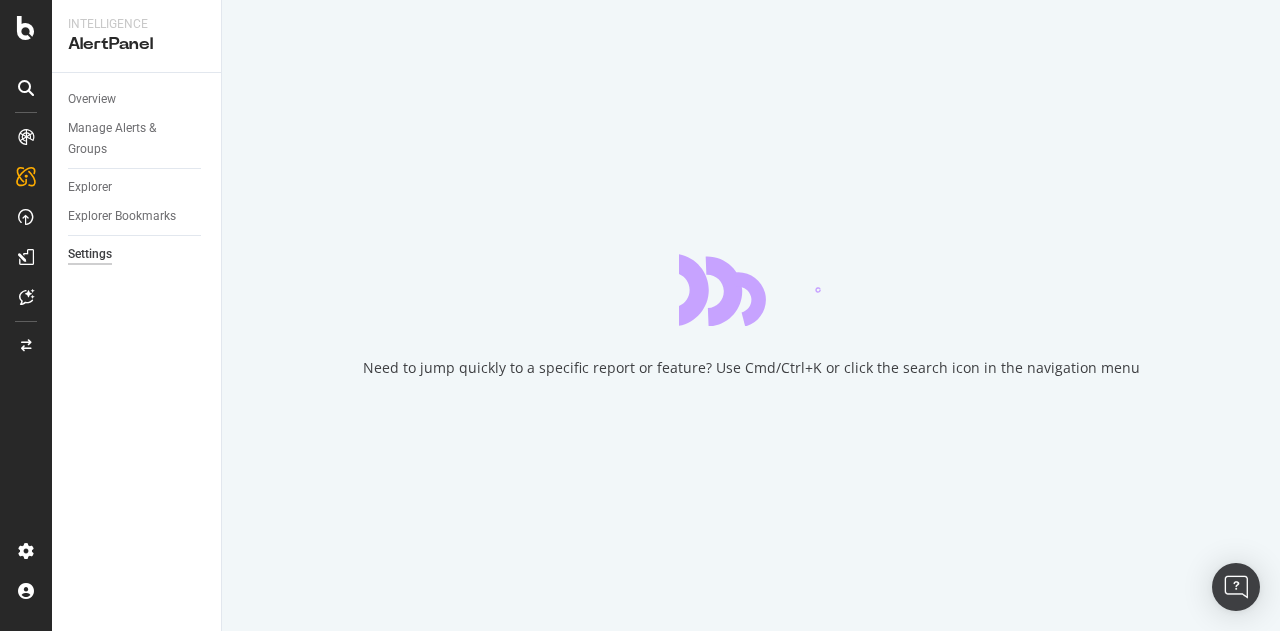 select on "21" 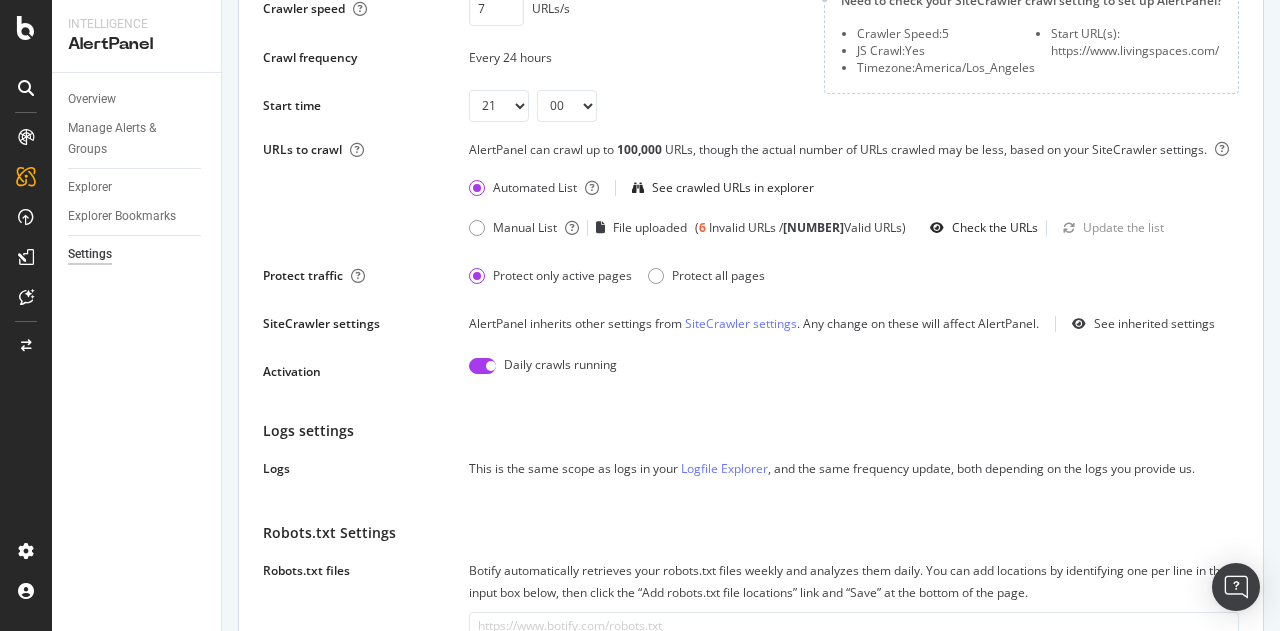 scroll, scrollTop: 0, scrollLeft: 0, axis: both 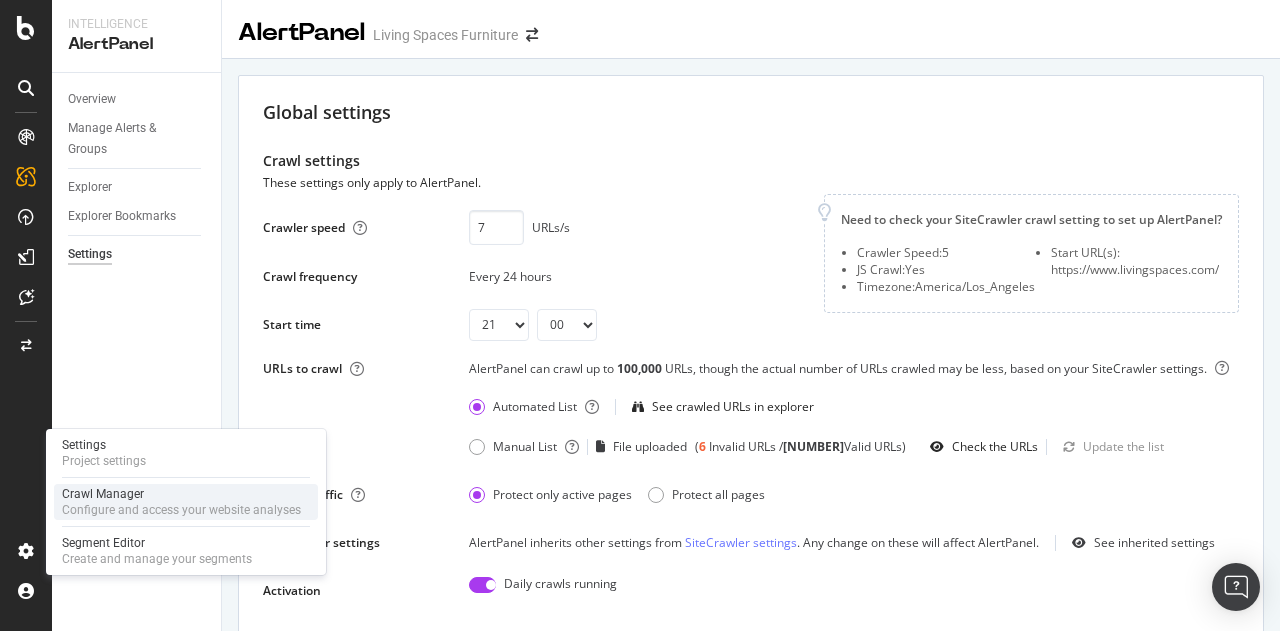click on "Crawl Manager" at bounding box center [181, 494] 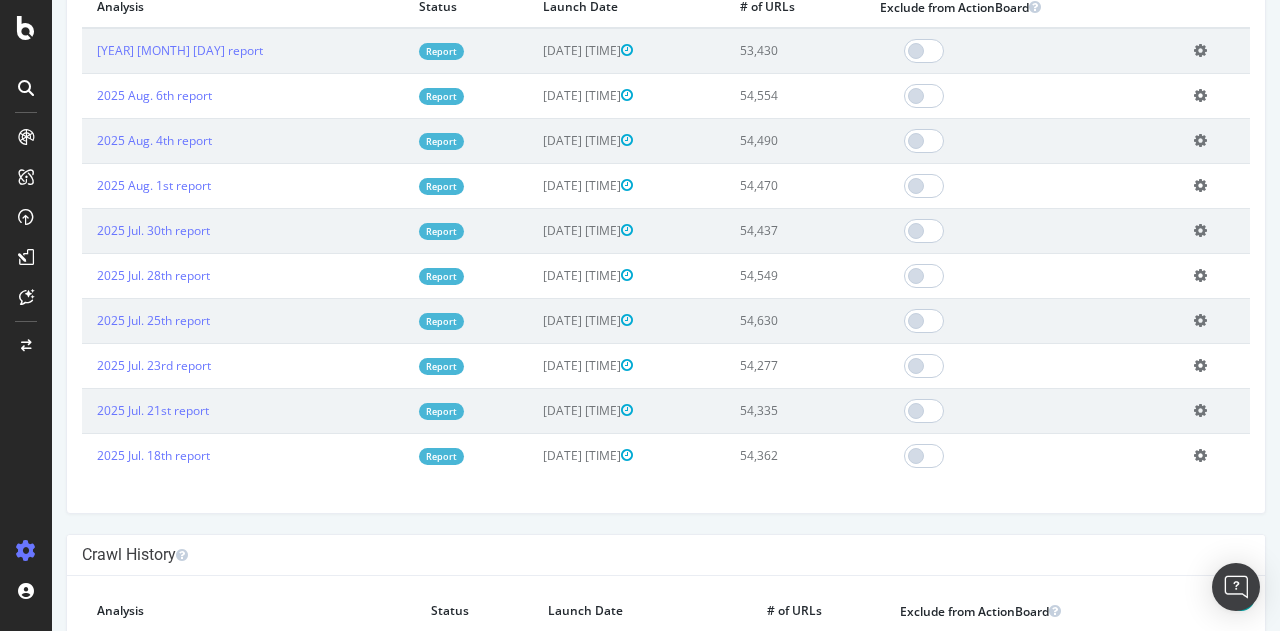 scroll, scrollTop: 759, scrollLeft: 0, axis: vertical 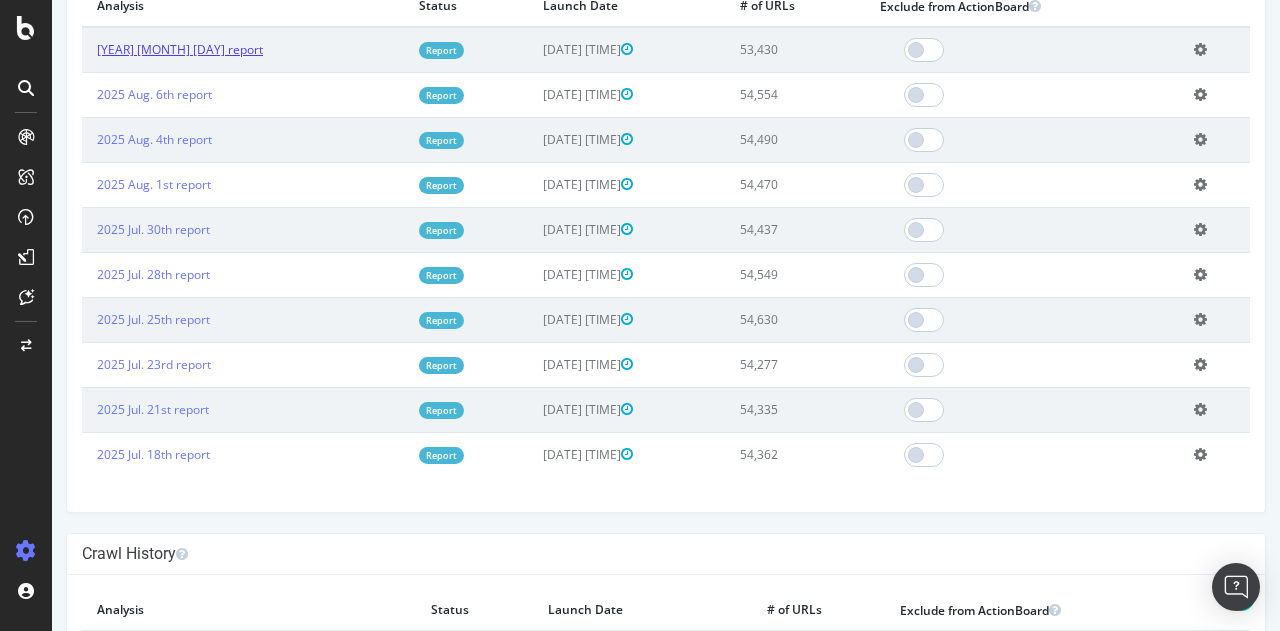 click on "2025 Aug. 8th
report" at bounding box center (180, 49) 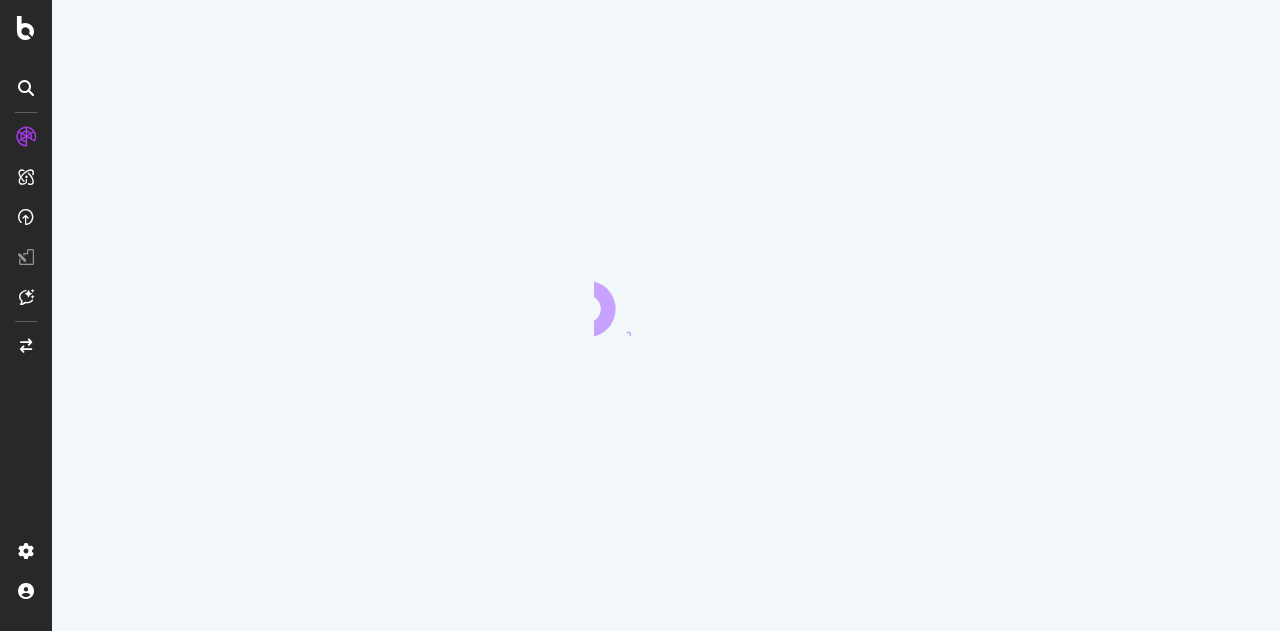 scroll, scrollTop: 0, scrollLeft: 0, axis: both 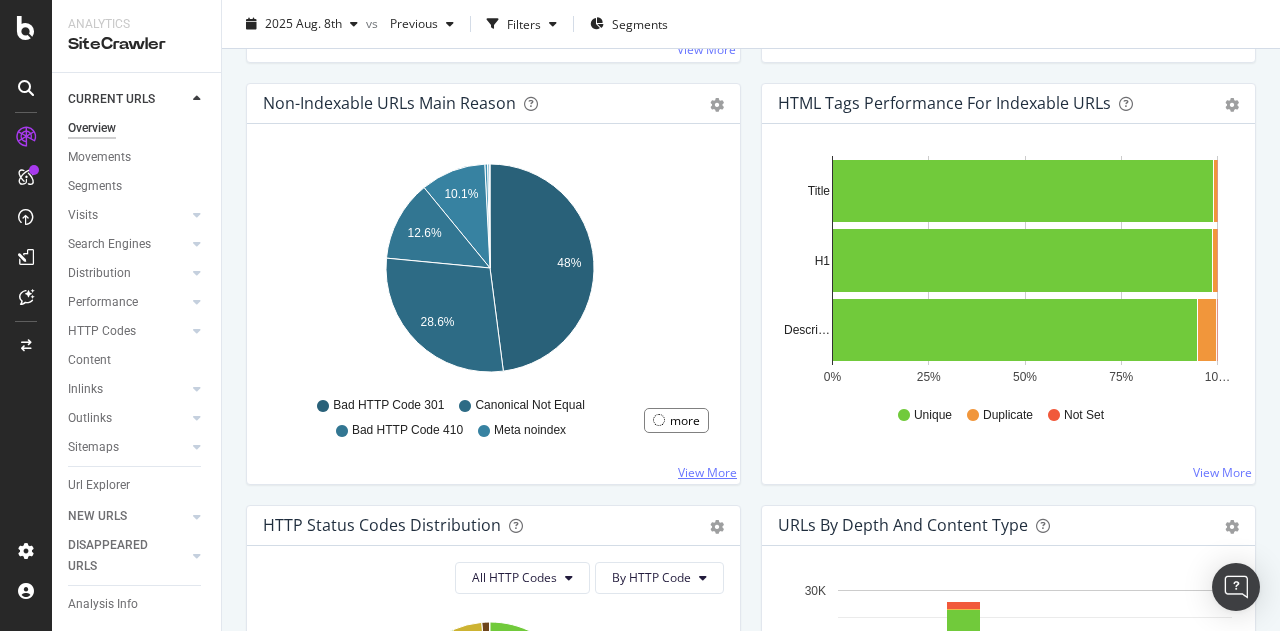 click on "View More" at bounding box center [707, 472] 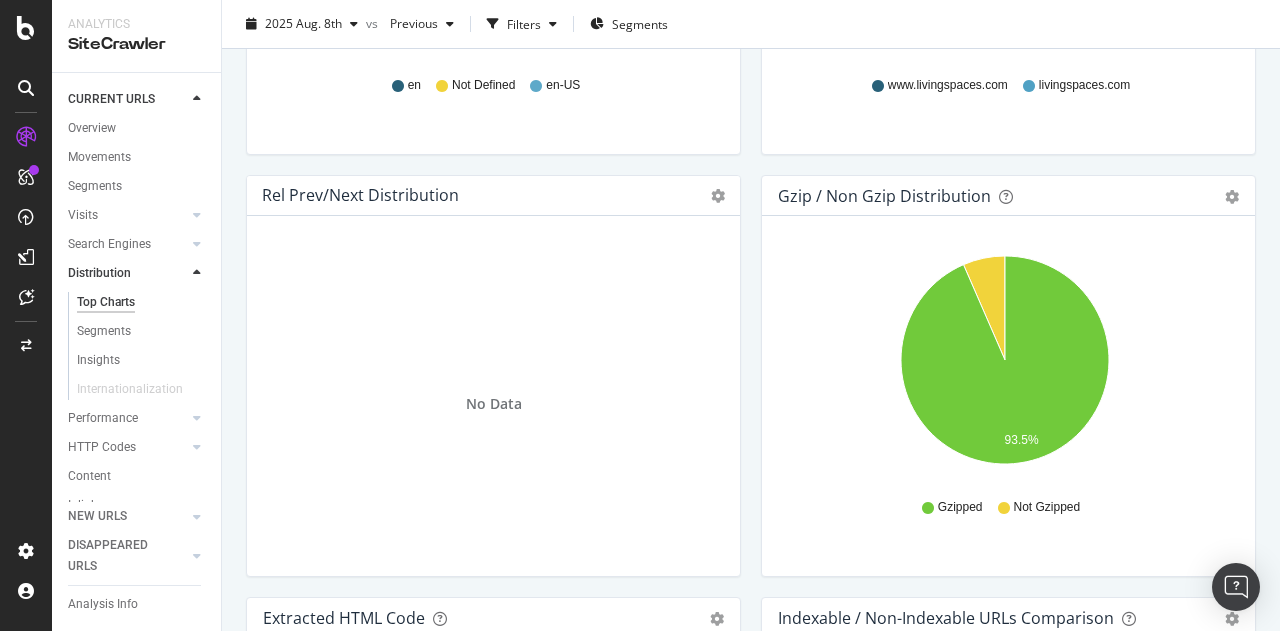 scroll, scrollTop: 2588, scrollLeft: 0, axis: vertical 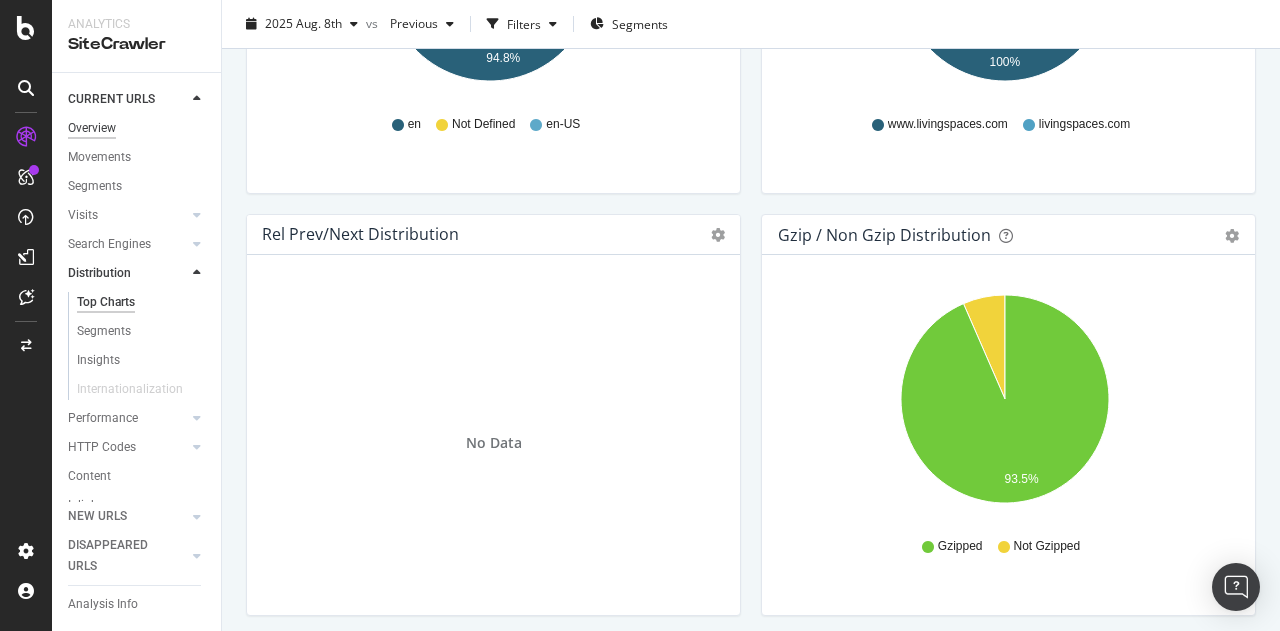 click on "Overview" at bounding box center (92, 128) 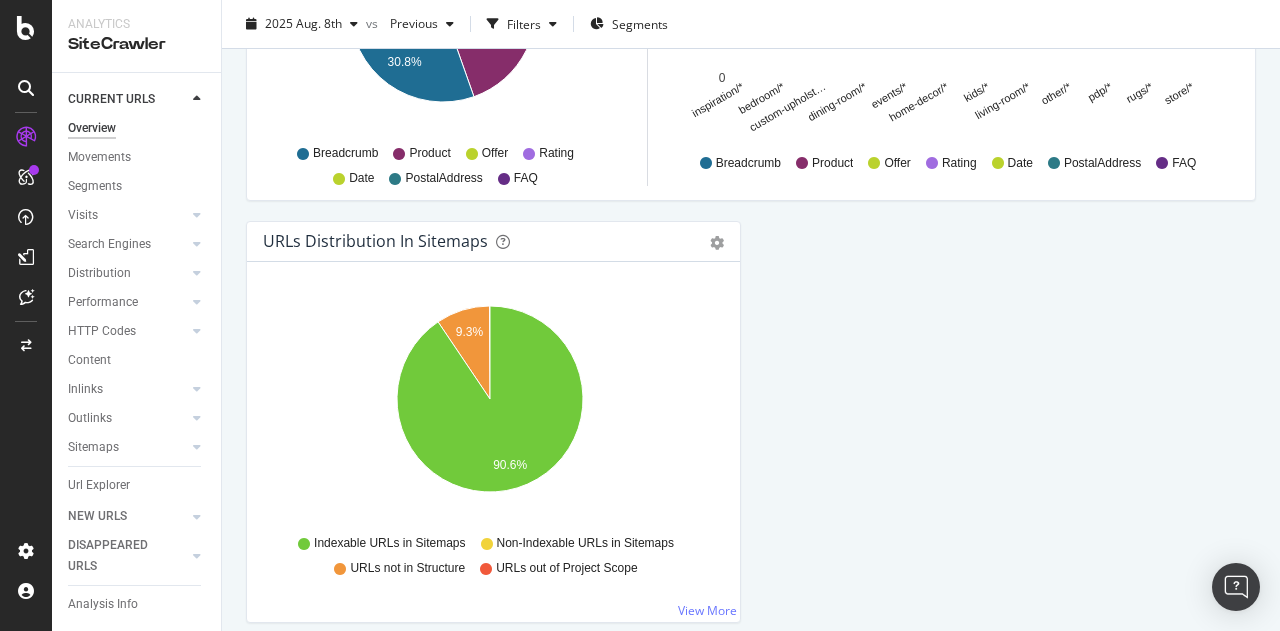 scroll, scrollTop: 2270, scrollLeft: 0, axis: vertical 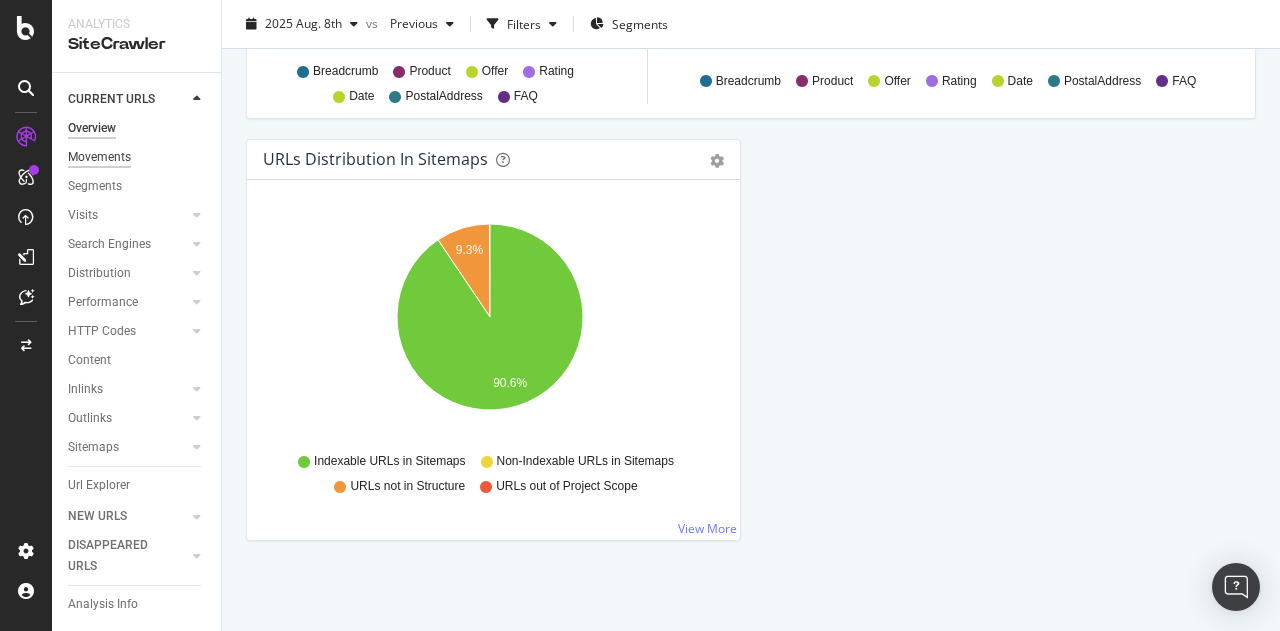 click on "Movements" at bounding box center [99, 157] 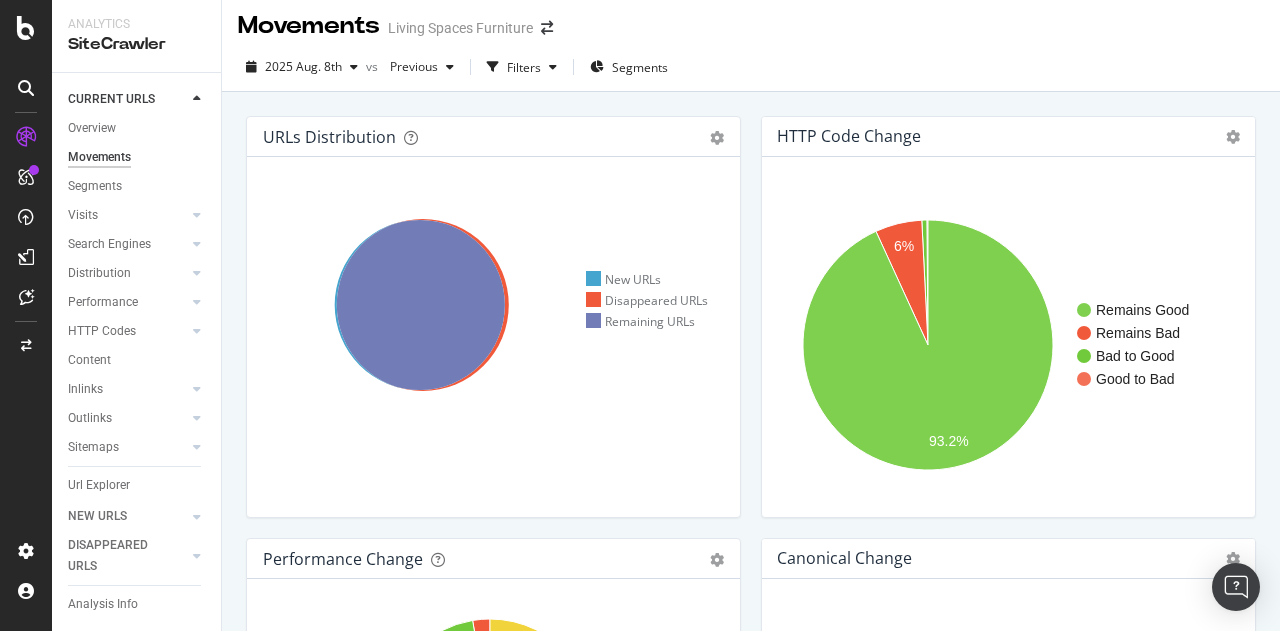 scroll, scrollTop: 8, scrollLeft: 0, axis: vertical 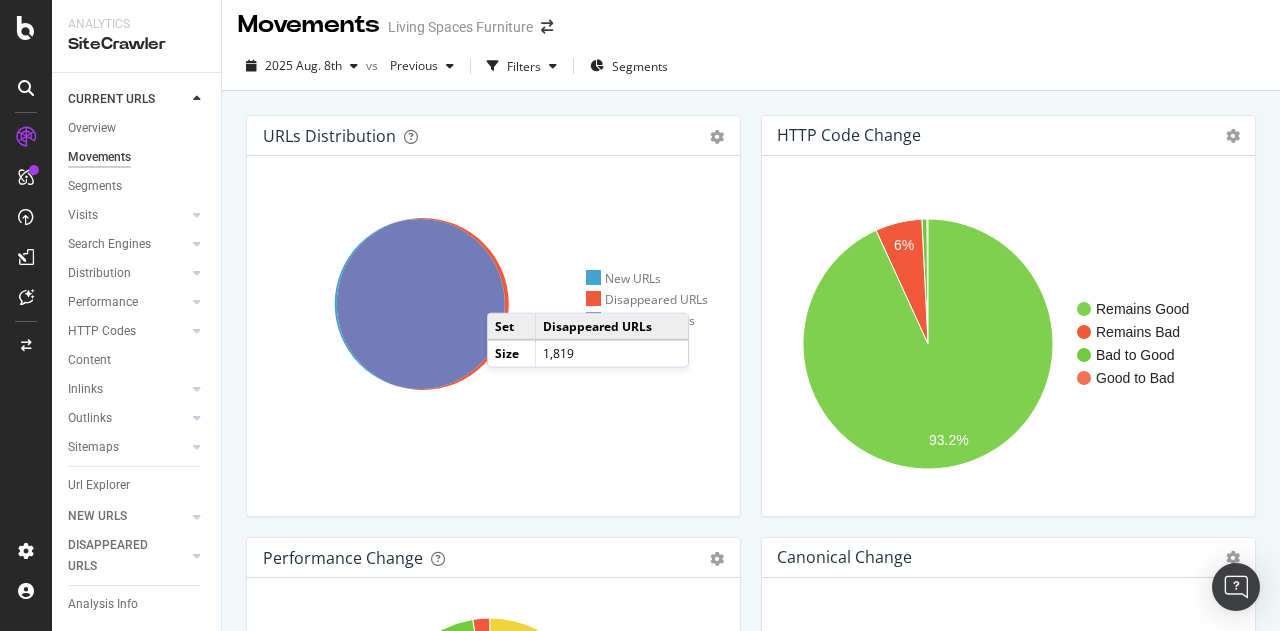 click 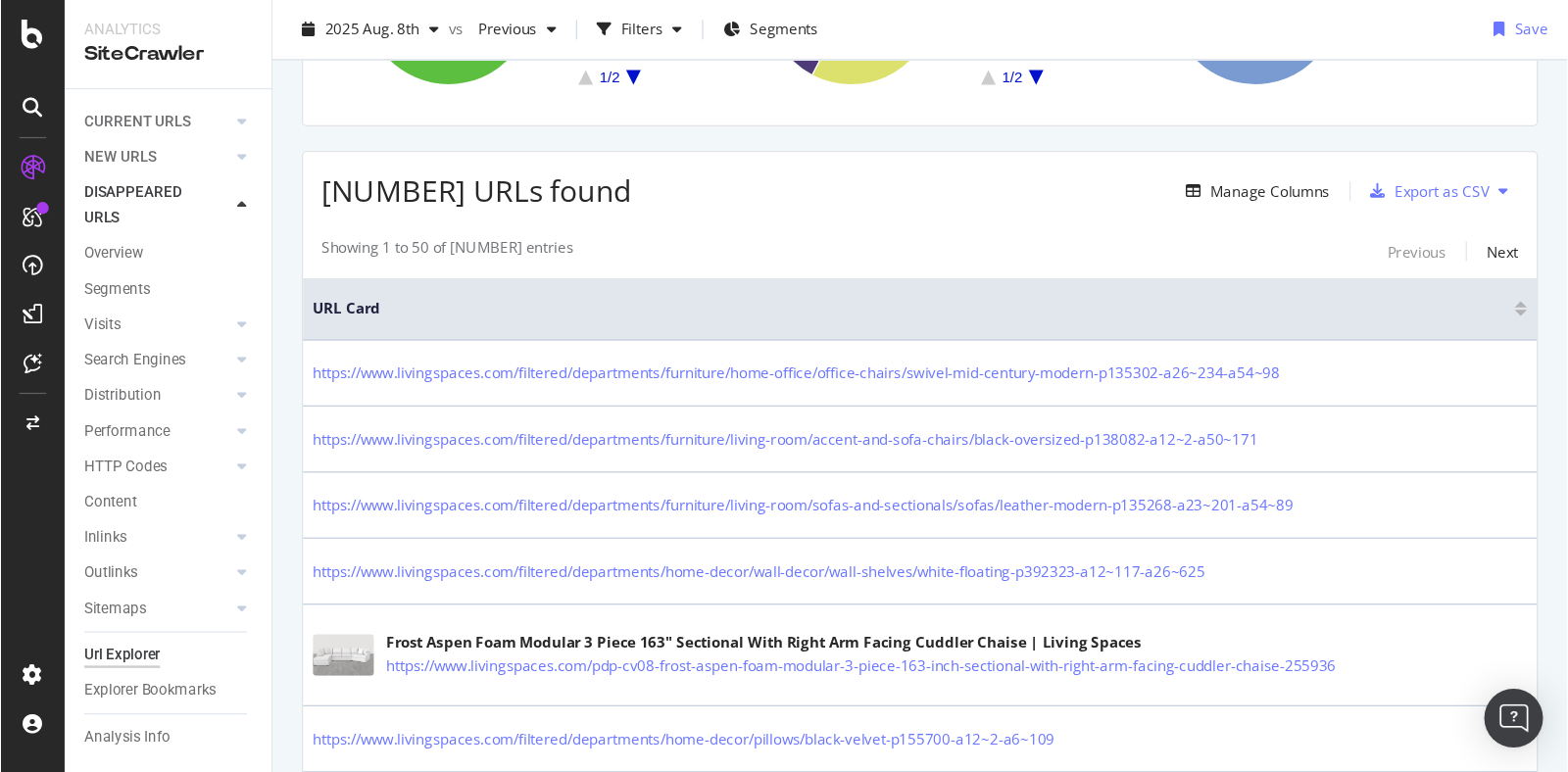scroll, scrollTop: 281, scrollLeft: 0, axis: vertical 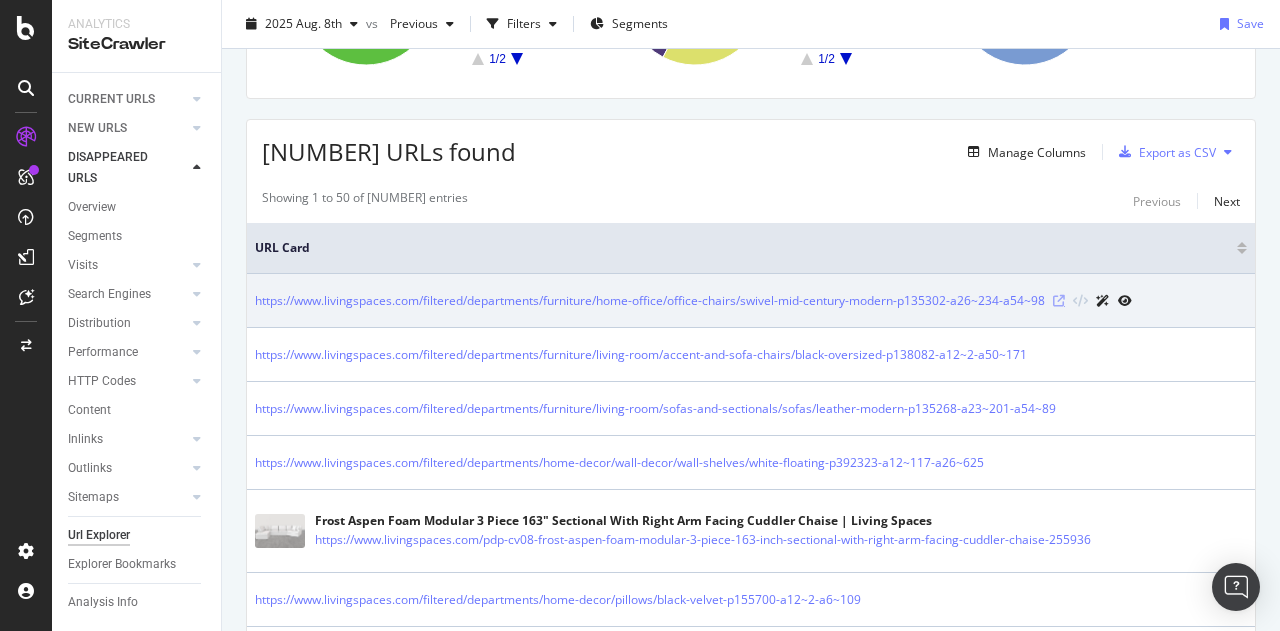 click at bounding box center [1059, 301] 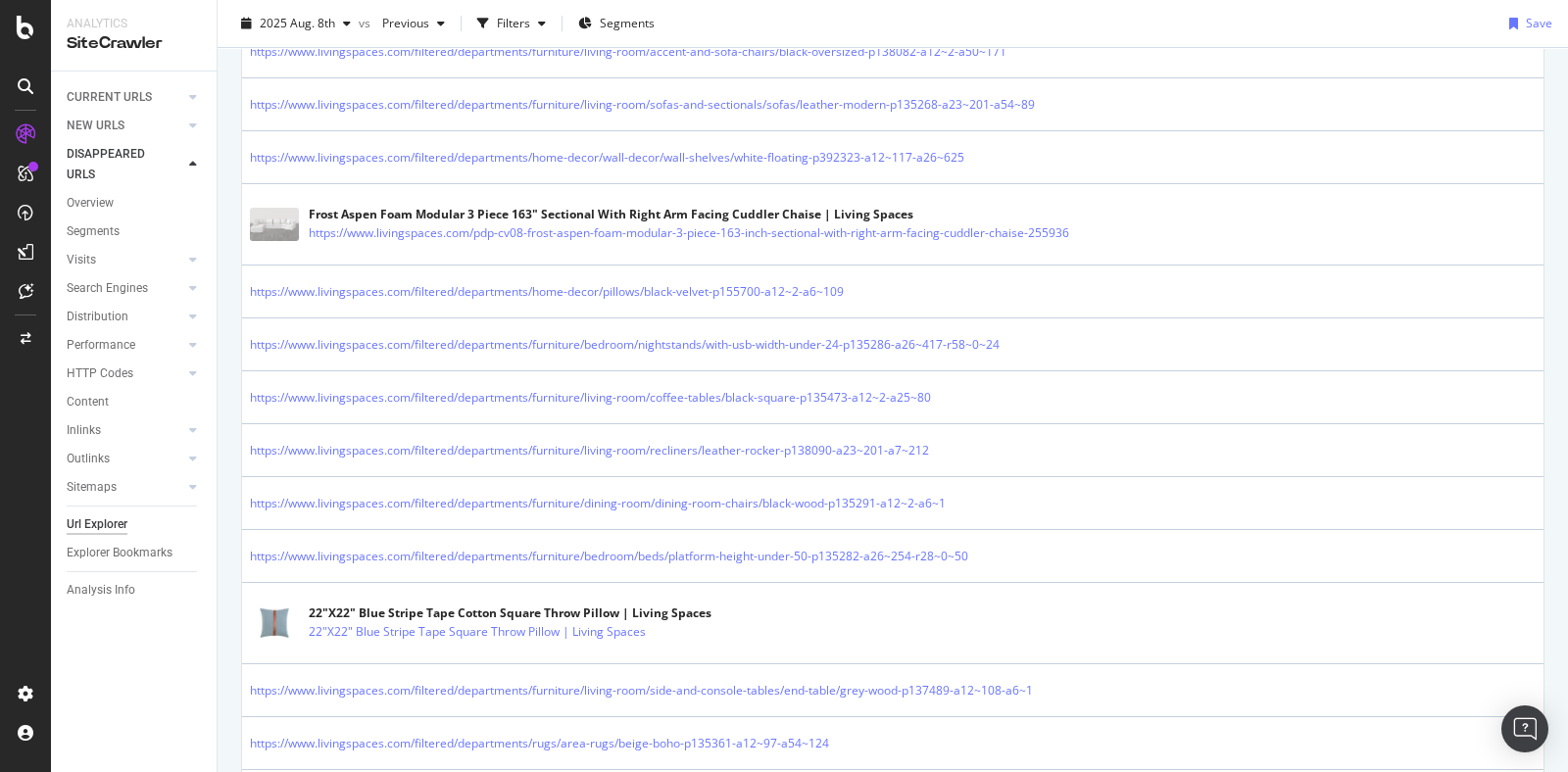 scroll, scrollTop: 0, scrollLeft: 0, axis: both 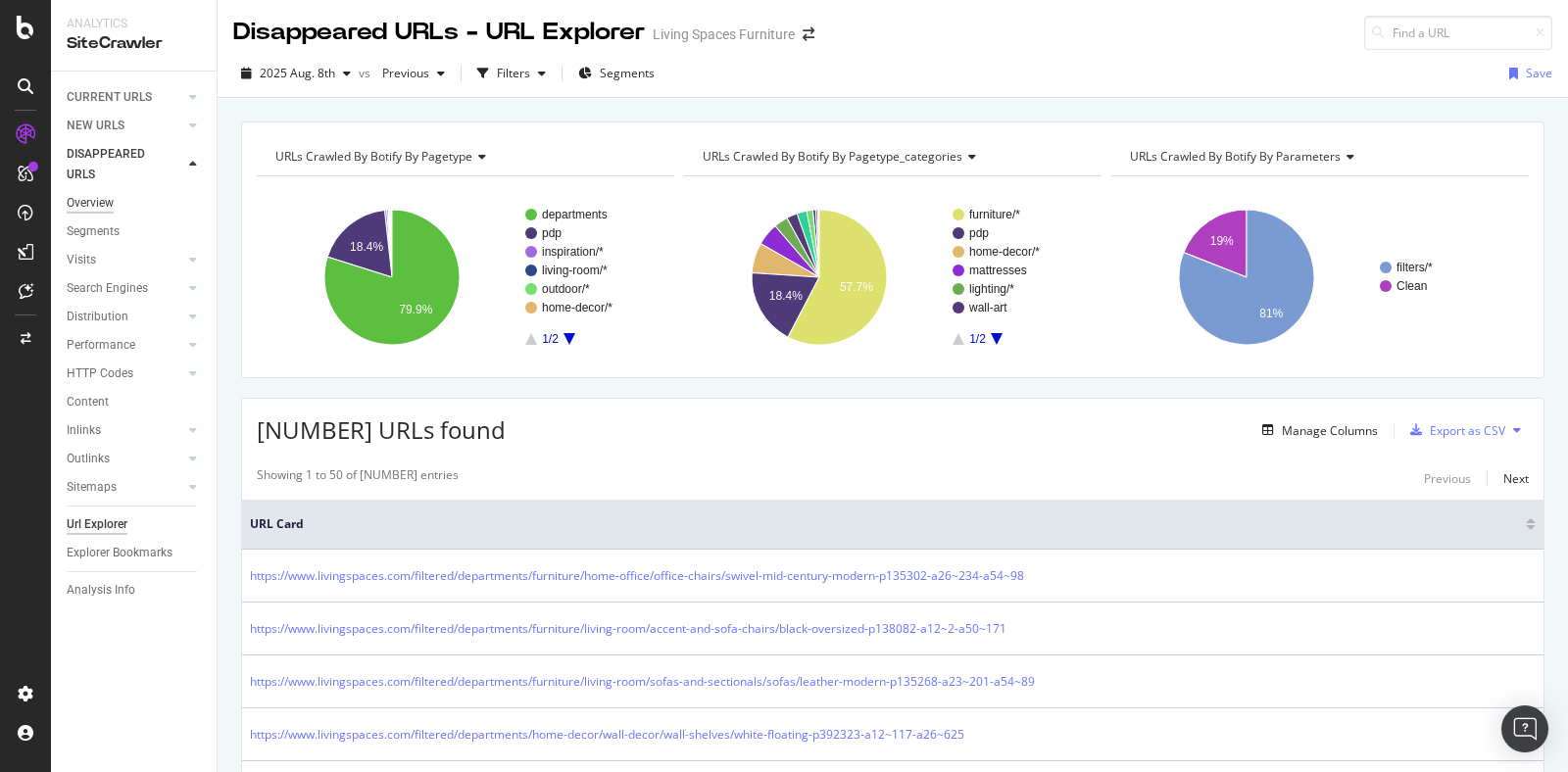 click on "Overview" at bounding box center (90, 203) 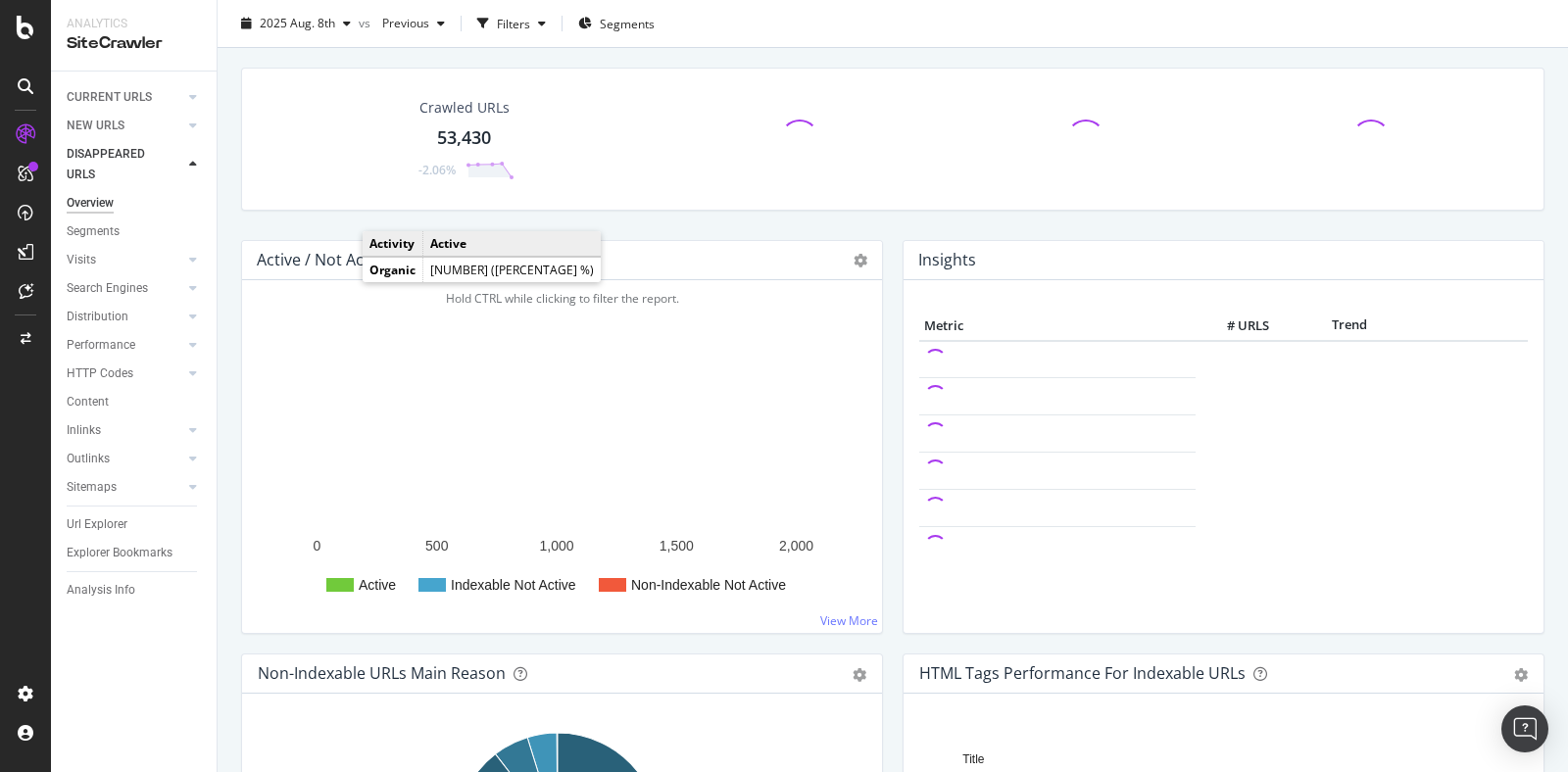 scroll, scrollTop: 47, scrollLeft: 0, axis: vertical 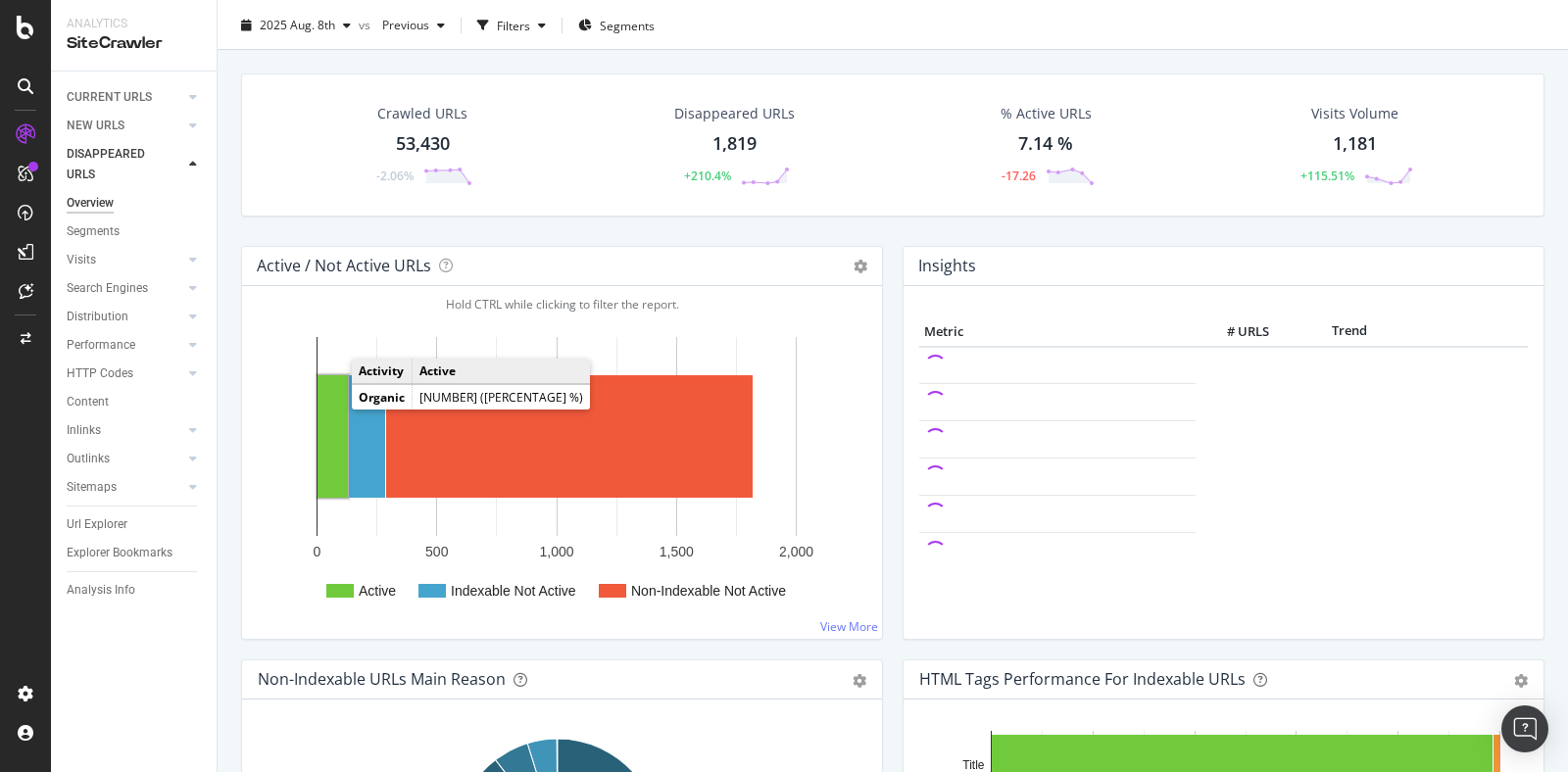 click 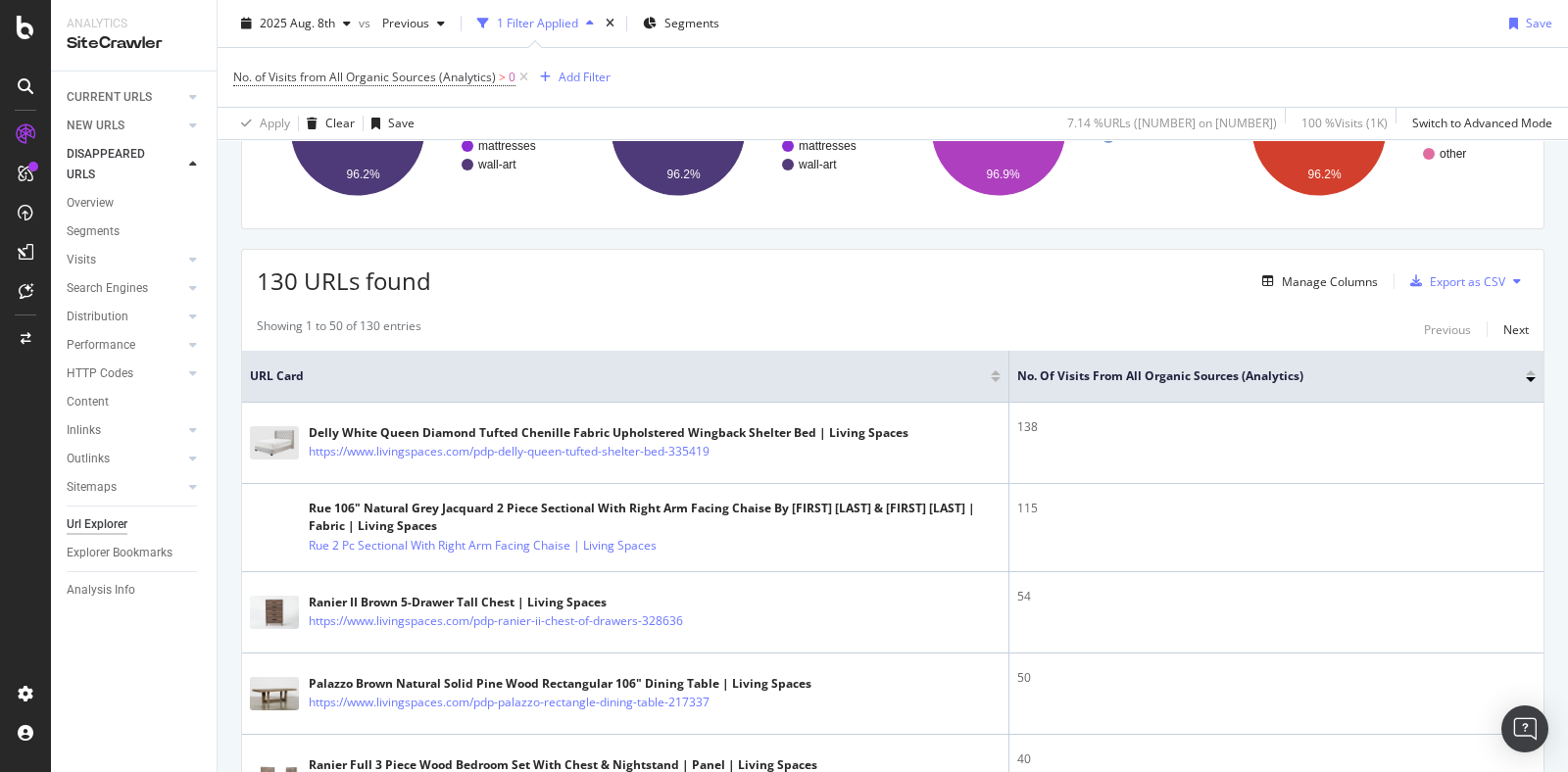 scroll, scrollTop: 0, scrollLeft: 0, axis: both 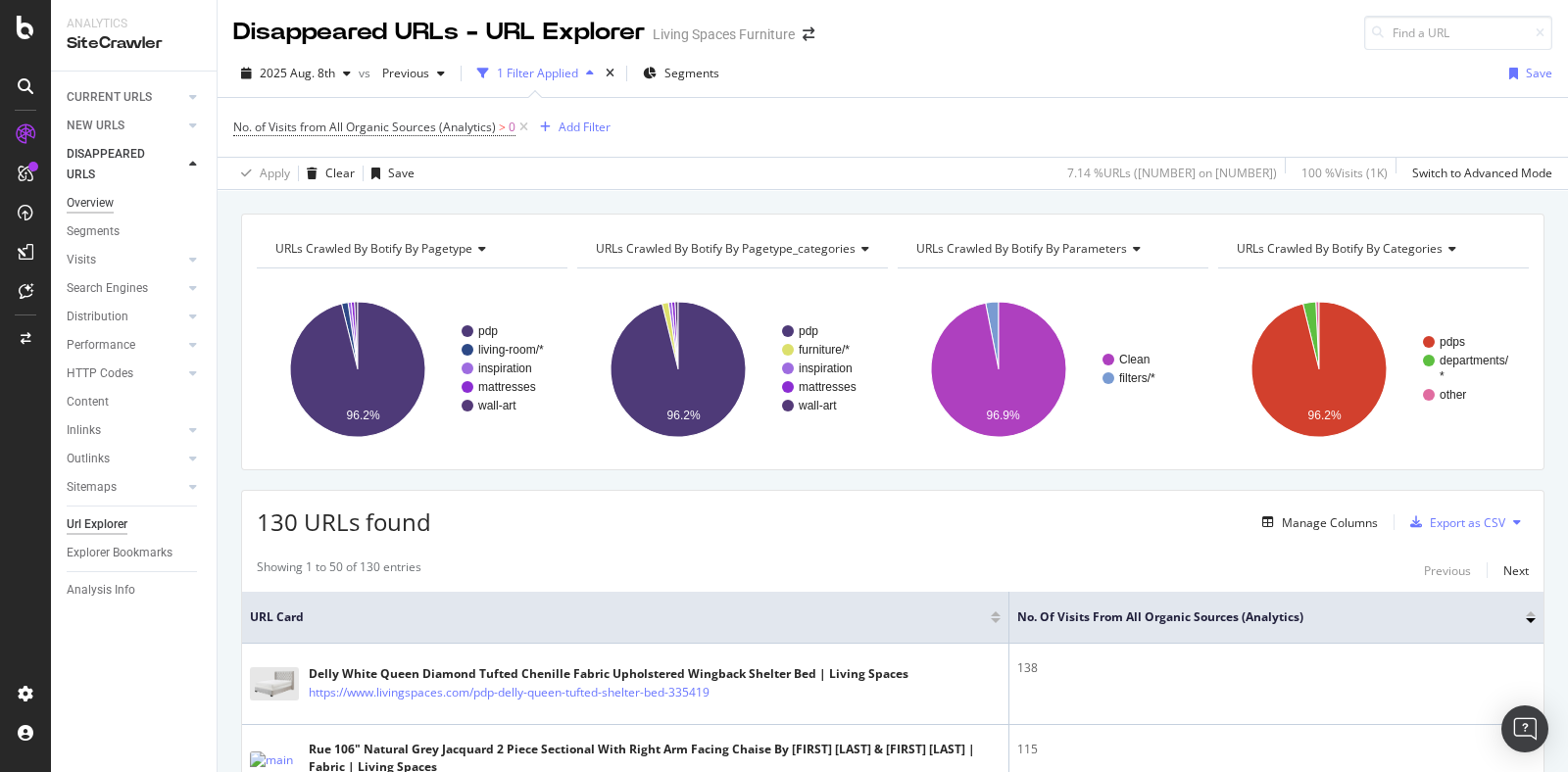 click on "Overview" at bounding box center (90, 203) 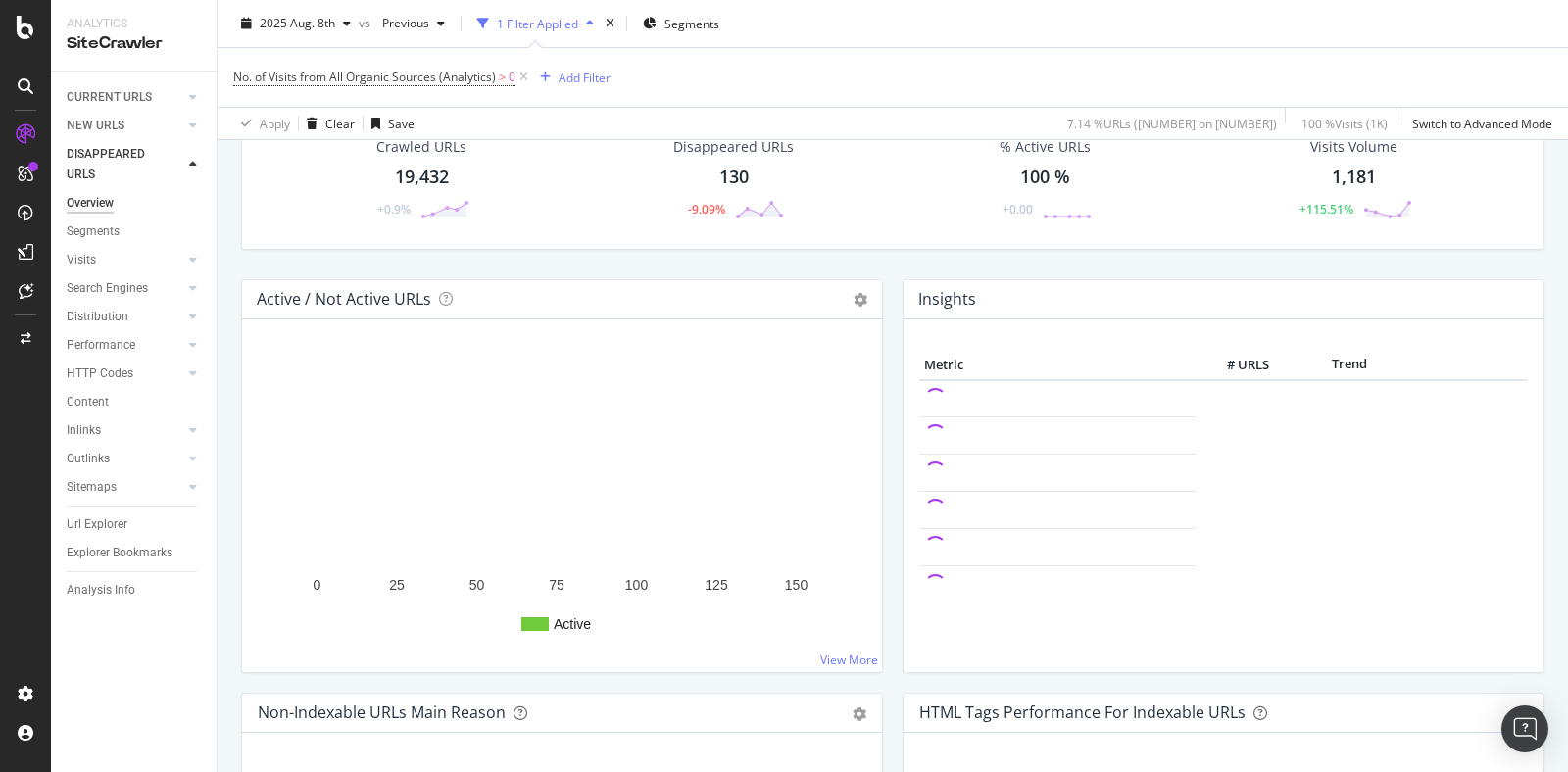 scroll, scrollTop: 0, scrollLeft: 0, axis: both 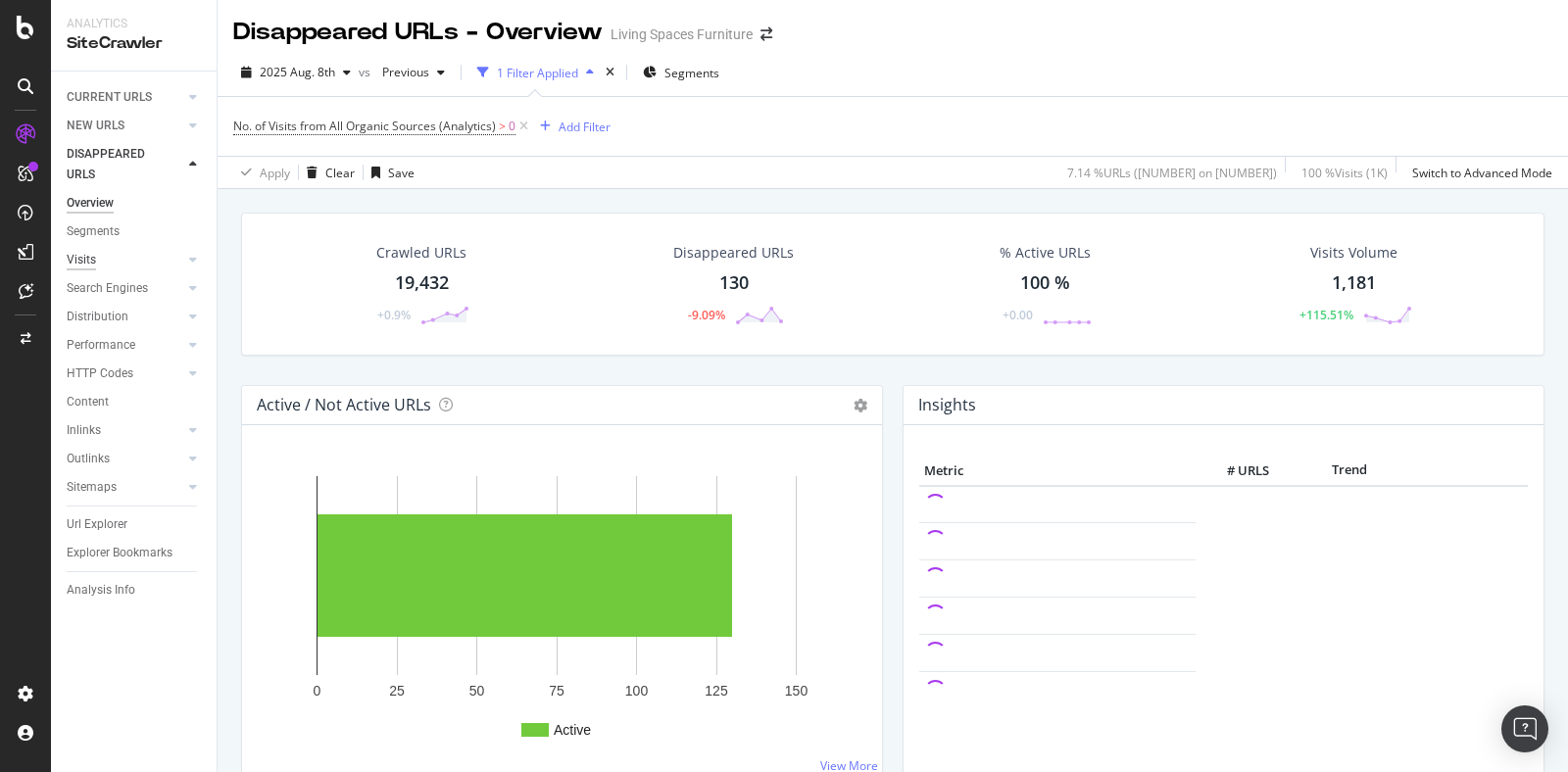 click on "Visits" at bounding box center [81, 260] 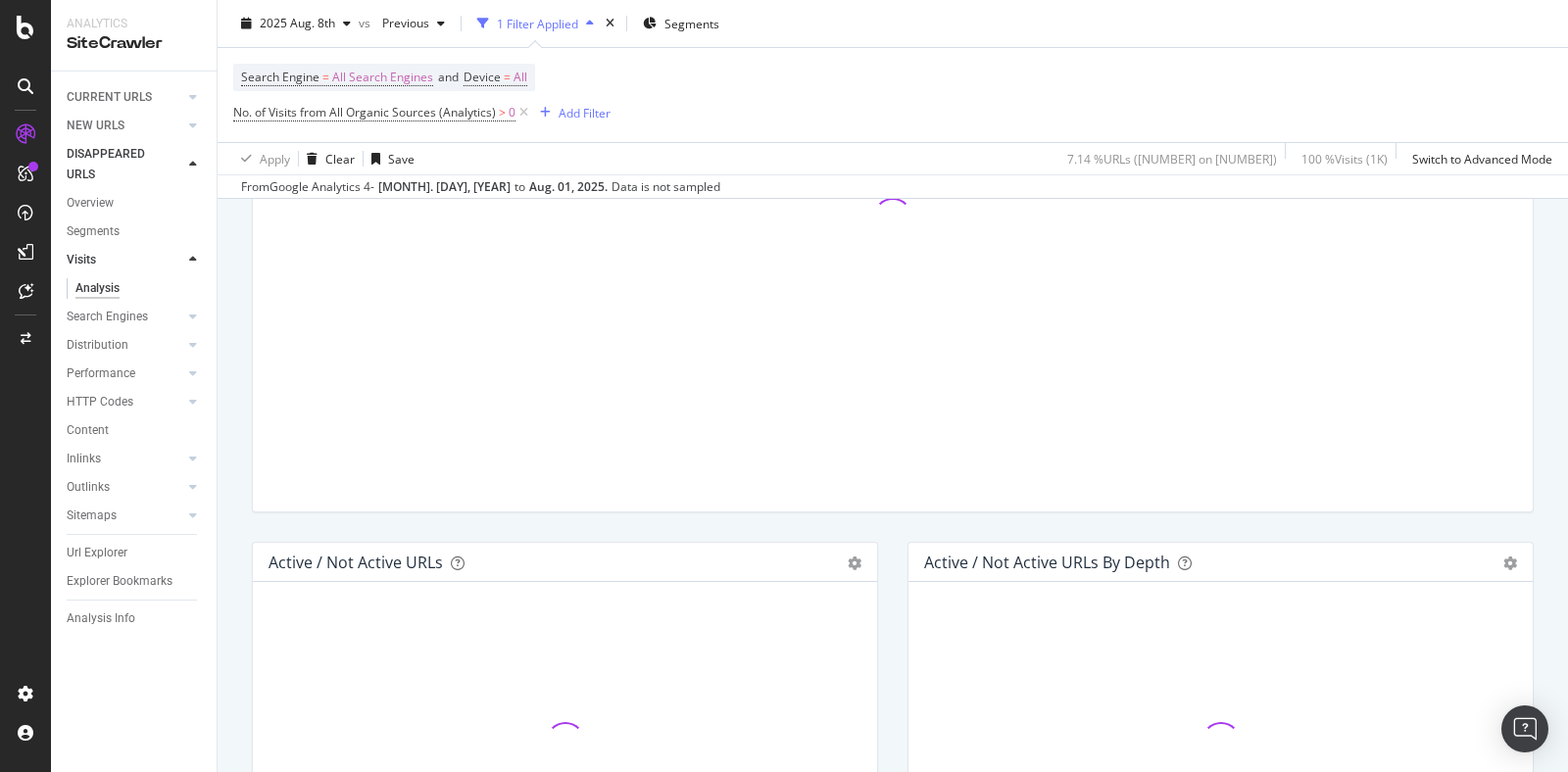 scroll, scrollTop: 659, scrollLeft: 0, axis: vertical 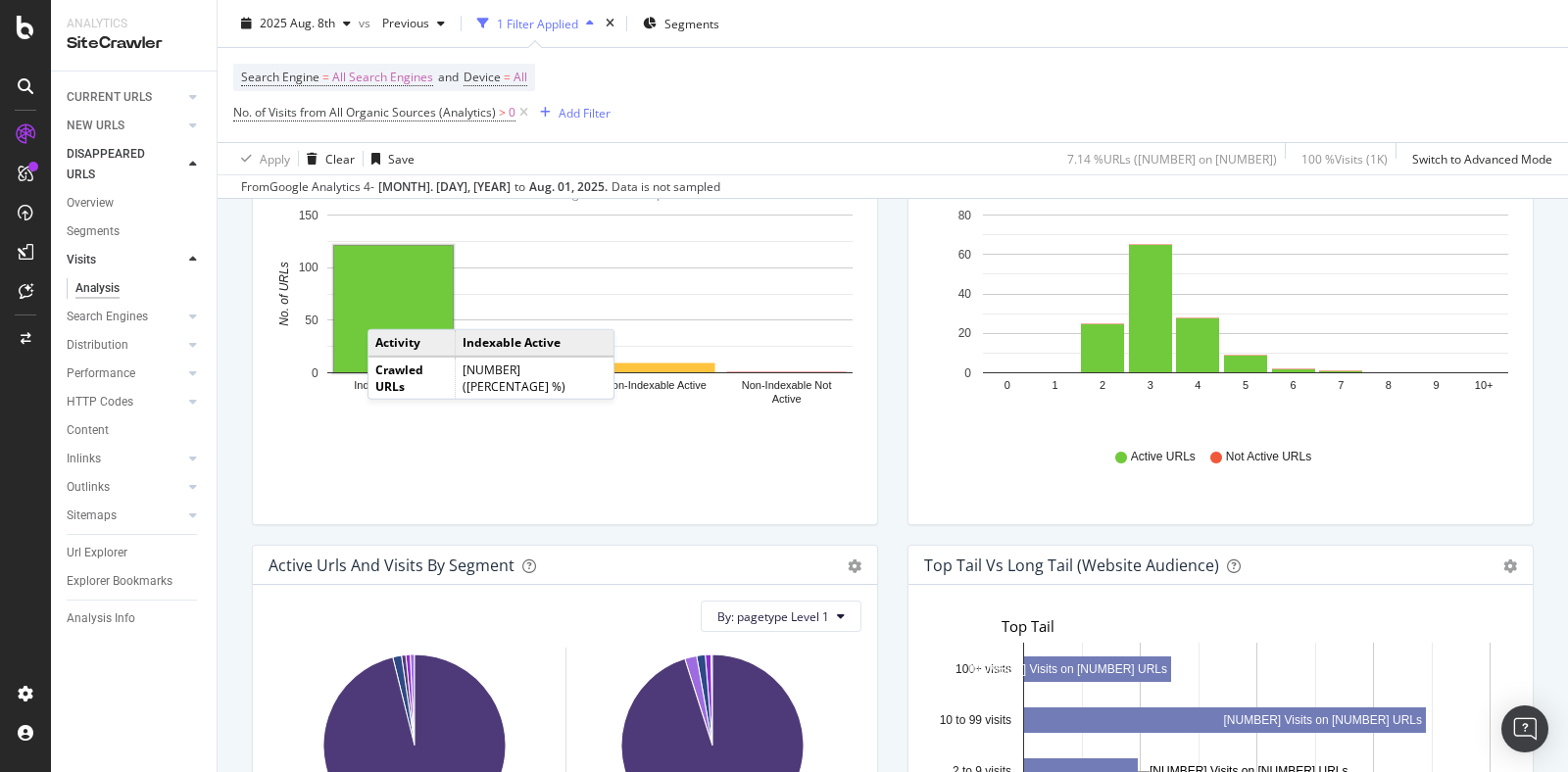 click 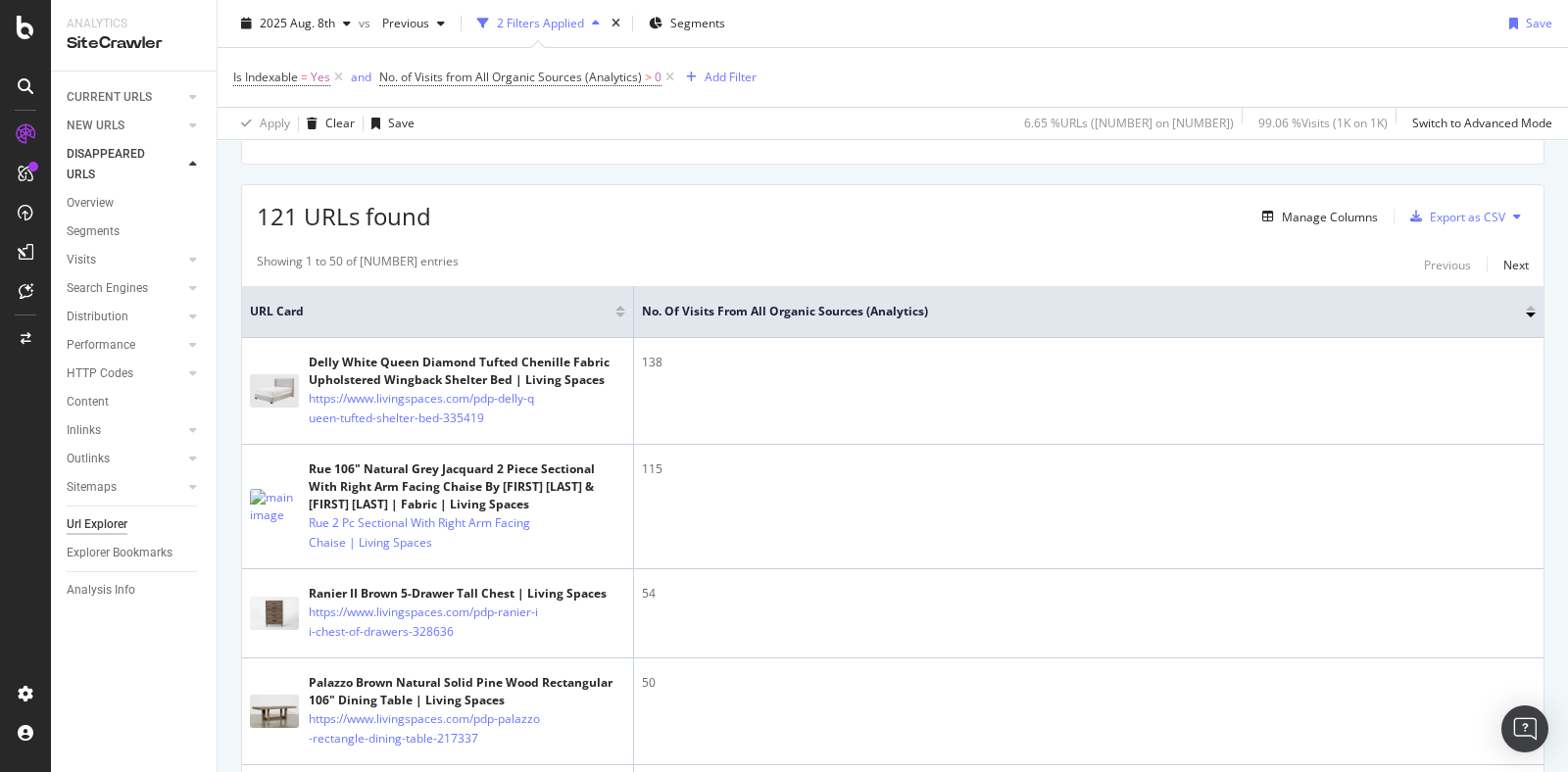 scroll, scrollTop: 308, scrollLeft: 0, axis: vertical 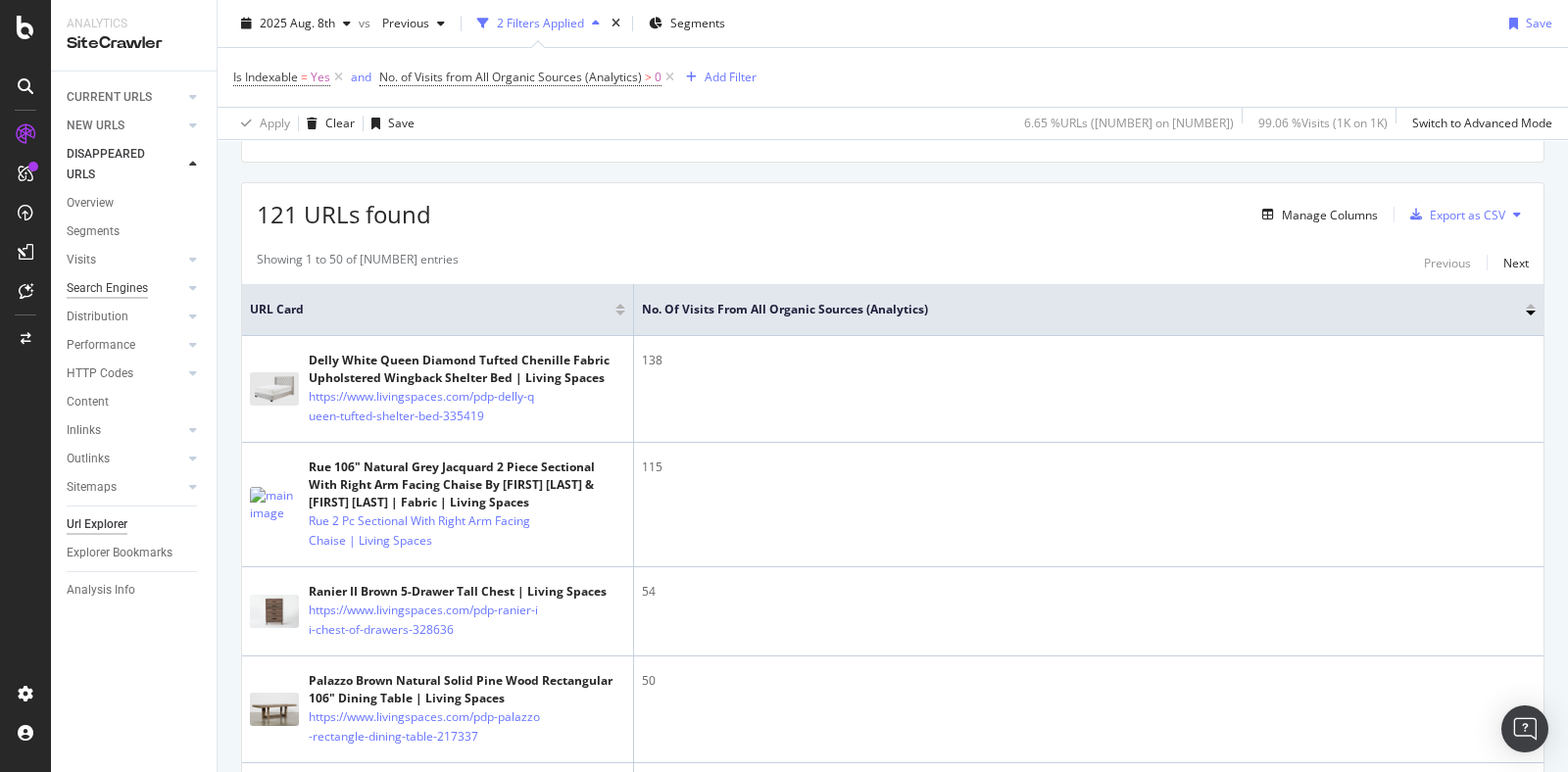 click on "Search Engines" at bounding box center [107, 288] 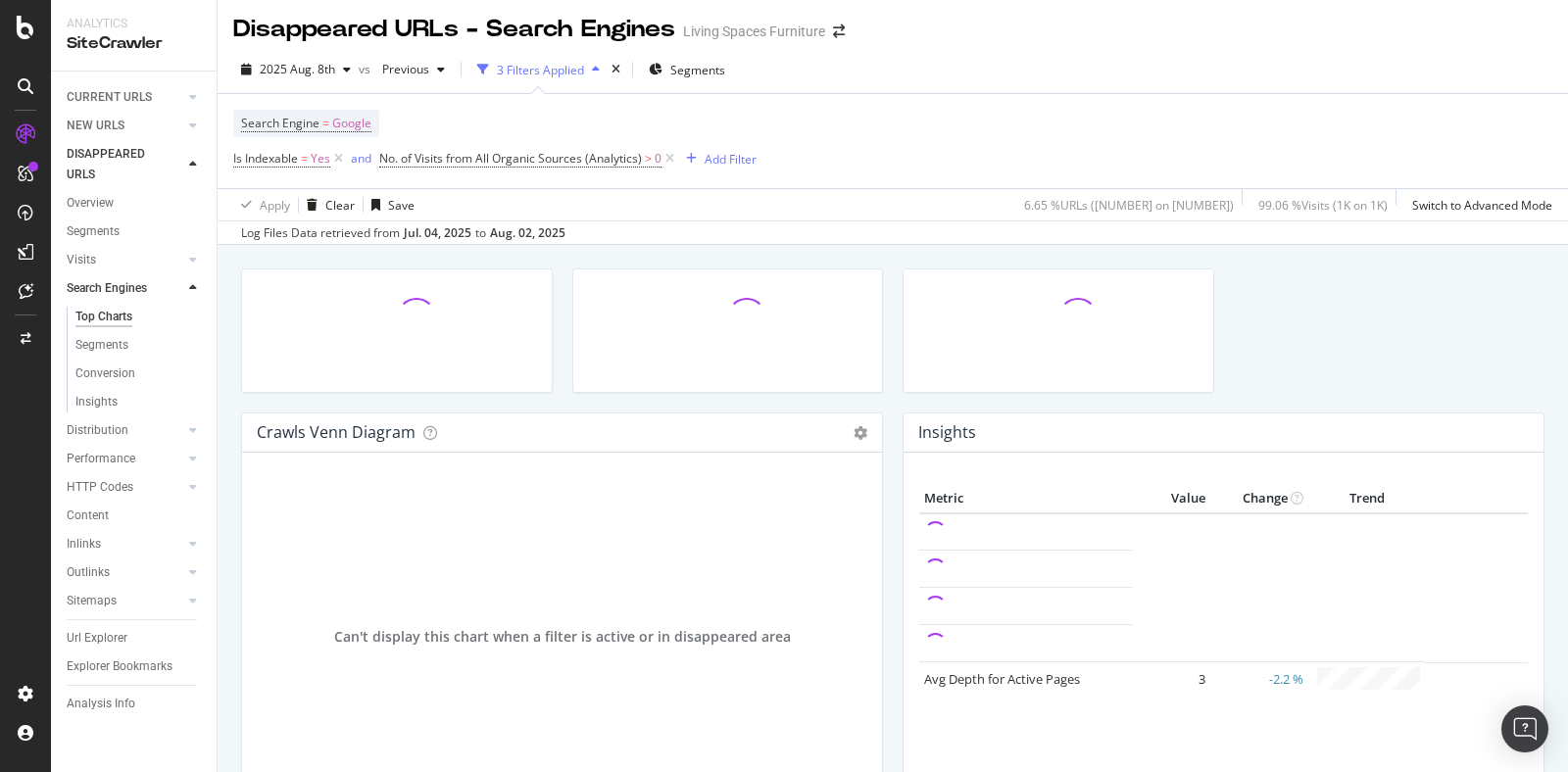 scroll, scrollTop: 0, scrollLeft: 0, axis: both 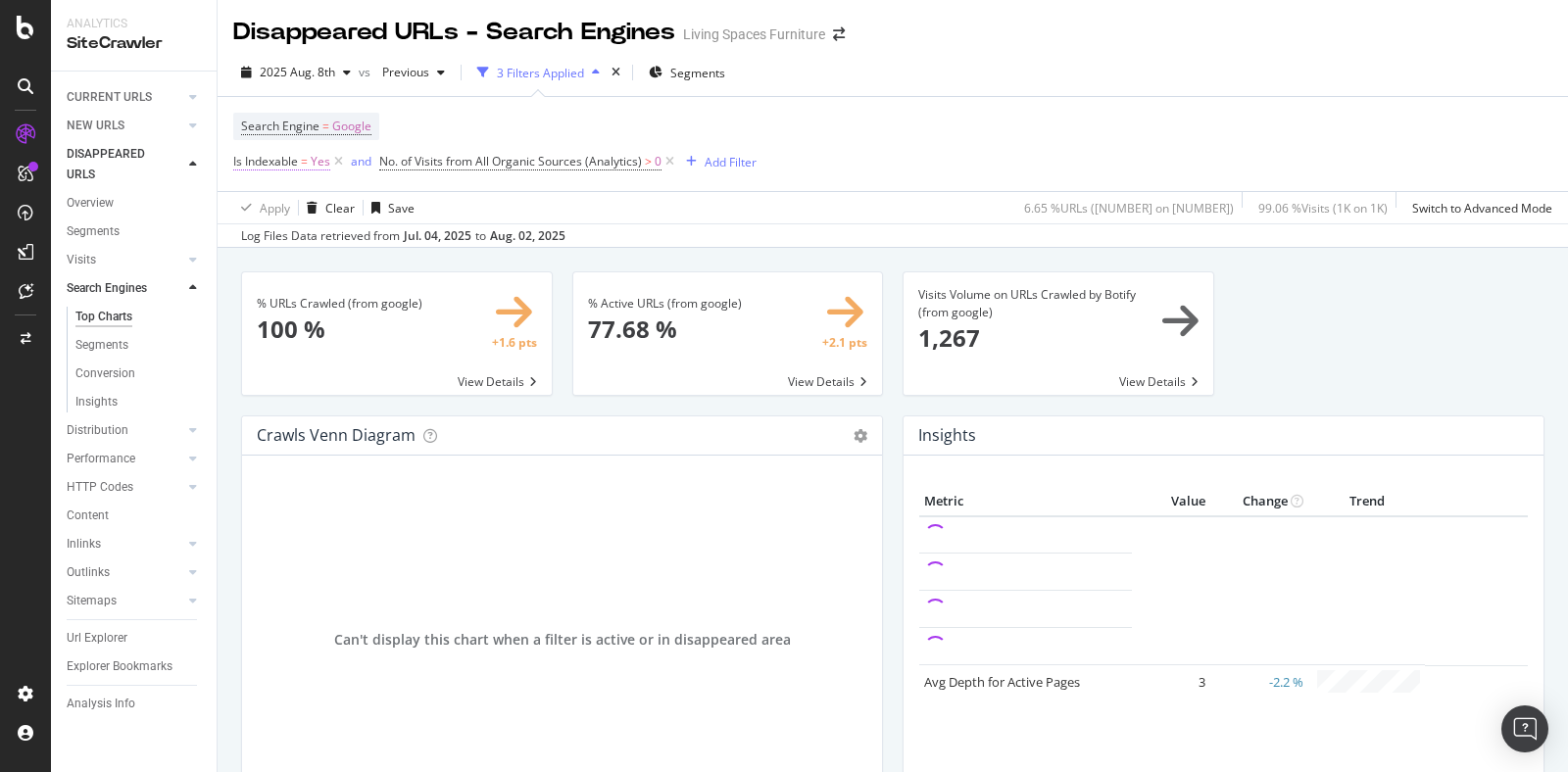 click on "Yes" at bounding box center [320, 162] 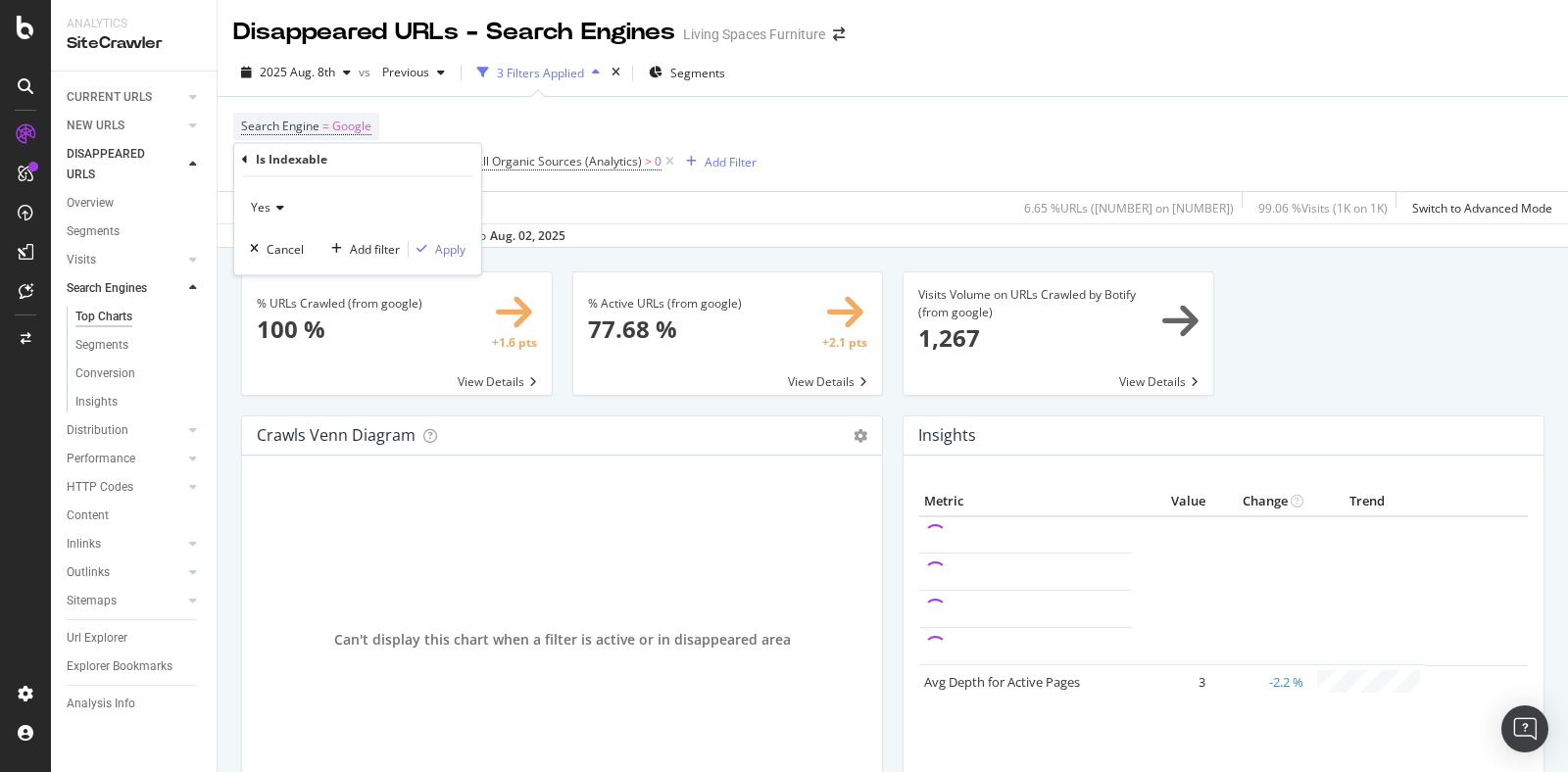 click on "Yes" at bounding box center (261, 208) 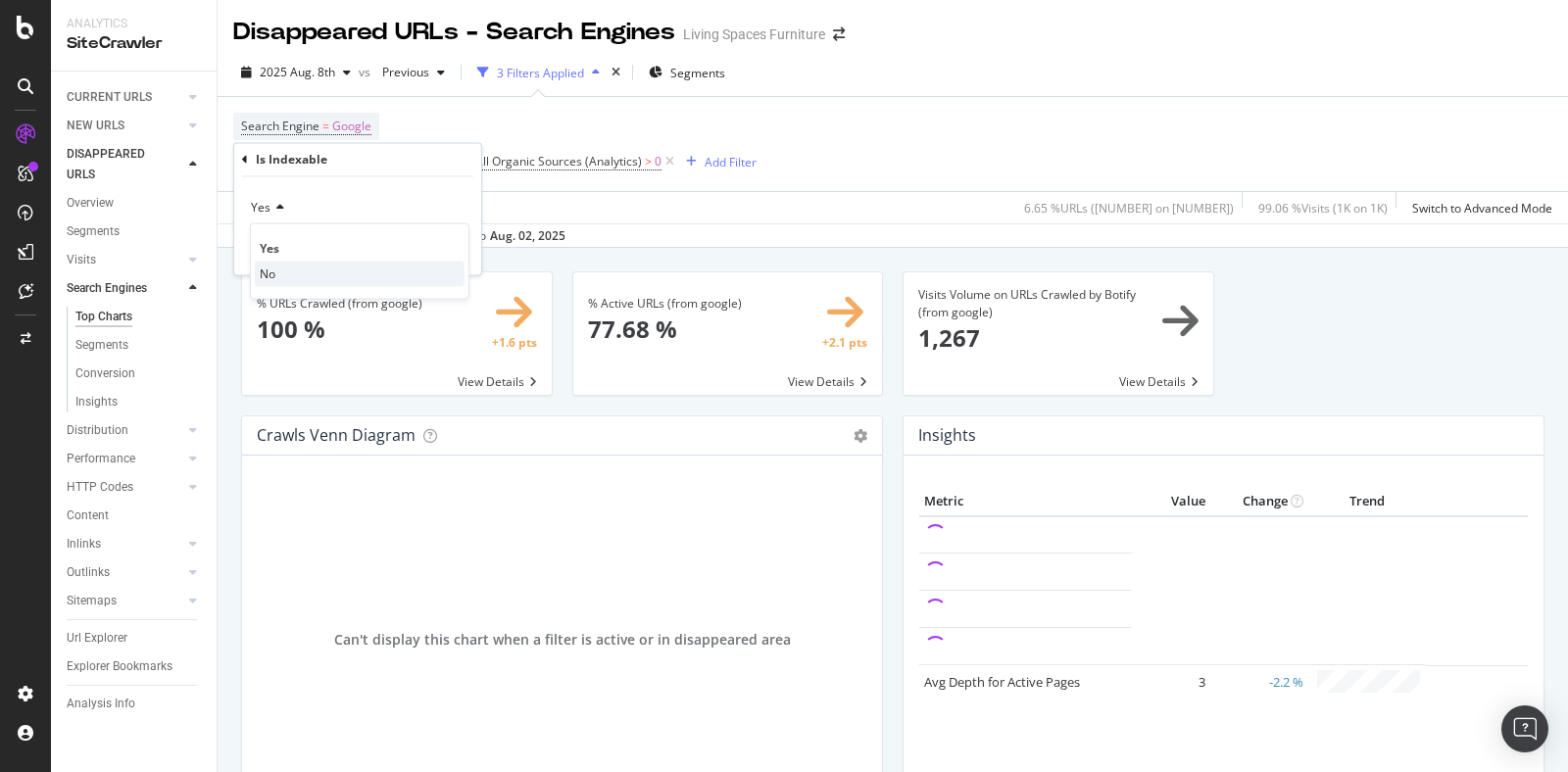click on "No" at bounding box center (360, 274) 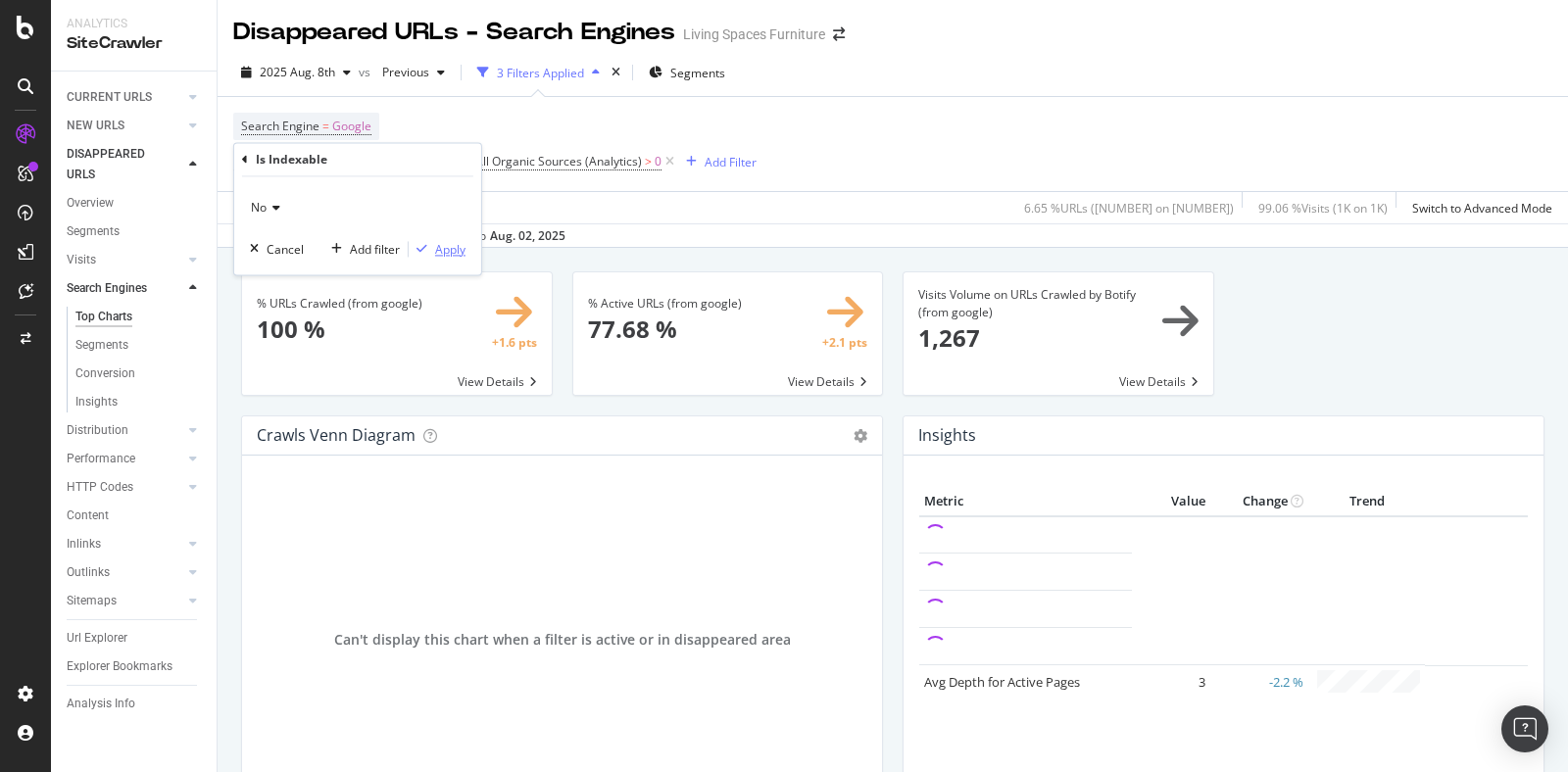 click on "Apply" at bounding box center (450, 249) 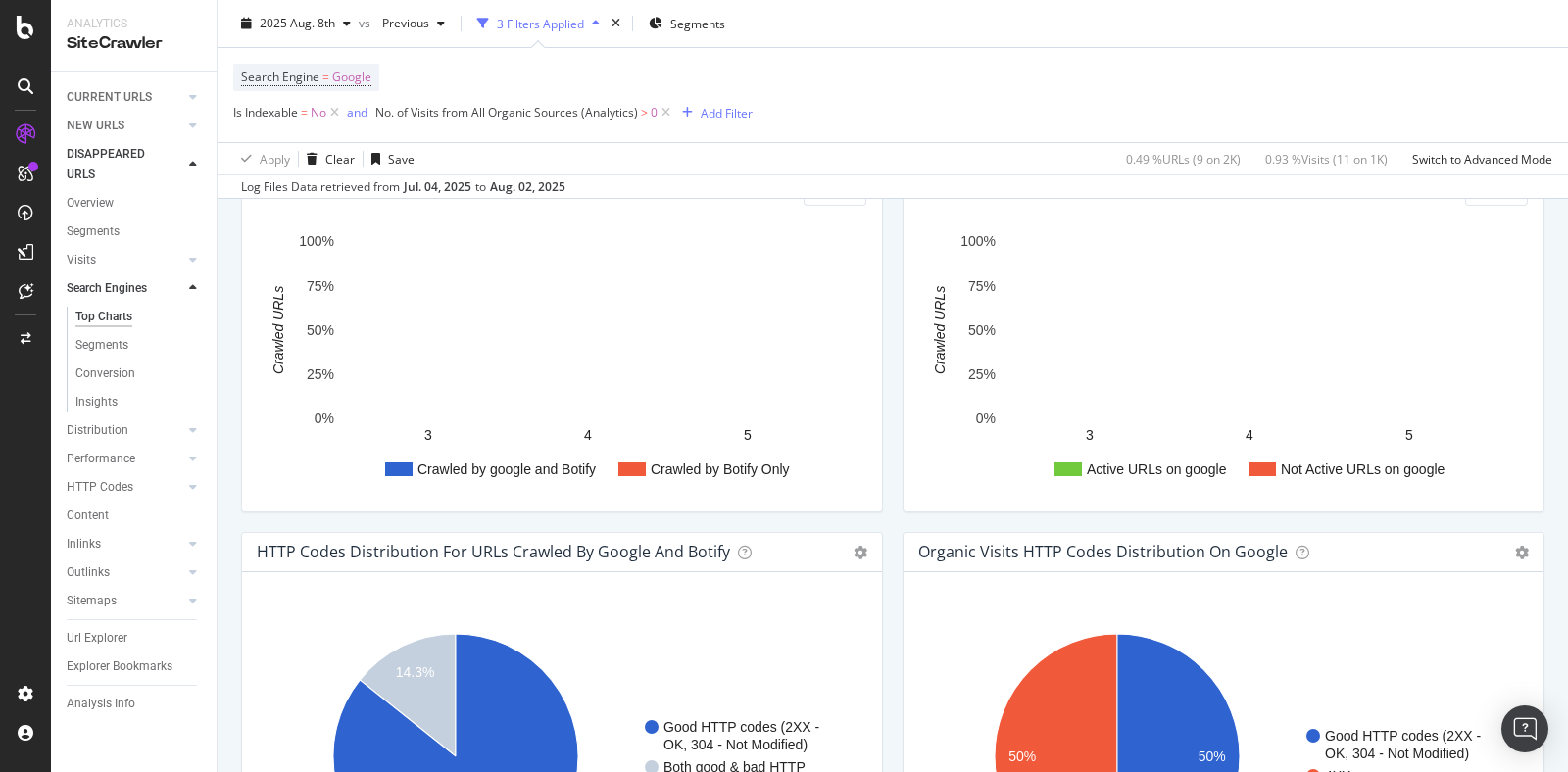 scroll, scrollTop: 1041, scrollLeft: 0, axis: vertical 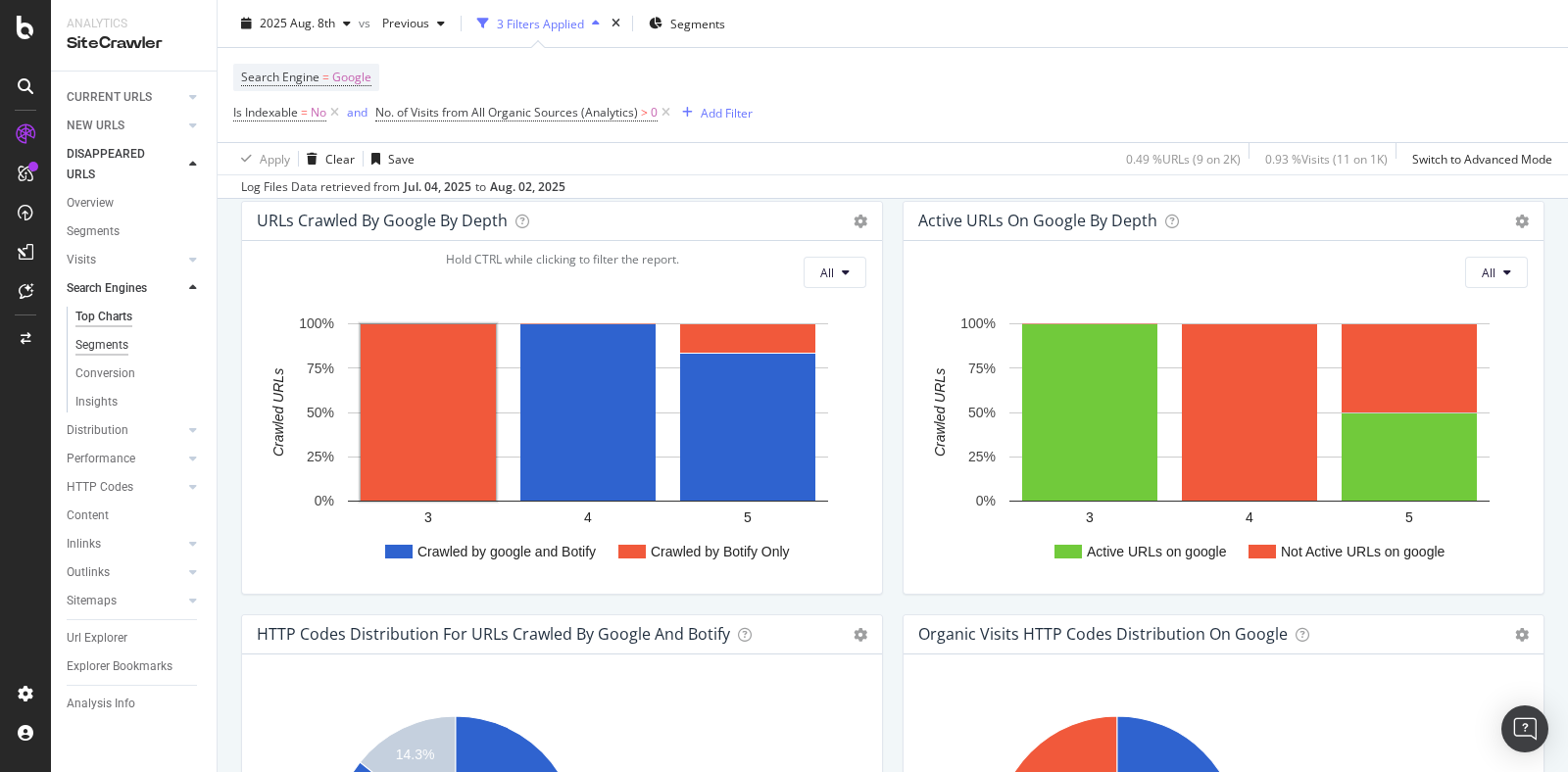 click on "Segments" at bounding box center [102, 345] 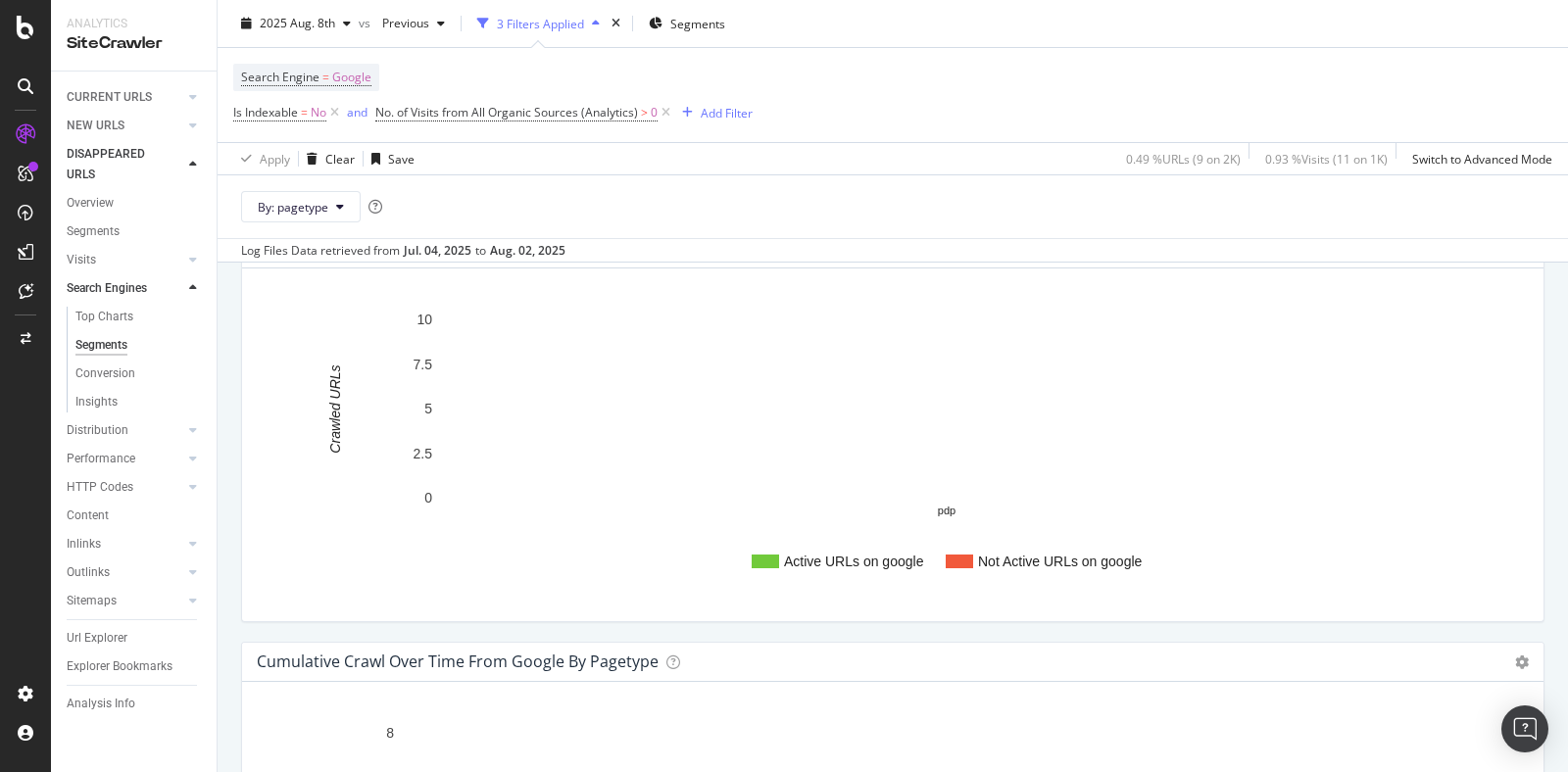 scroll, scrollTop: 1353, scrollLeft: 0, axis: vertical 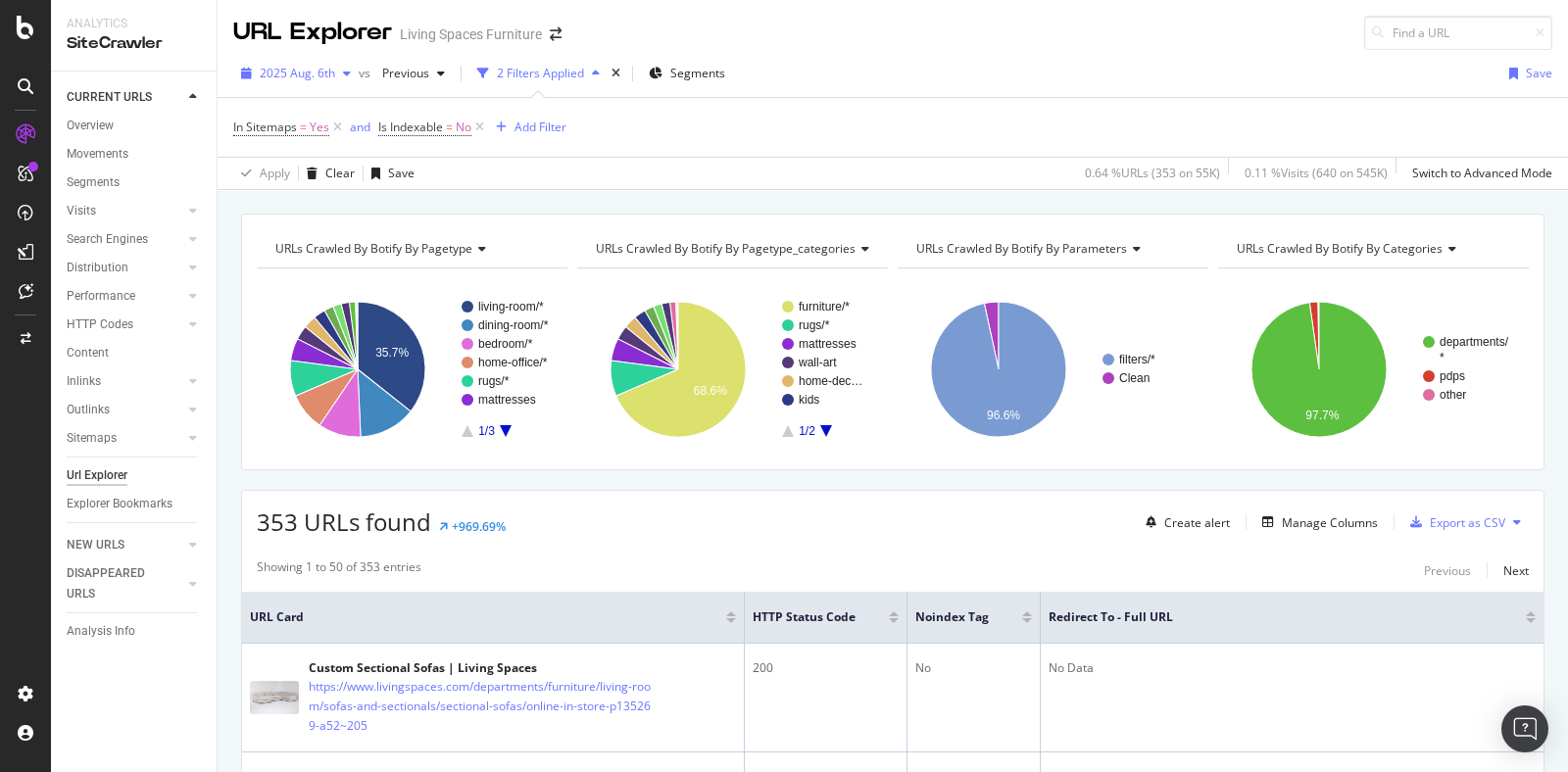 click at bounding box center (347, 73) 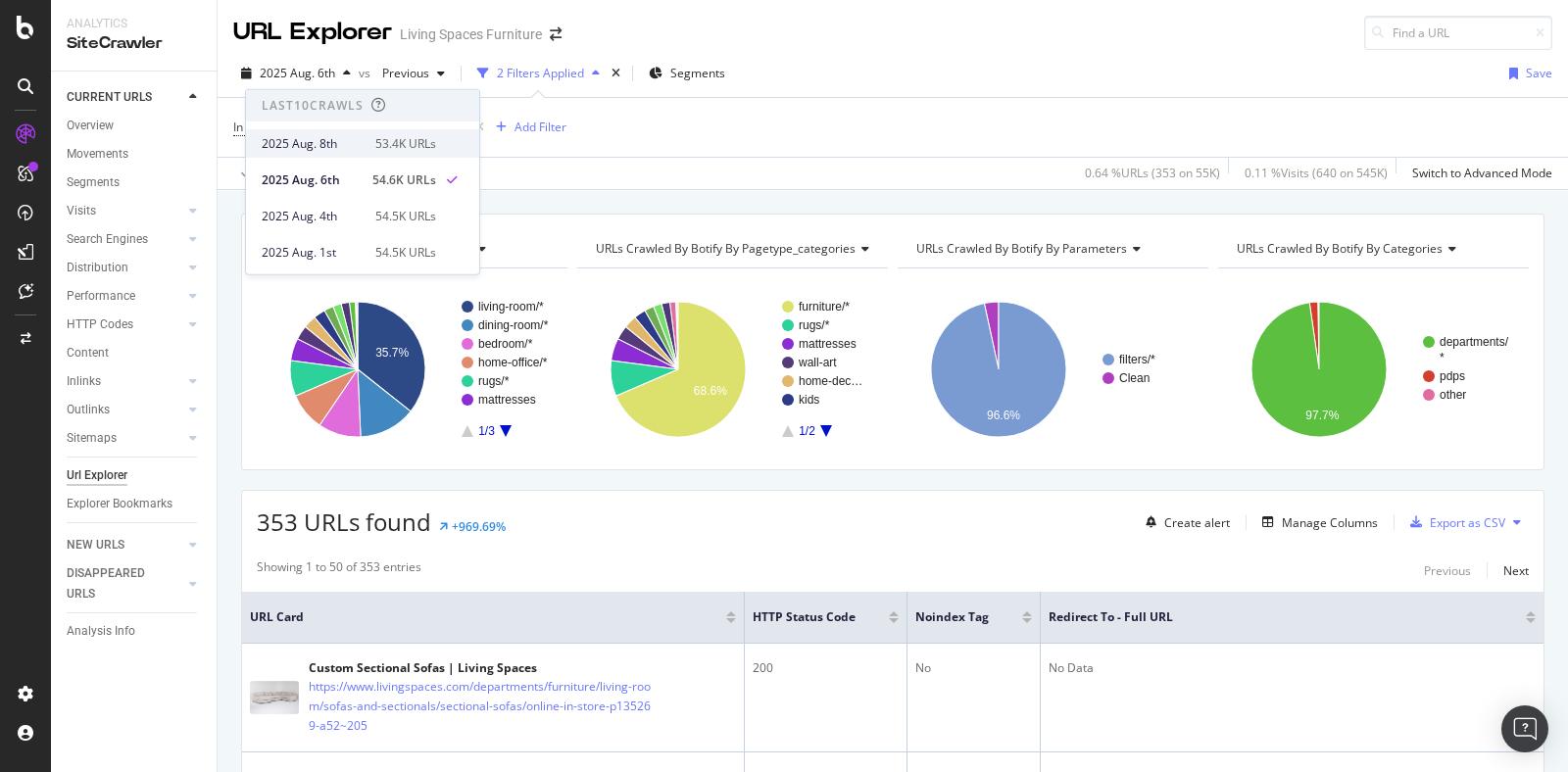 click on "2025 Aug. 8th 53.4K URLs" at bounding box center [363, 143] 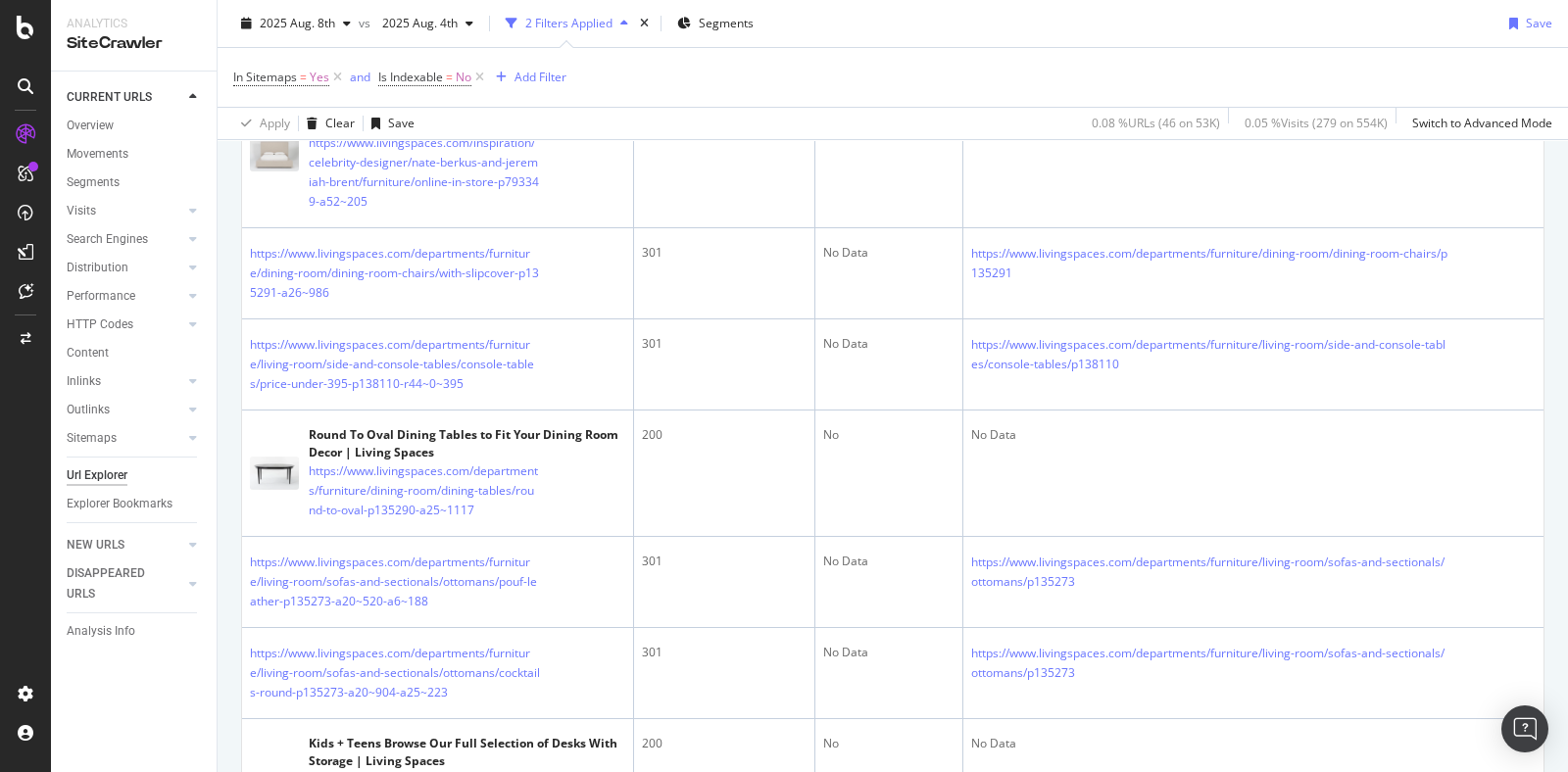 scroll, scrollTop: 1883, scrollLeft: 0, axis: vertical 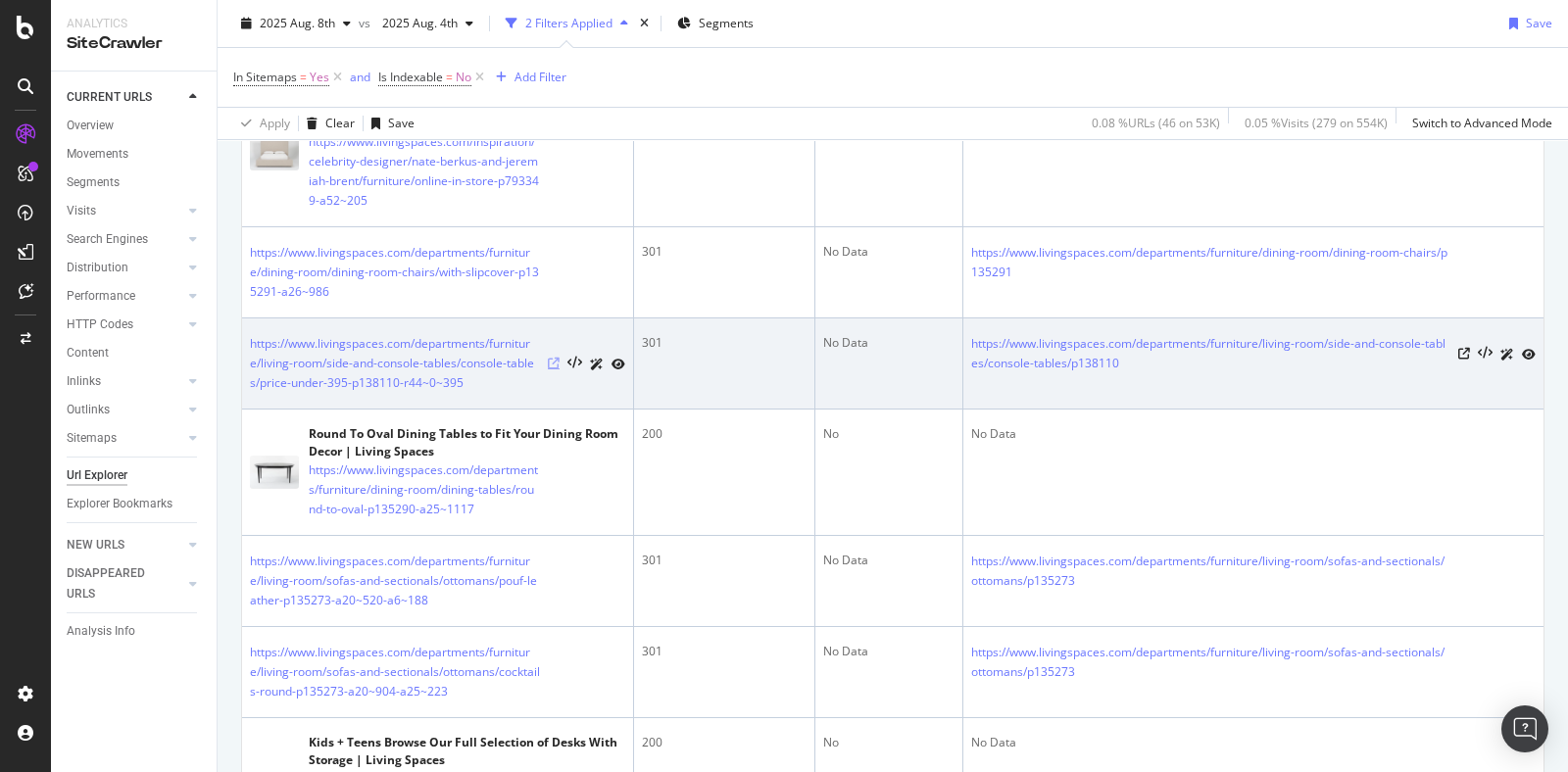 click at bounding box center (554, 363) 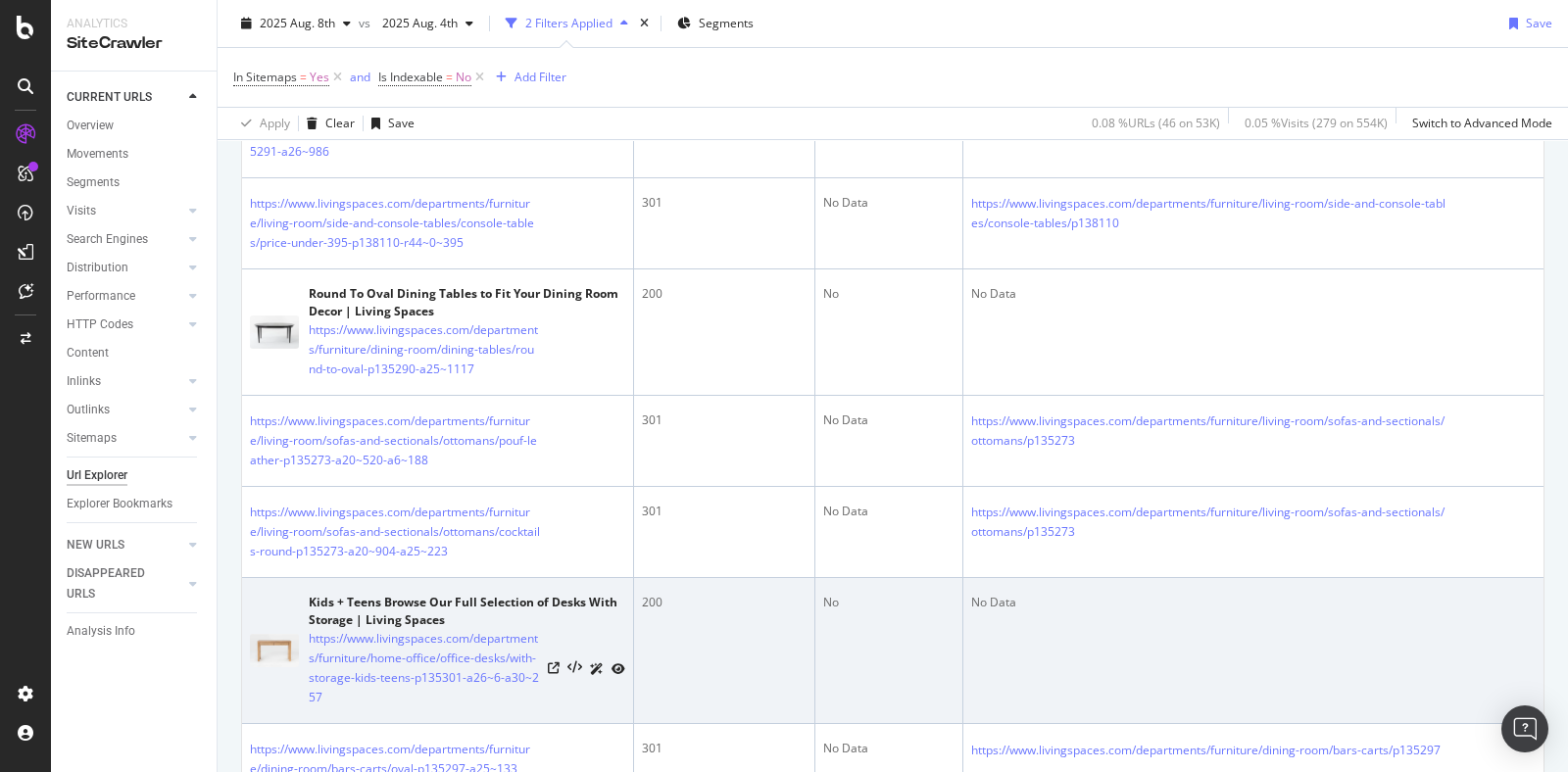 scroll, scrollTop: 2024, scrollLeft: 0, axis: vertical 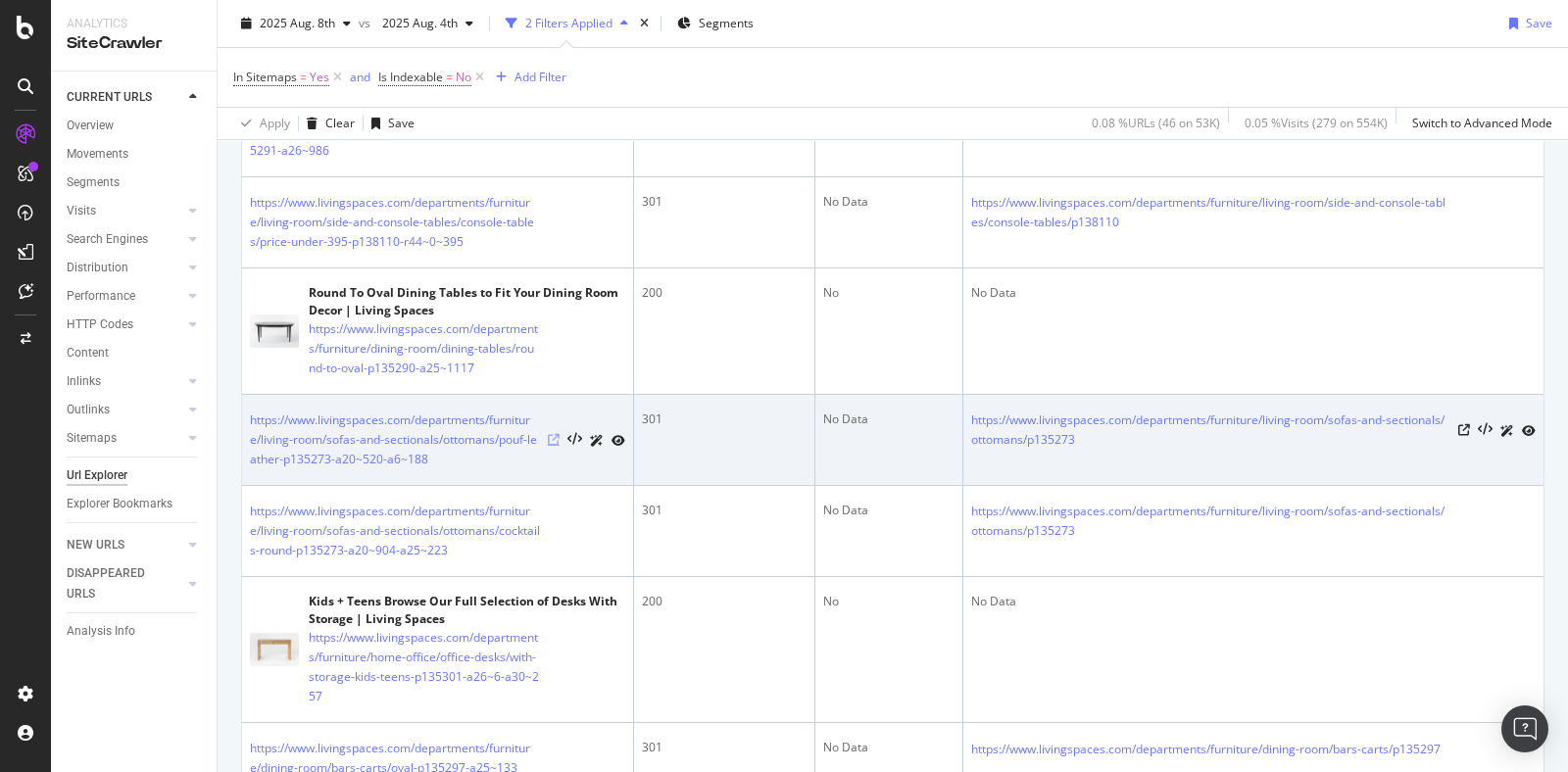 click at bounding box center (554, 440) 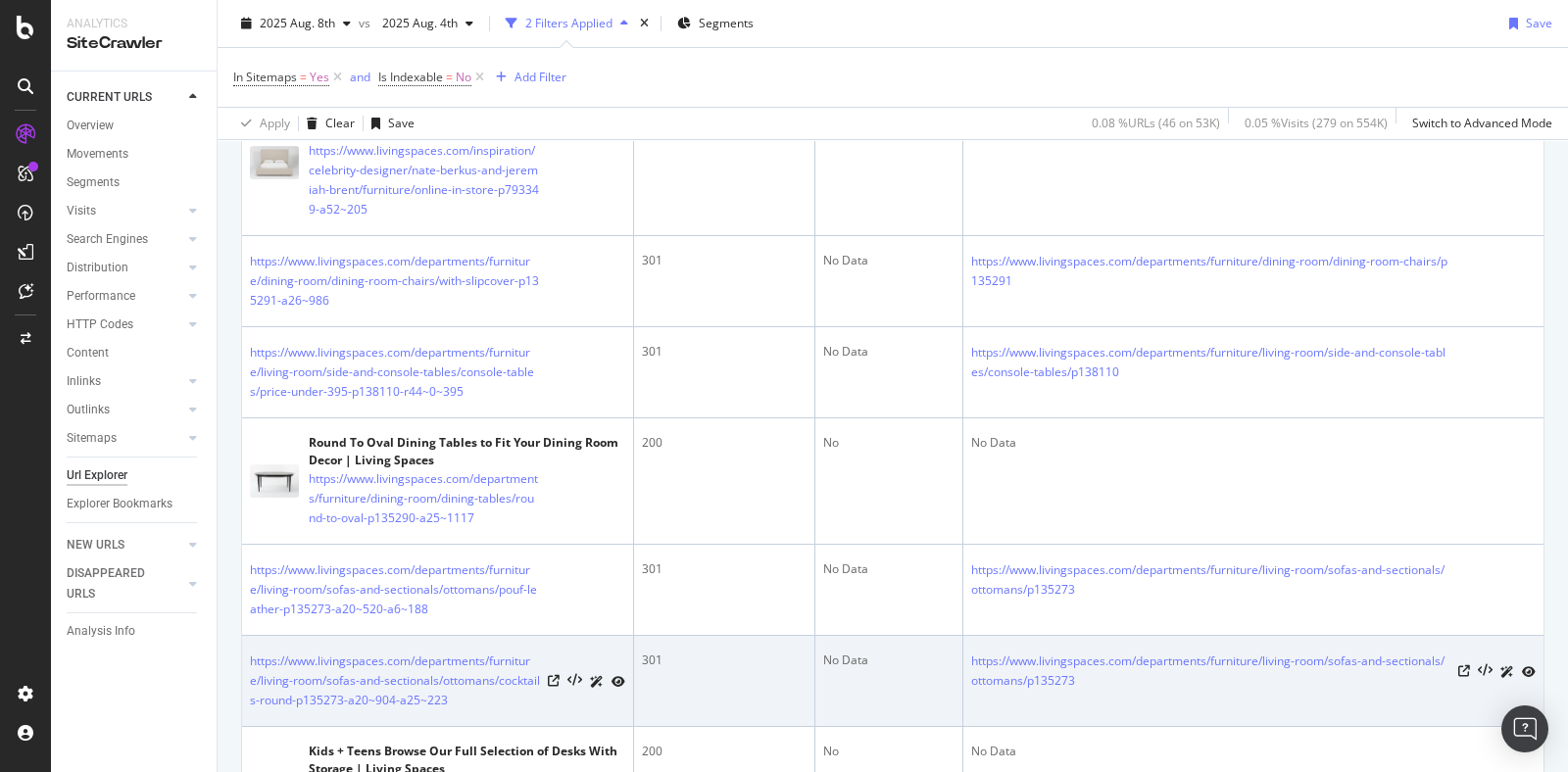 scroll, scrollTop: 1872, scrollLeft: 0, axis: vertical 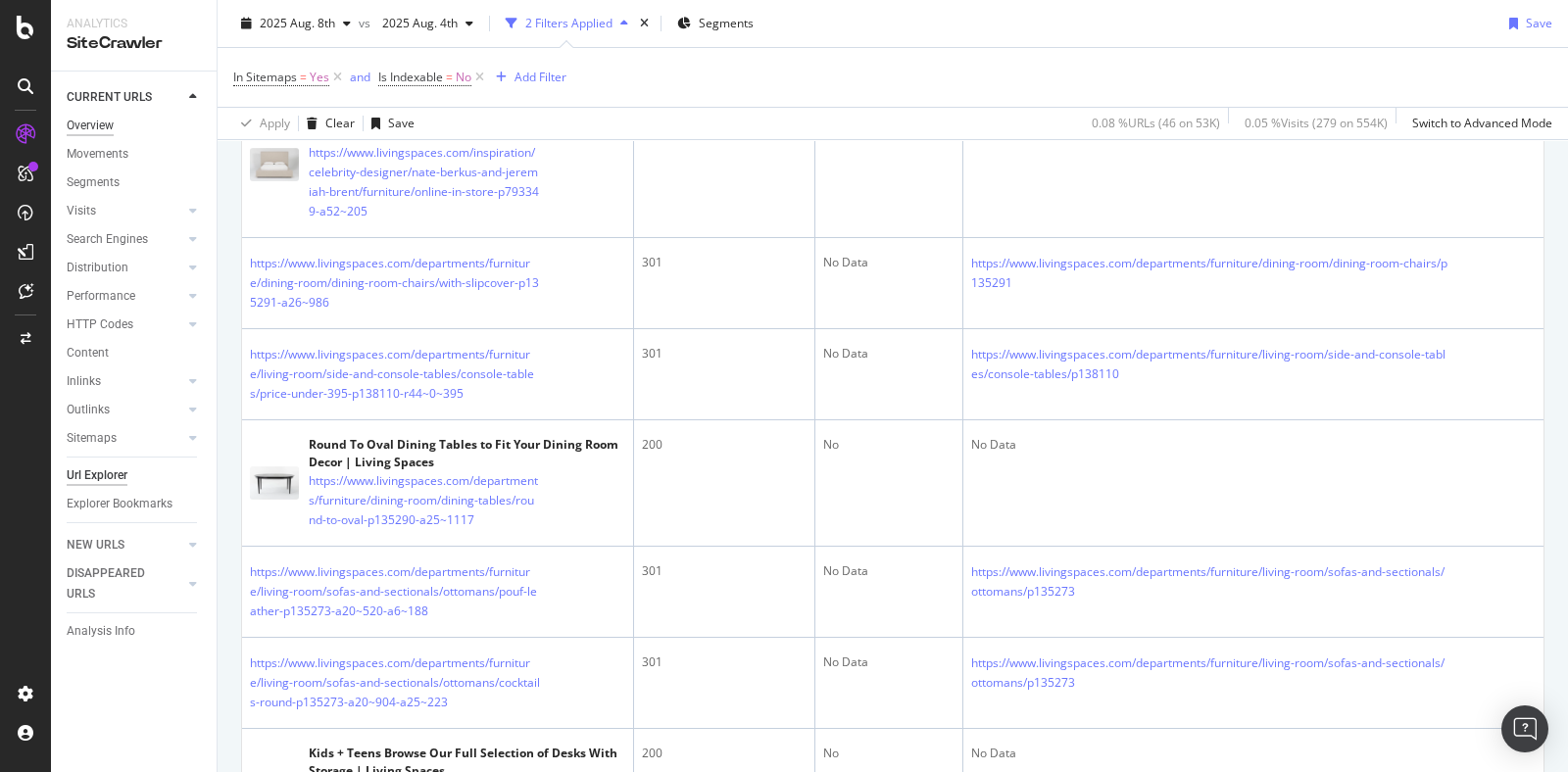 click on "Overview" at bounding box center [90, 125] 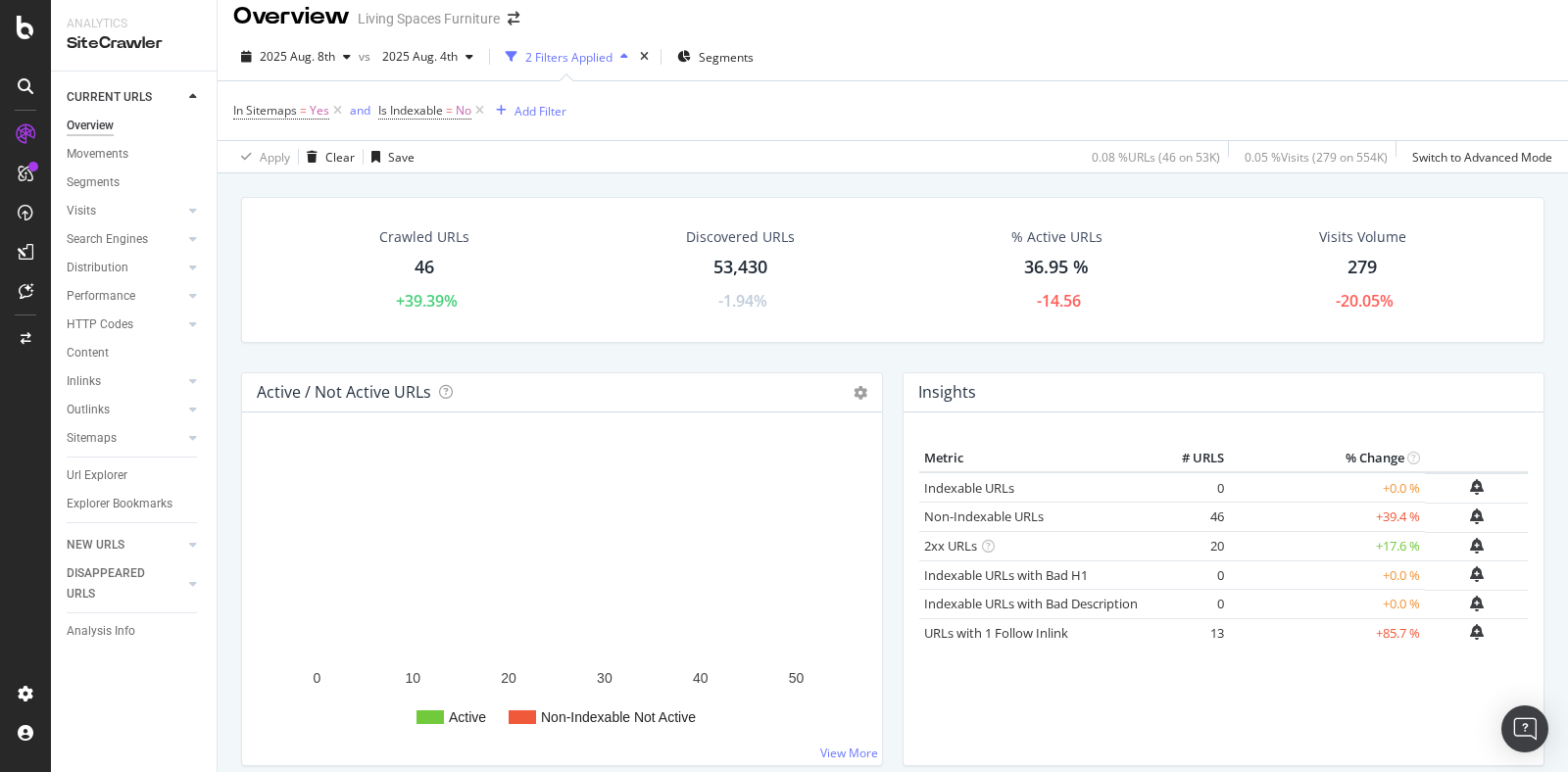 scroll, scrollTop: 17, scrollLeft: 0, axis: vertical 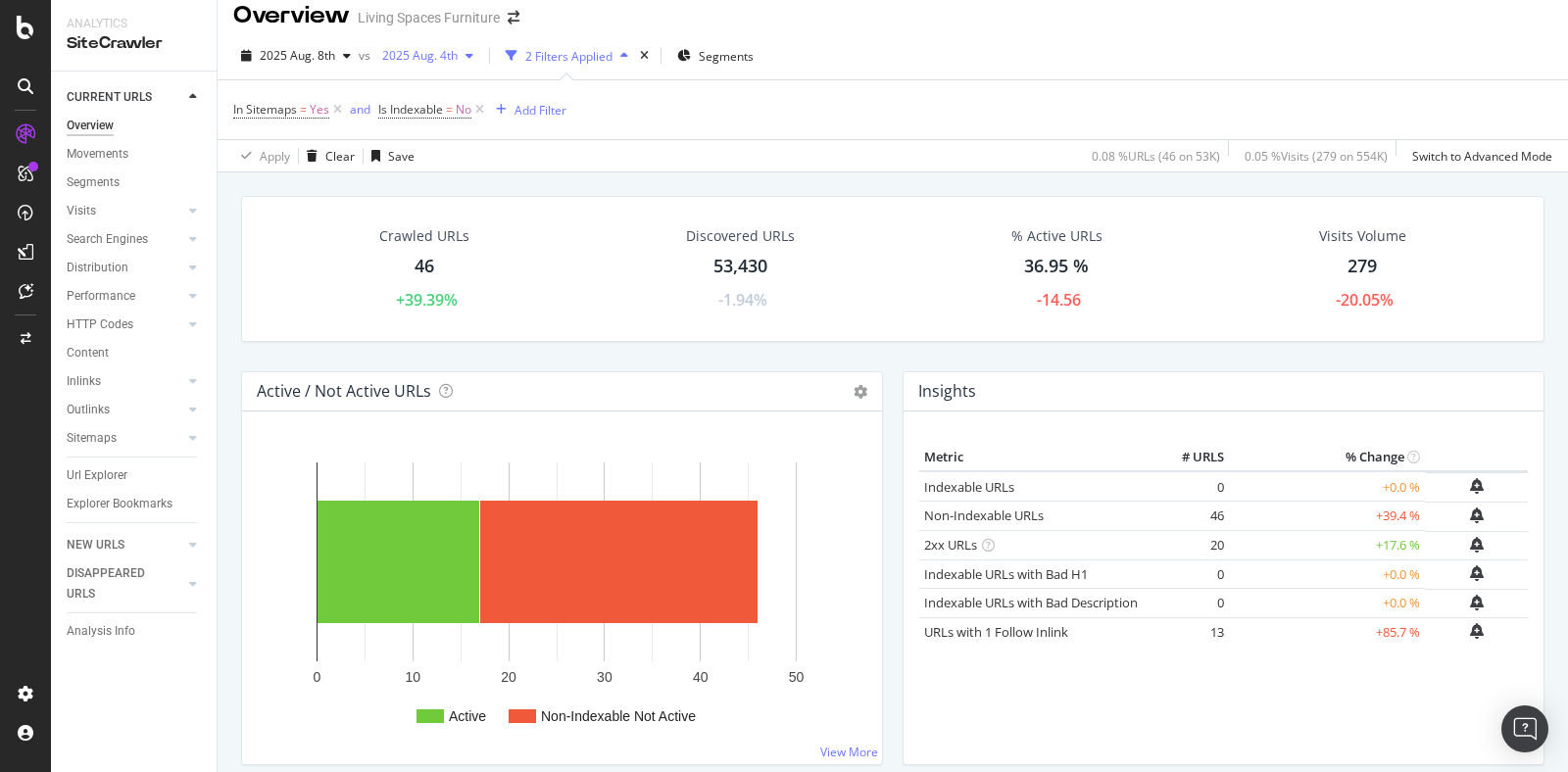 click at bounding box center [469, 56] 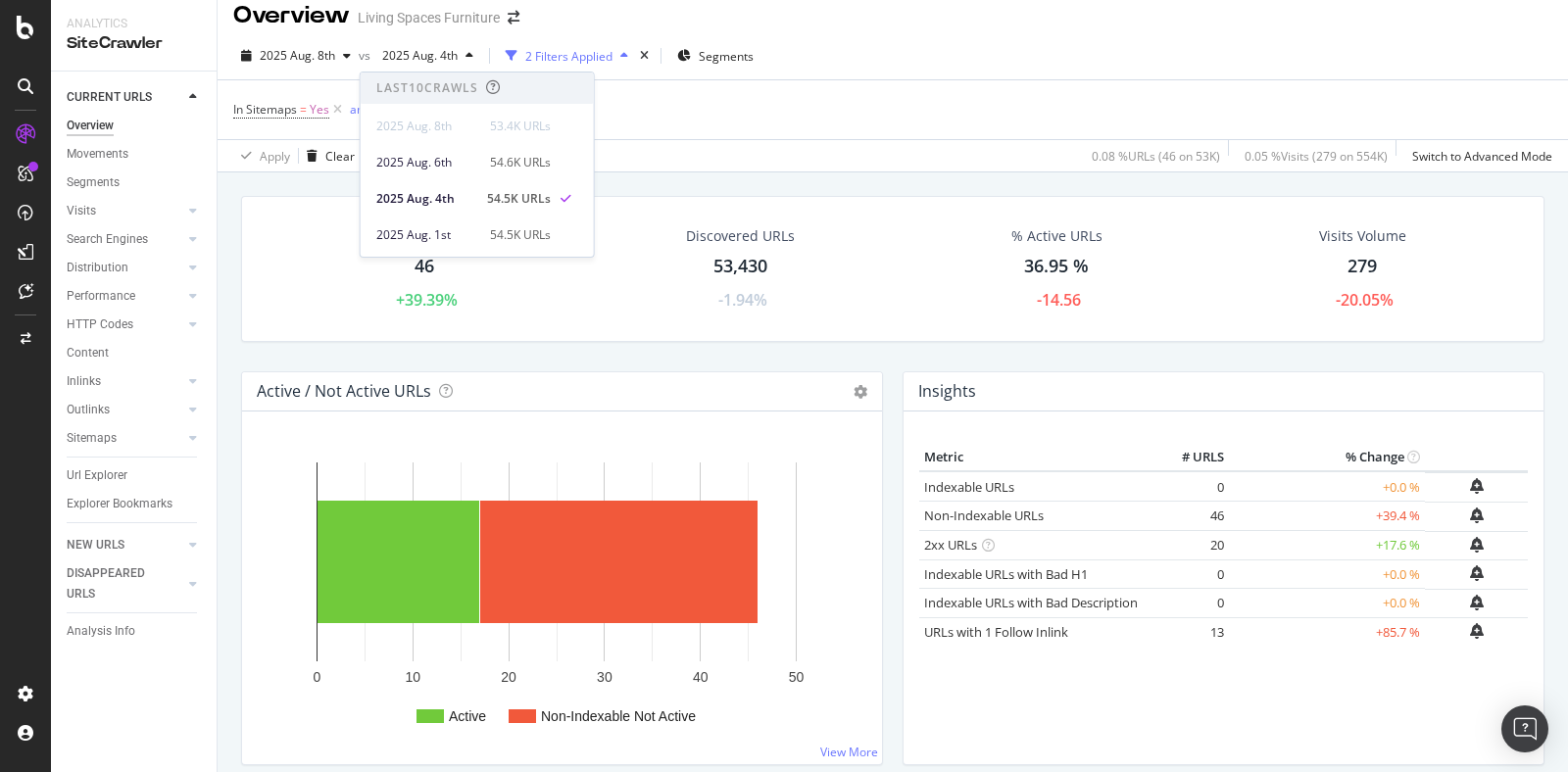 click on "Crawled URLs 46 +39.39% Discovered URLs 53,430 -1.94% % Active URLs 36.95 % -14.56 Visits Volume 279 -20.05%
Active / Not Active URLs
Chart (by Value) Chart (by Percentage) Table Expand Export as CSV Export as PNG
×
Distribution of all pages in terms of organic traffic performance: active vs inactive pages, with indexable status for inactive pages. An active page is a page which generated at least one visit over the period imported from Google Analytics (by default: the last 30 days).   Read more about the Active Pages indicator.
See the    video about the Visits section of the report  in Botify Academy.
Active Non-Indexable Not Active 0 10 20 30 40 50 Active Non-Indexable Not Active 17 29 Non-Indexable Not Active
View More
Insights" at bounding box center (893, 558) 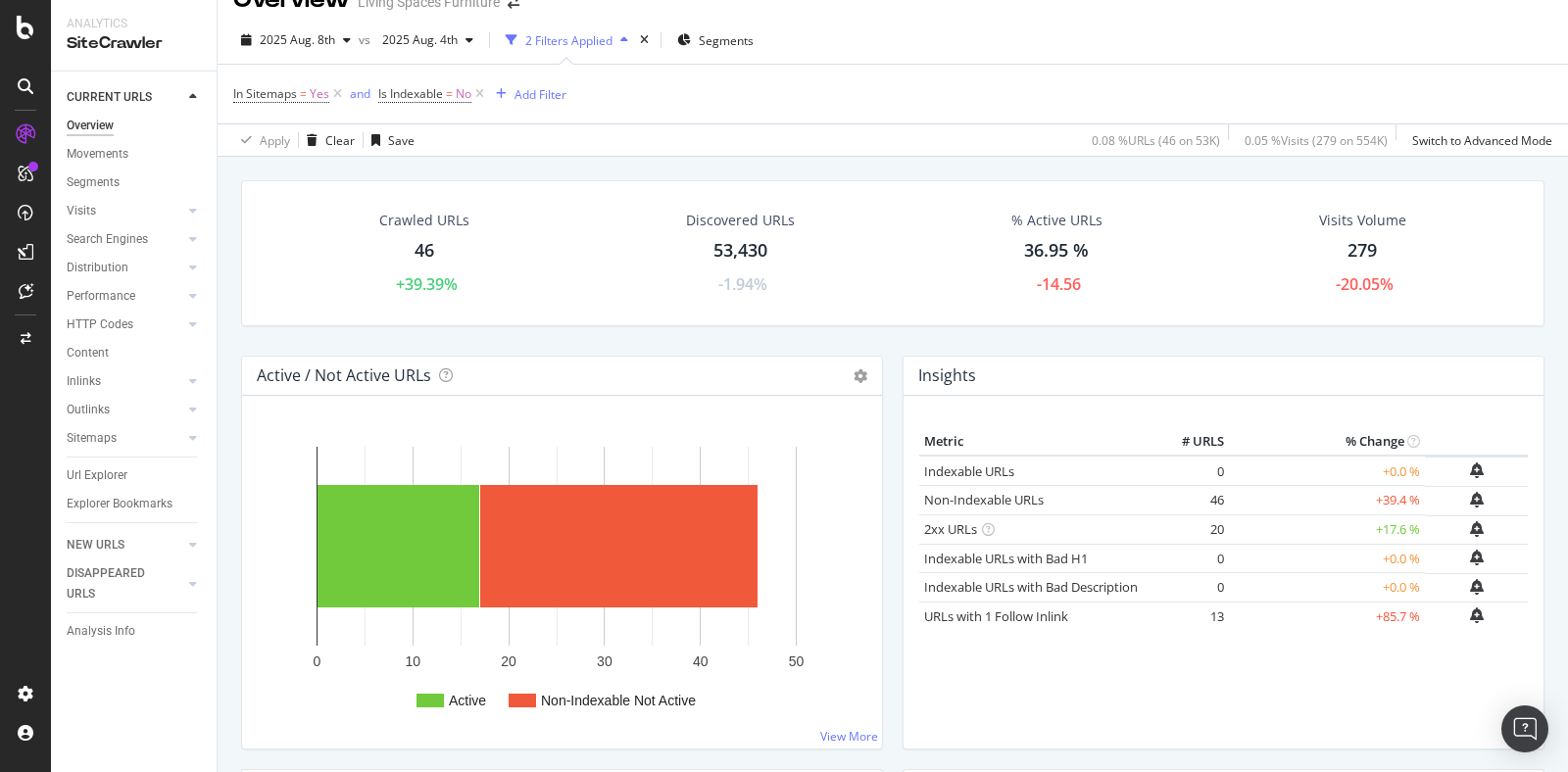 scroll, scrollTop: 30, scrollLeft: 0, axis: vertical 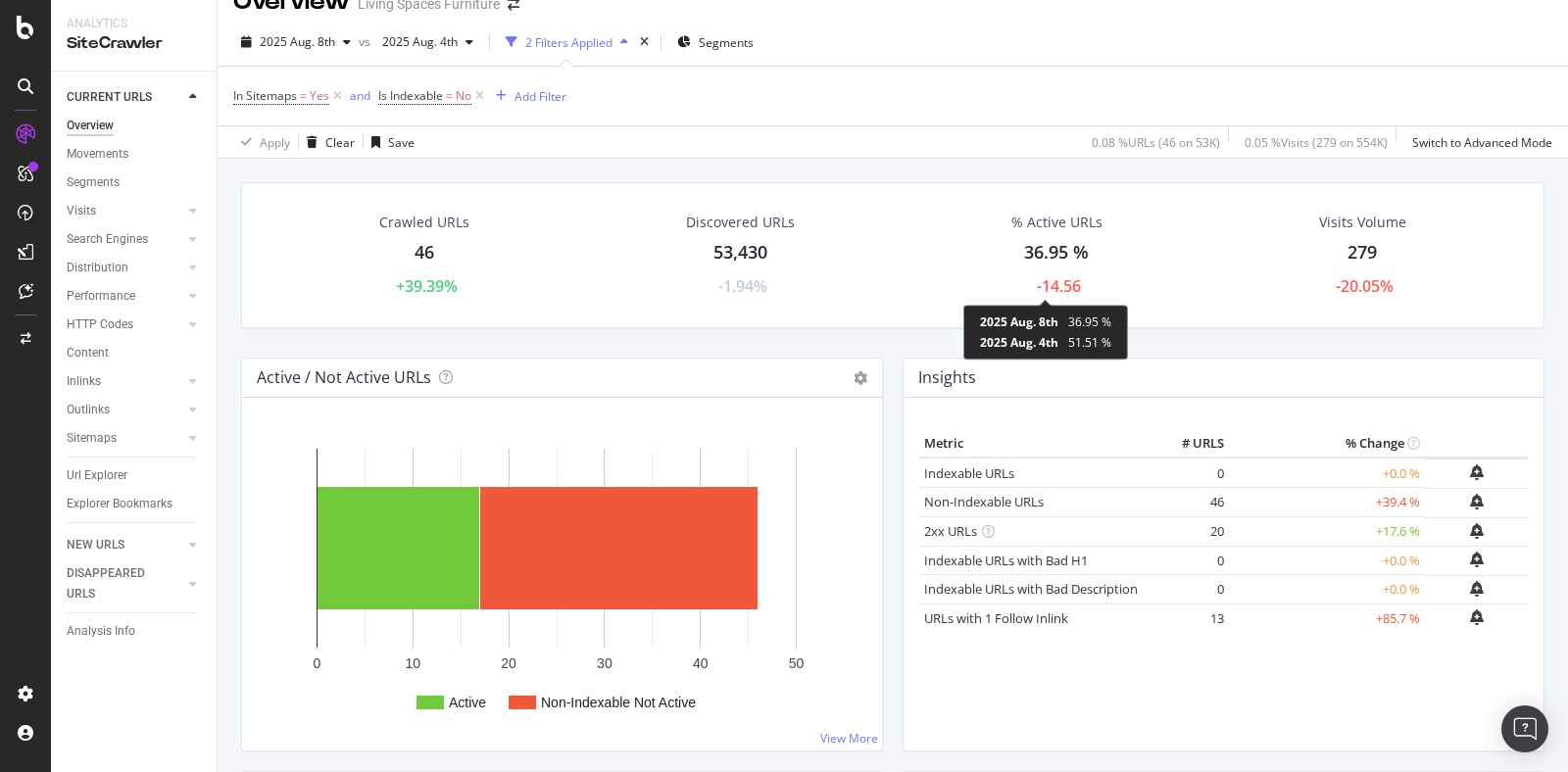 click on "-14.56" at bounding box center [1058, 286] 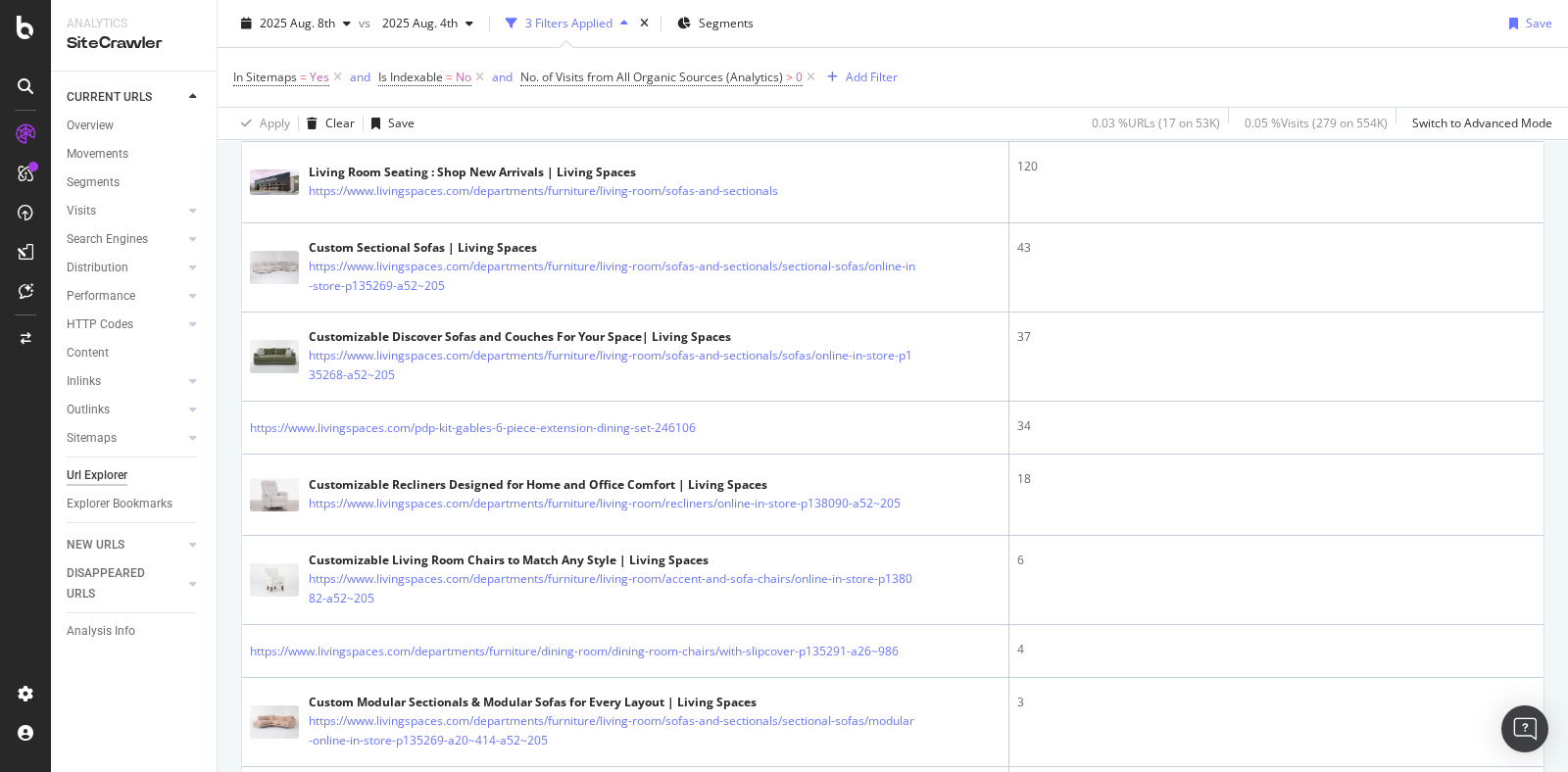 scroll, scrollTop: 503, scrollLeft: 0, axis: vertical 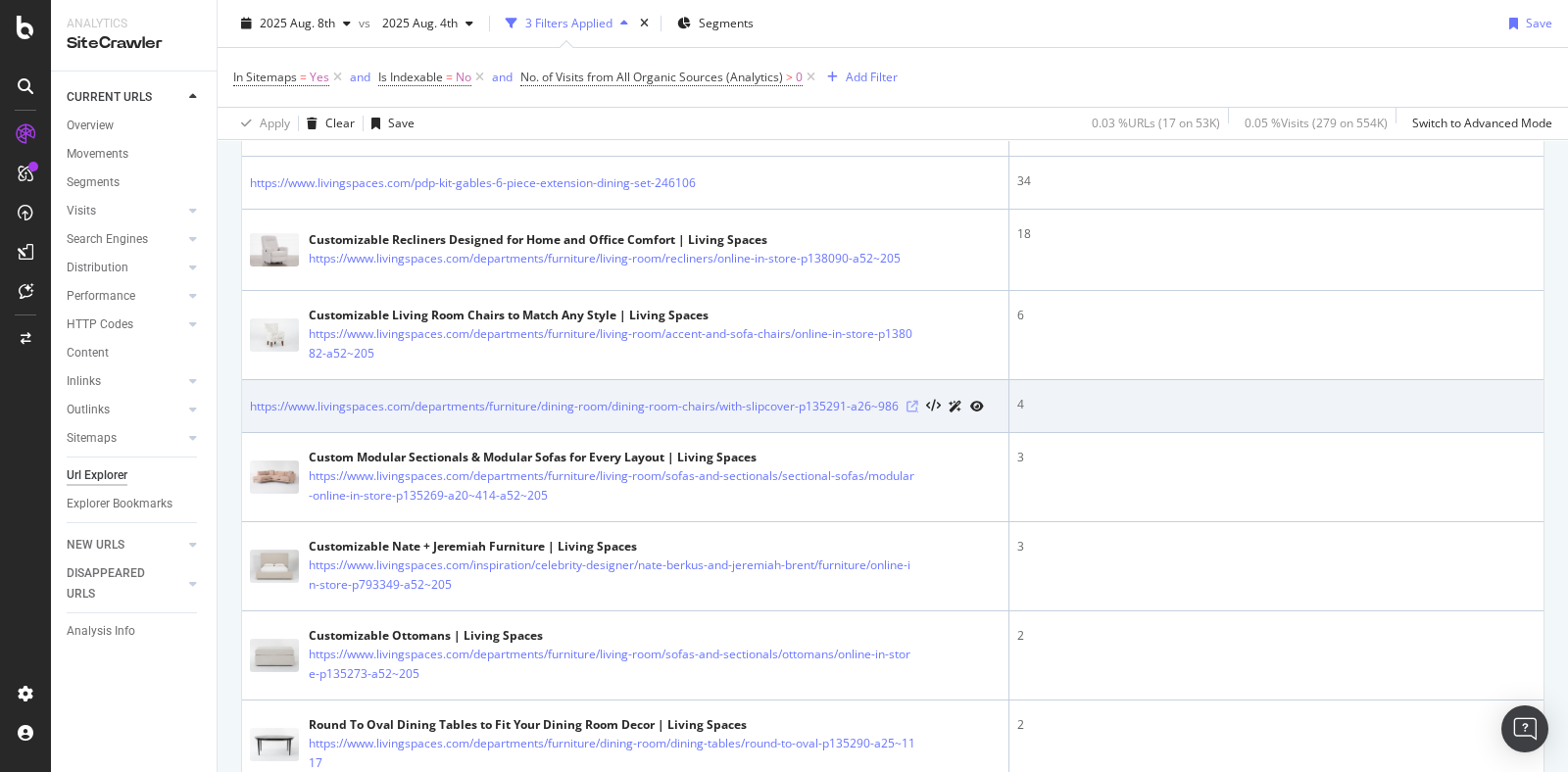 click at bounding box center (912, 407) 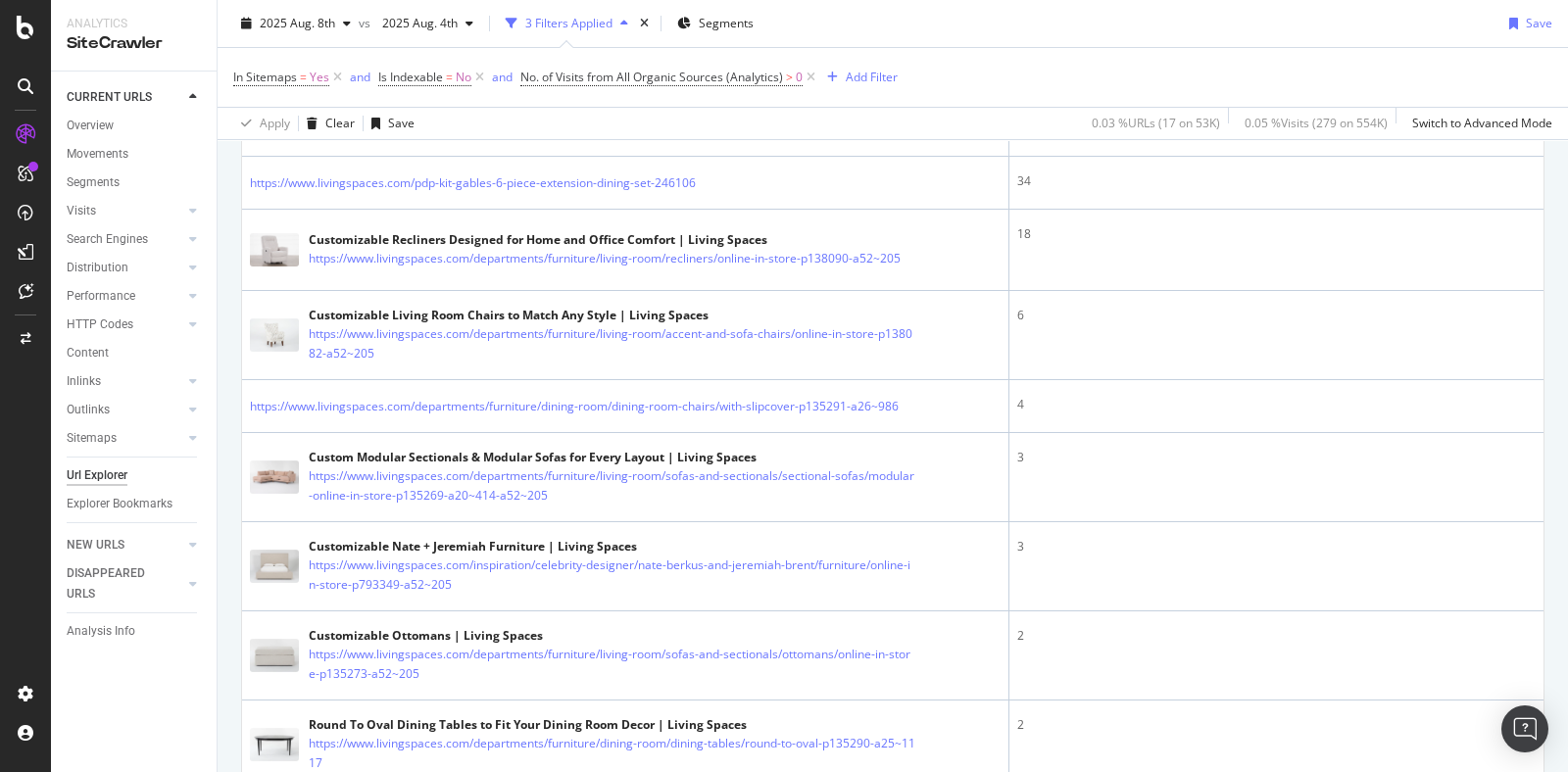 click on "Url Explorer" at bounding box center [97, 475] 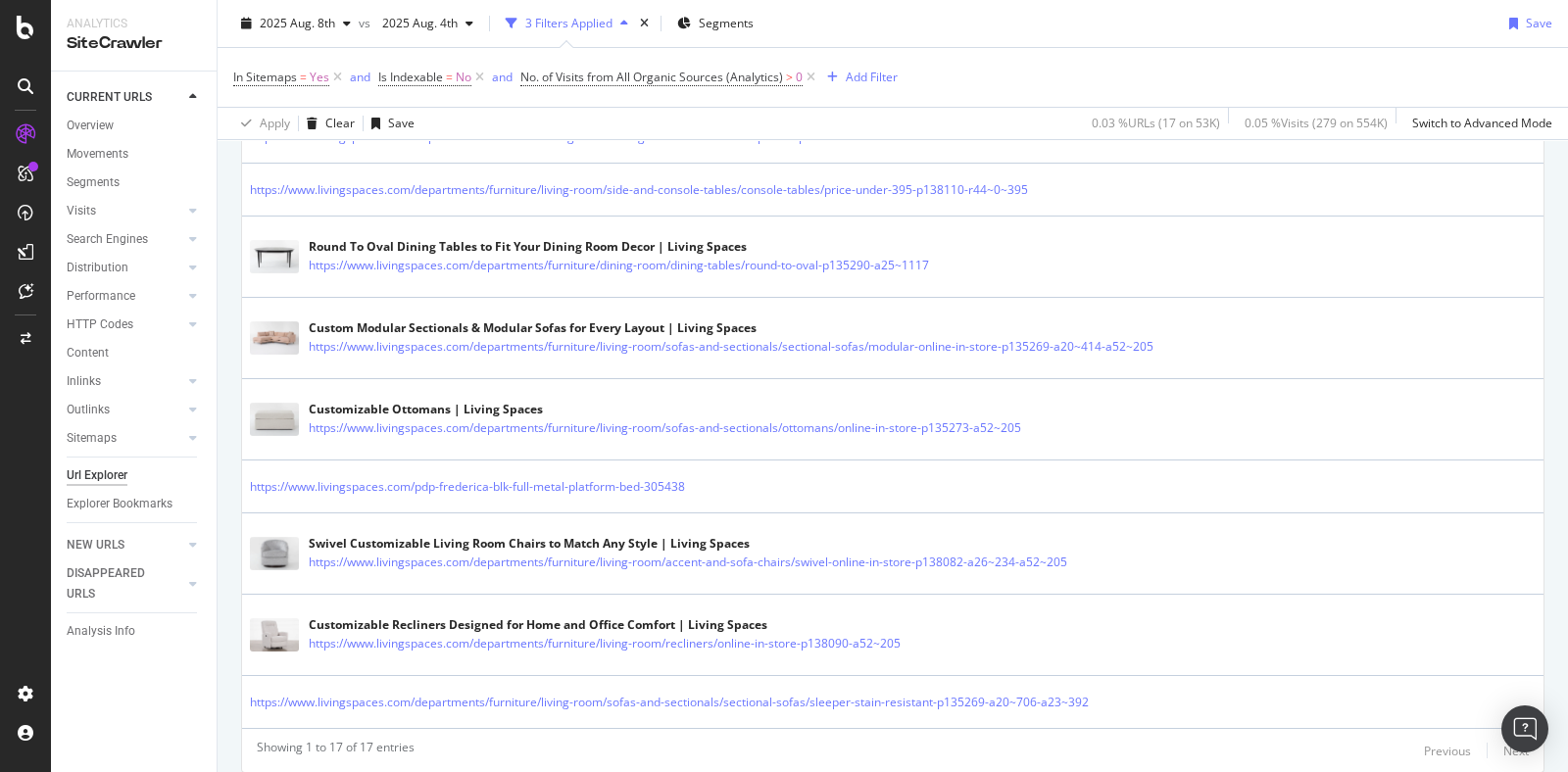scroll, scrollTop: 1218, scrollLeft: 0, axis: vertical 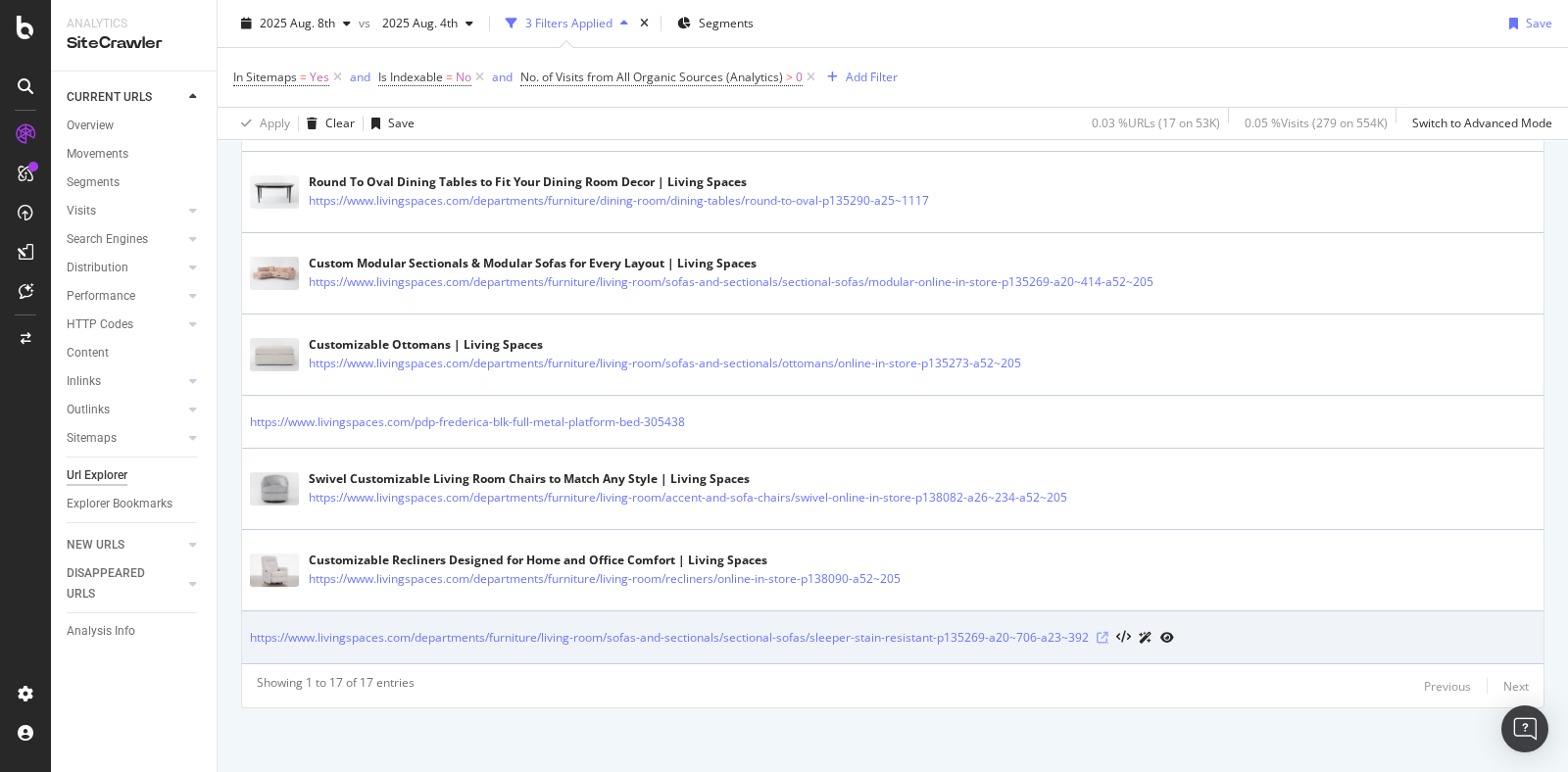 click at bounding box center [1102, 638] 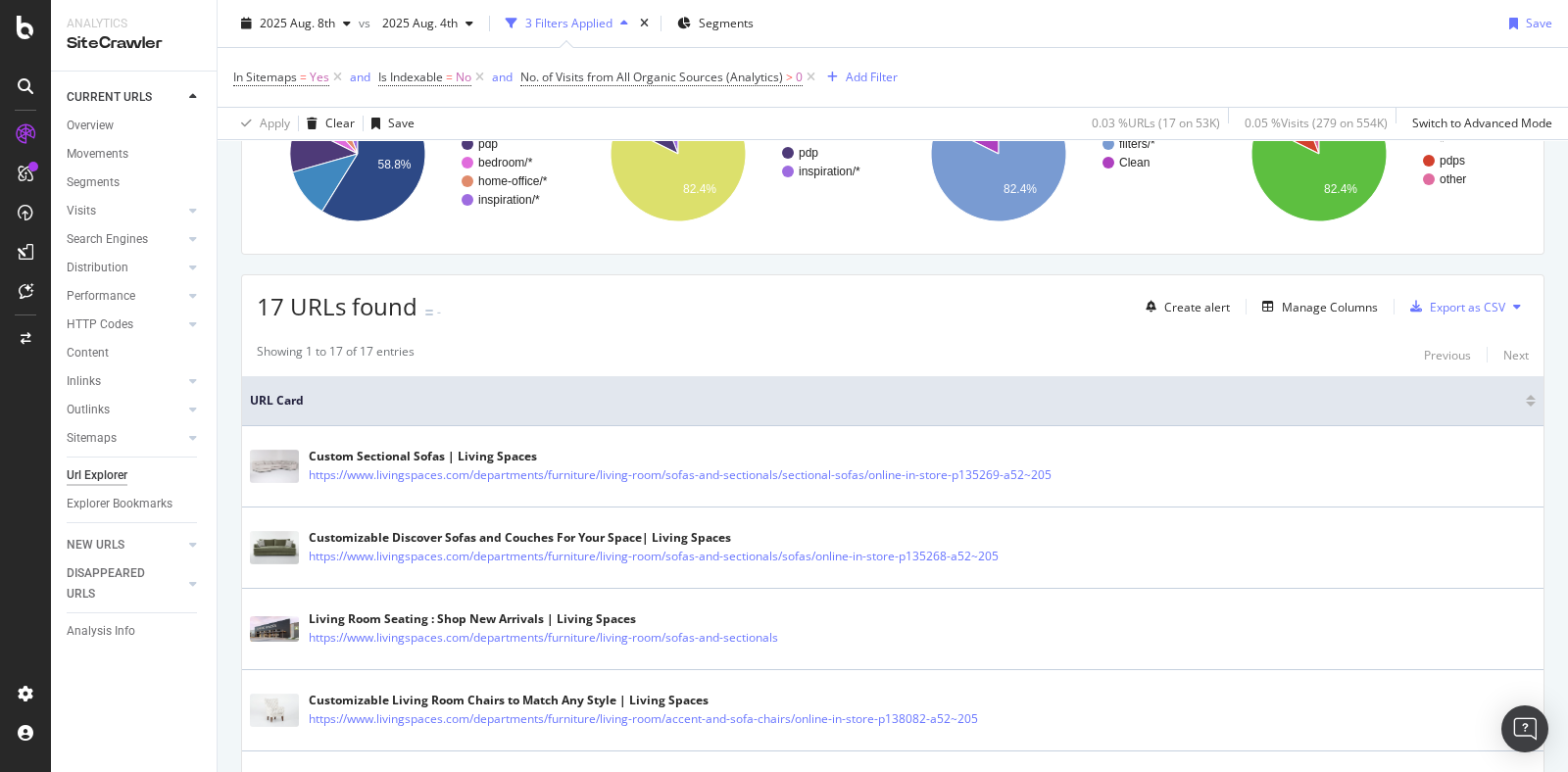 scroll, scrollTop: 0, scrollLeft: 0, axis: both 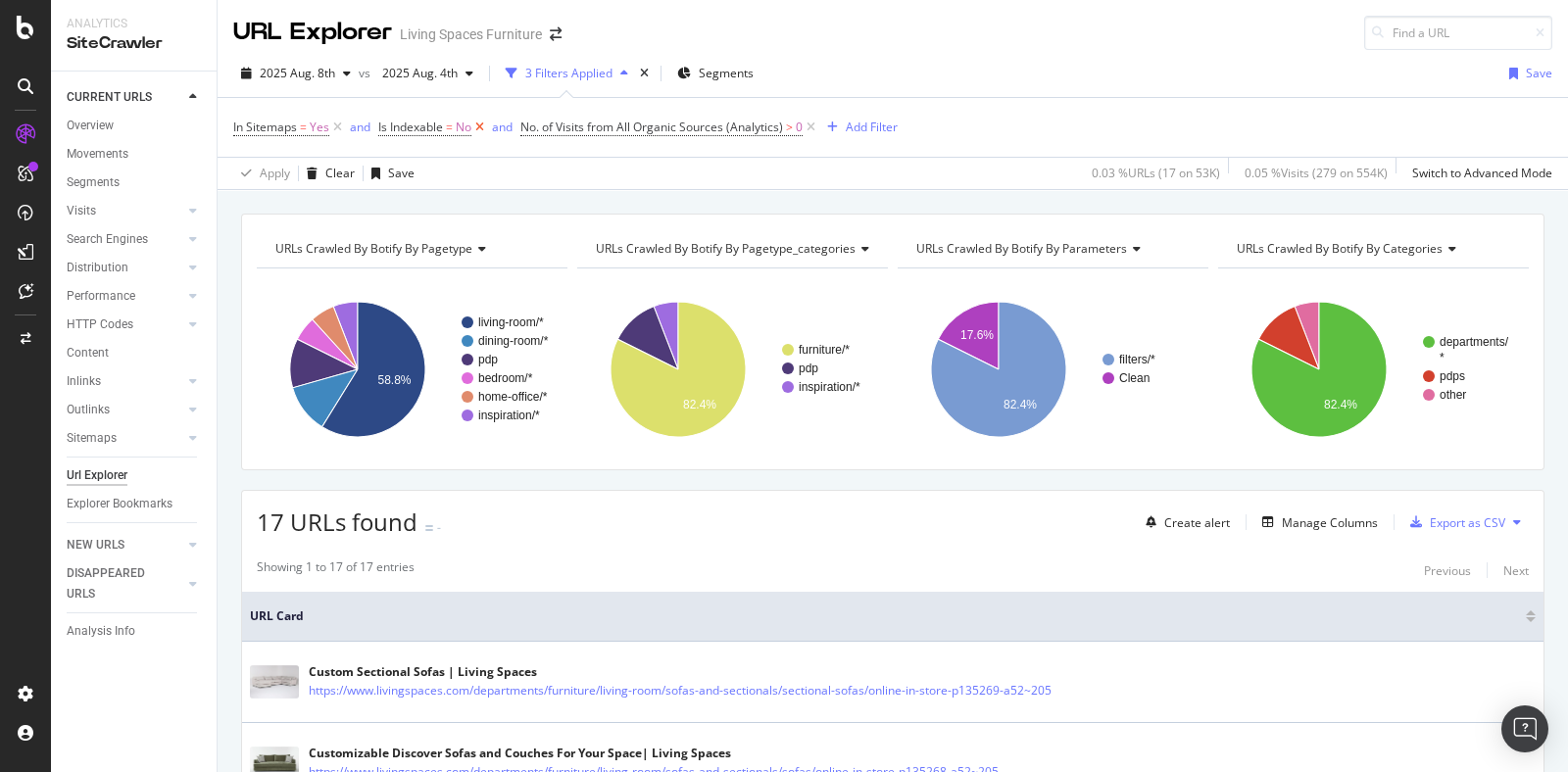 click at bounding box center (479, 127) 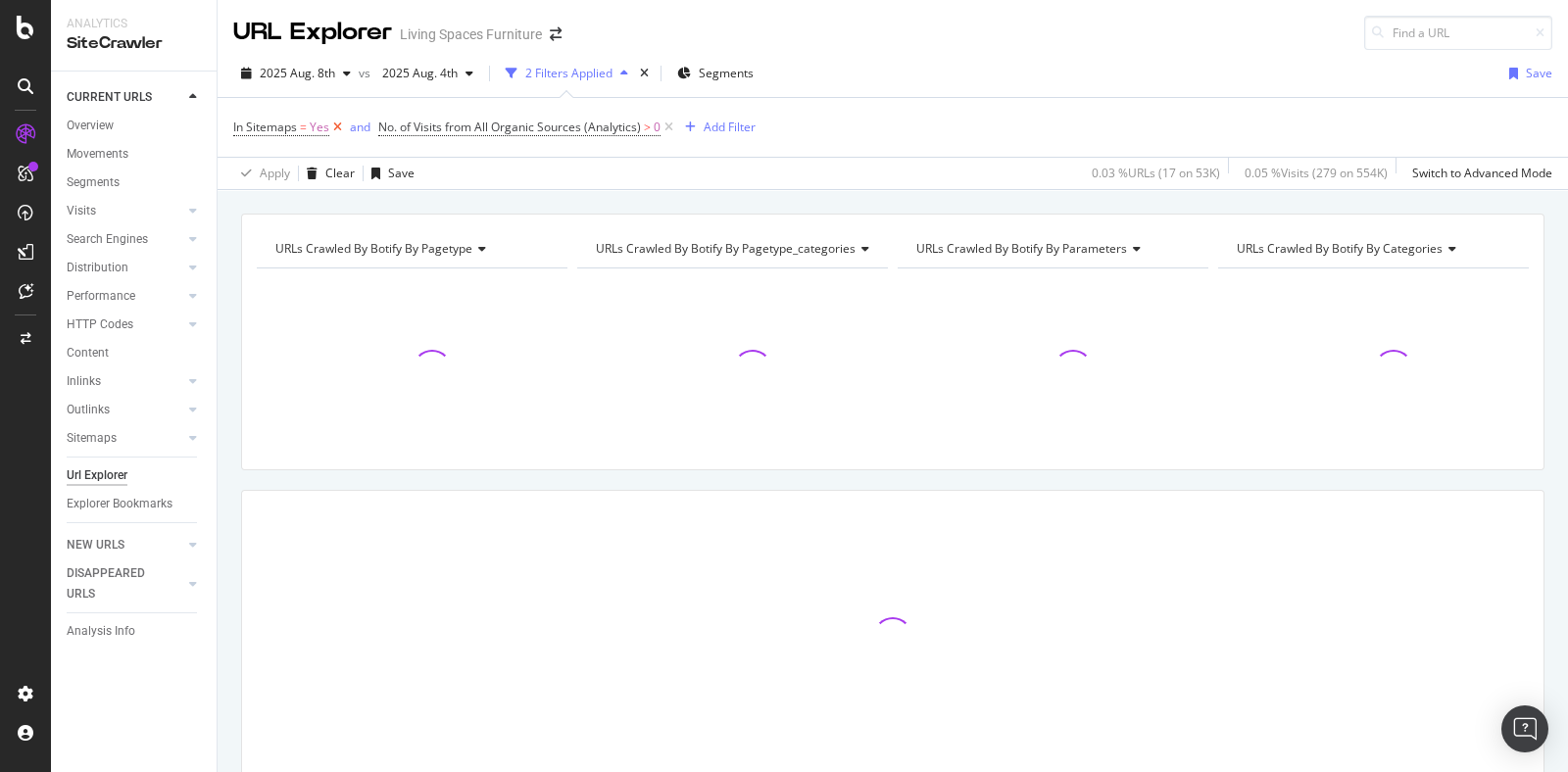 click at bounding box center [337, 127] 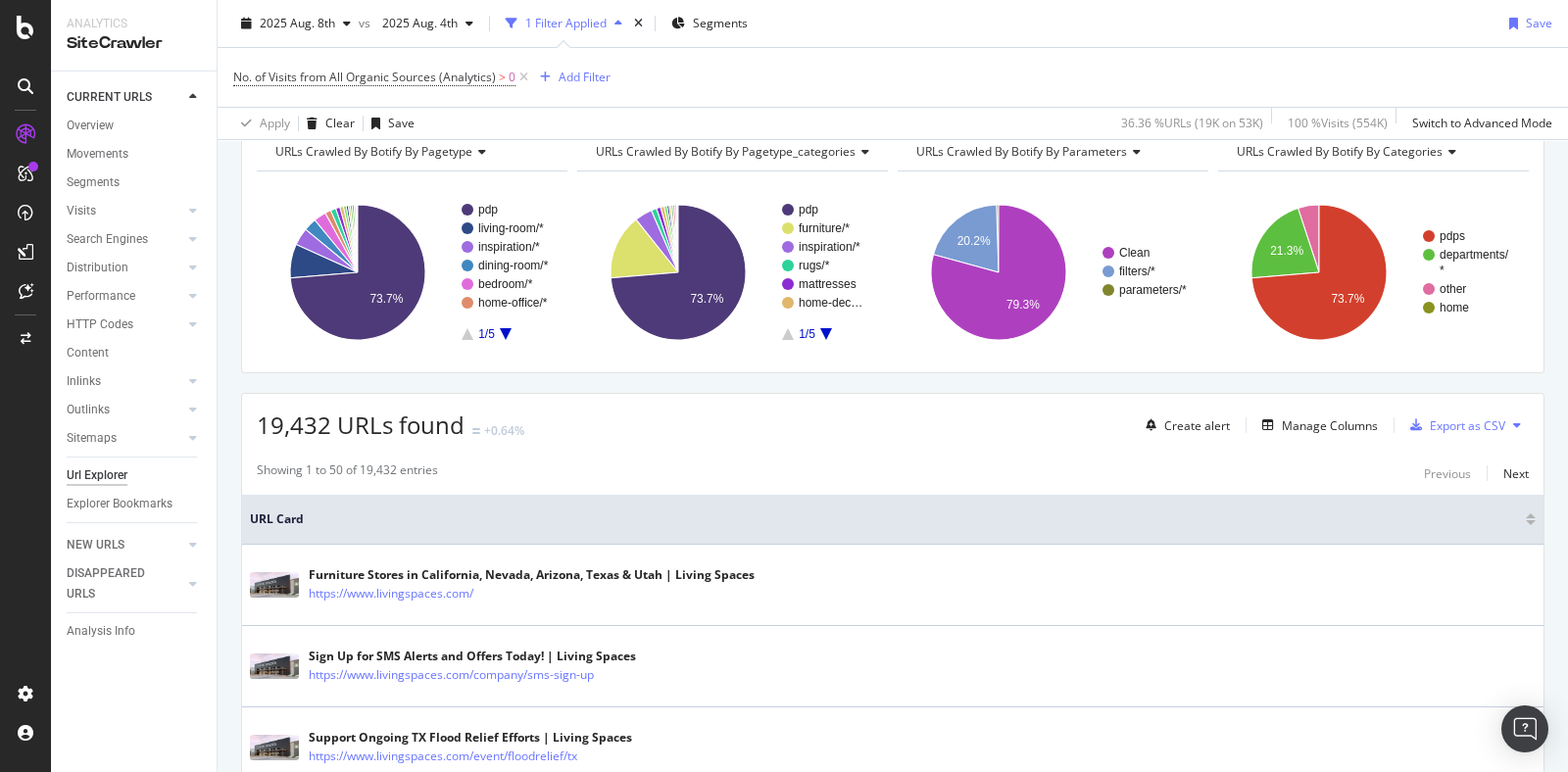 scroll, scrollTop: 93, scrollLeft: 0, axis: vertical 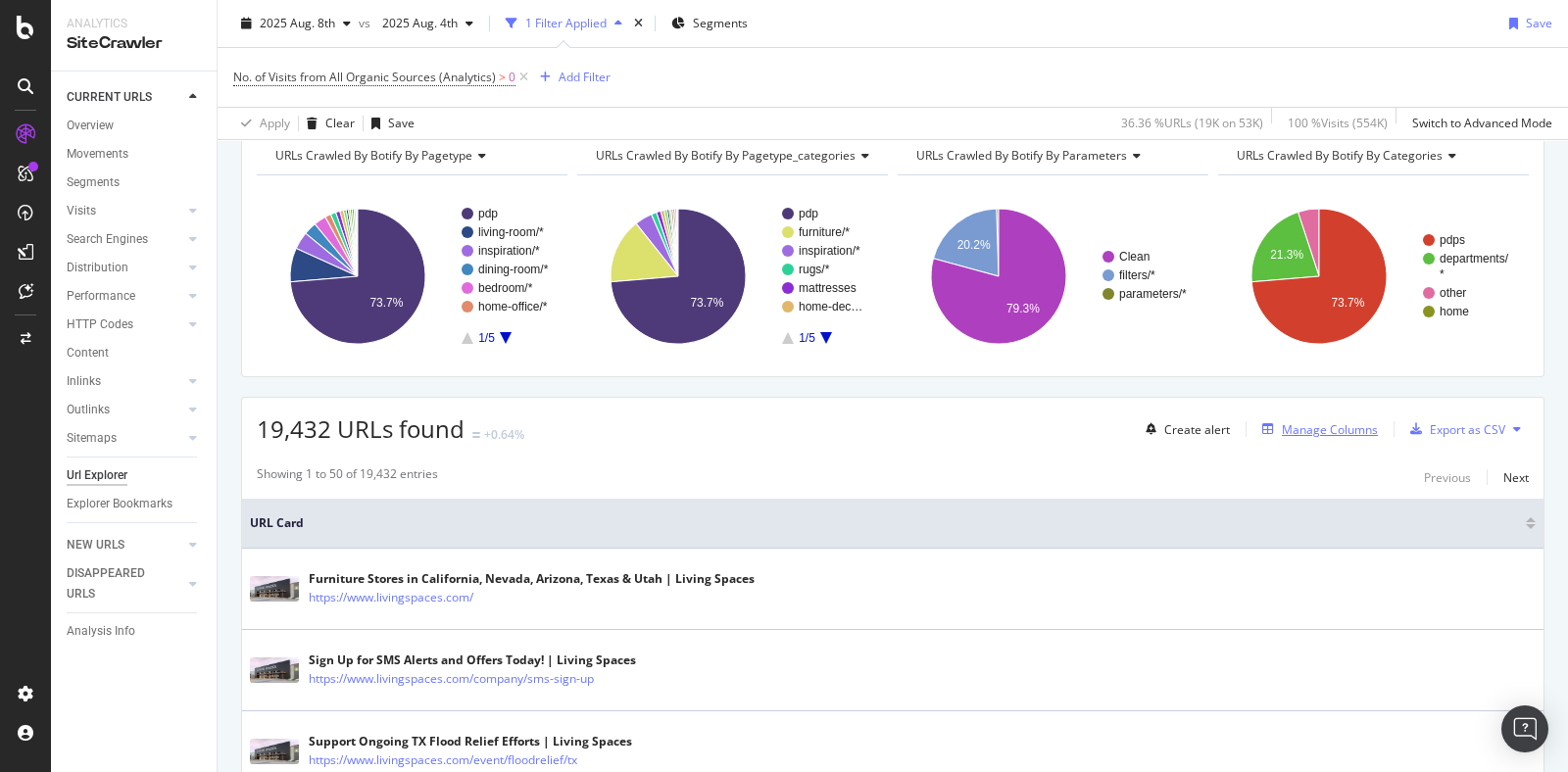 click on "Manage Columns" at bounding box center (1330, 429) 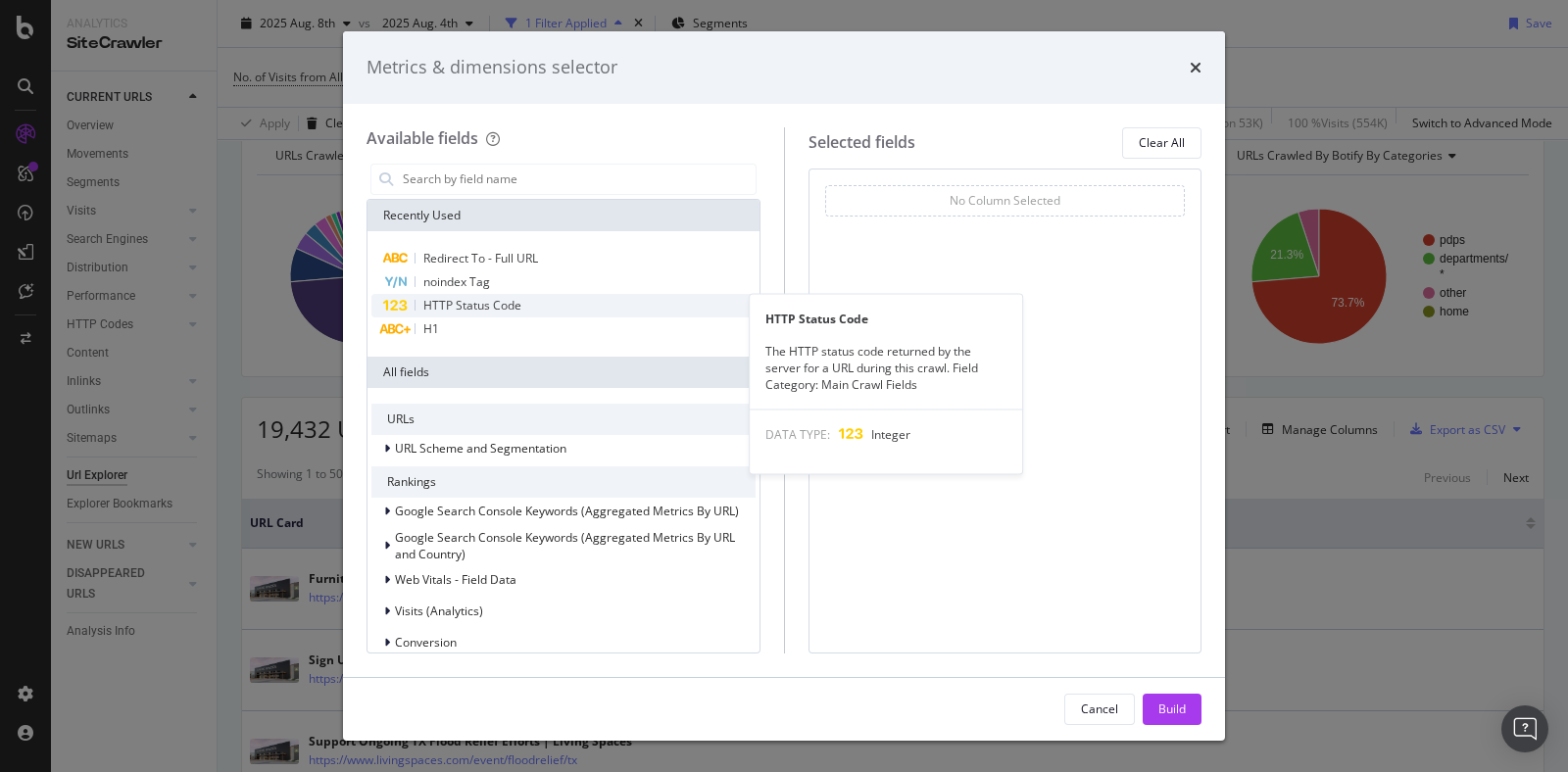 click on "HTTP Status Code" at bounding box center (472, 305) 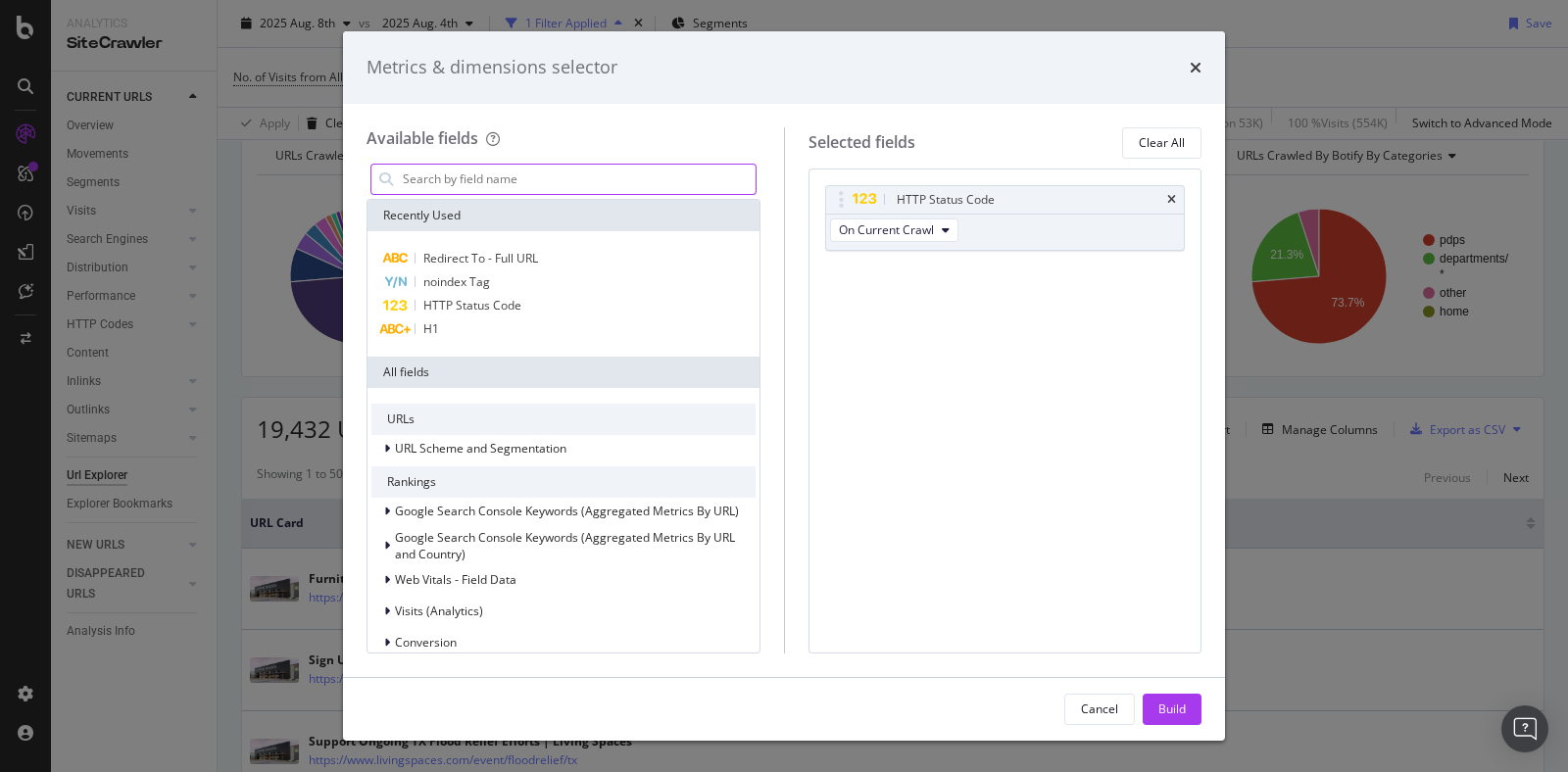 click at bounding box center (578, 179) 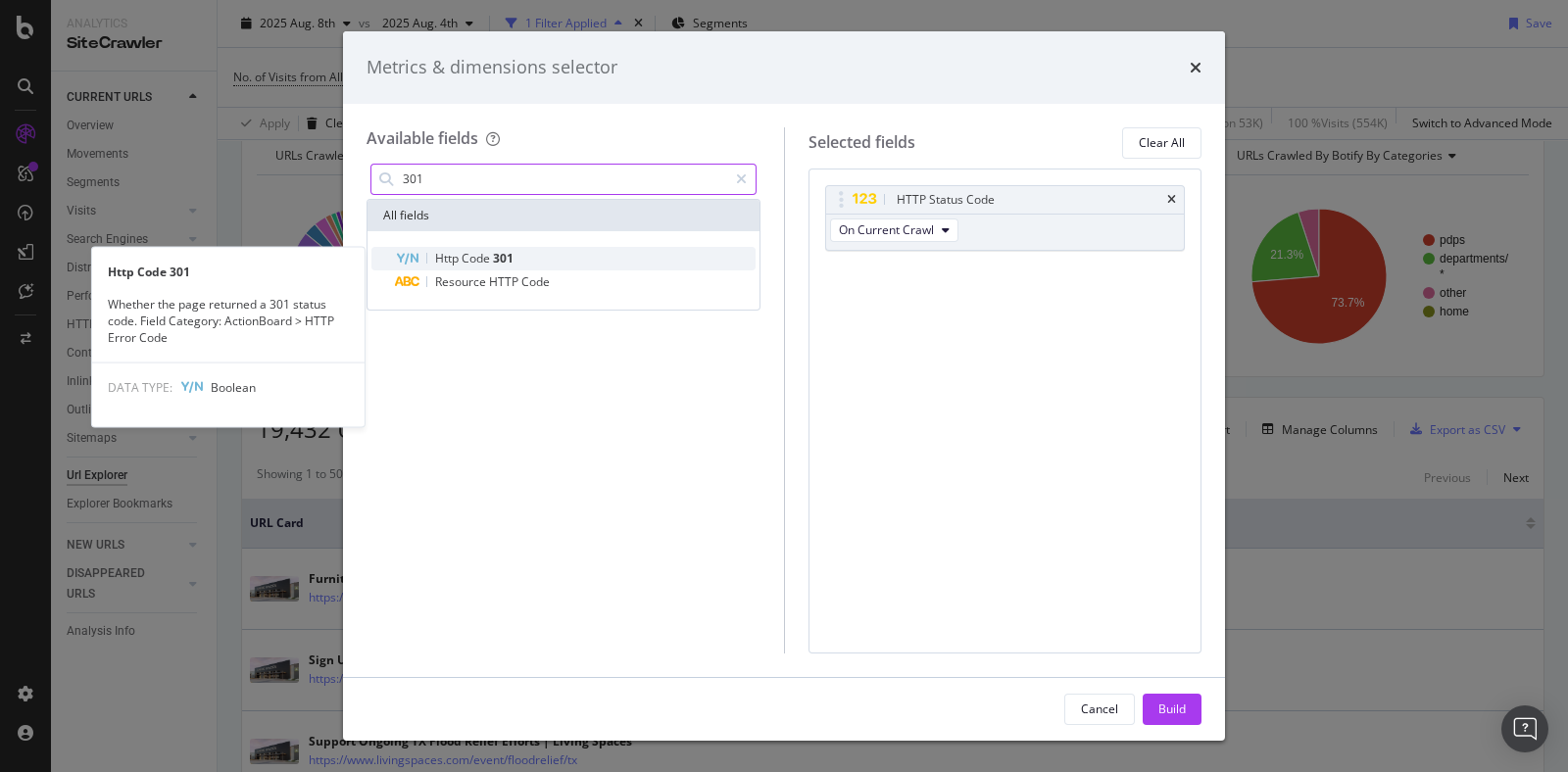type on "301" 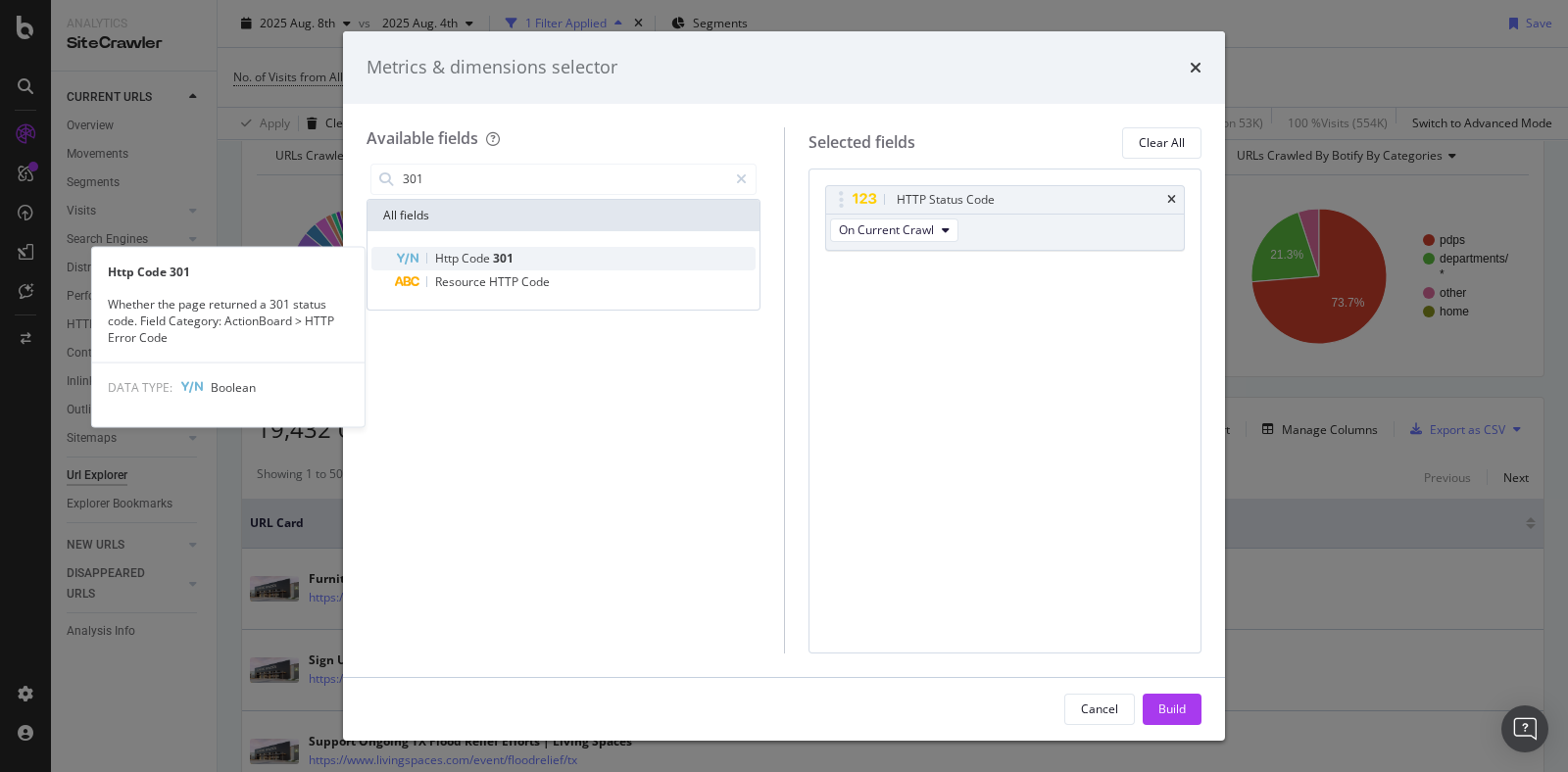 click on "Http   Code   301" at bounding box center [575, 259] 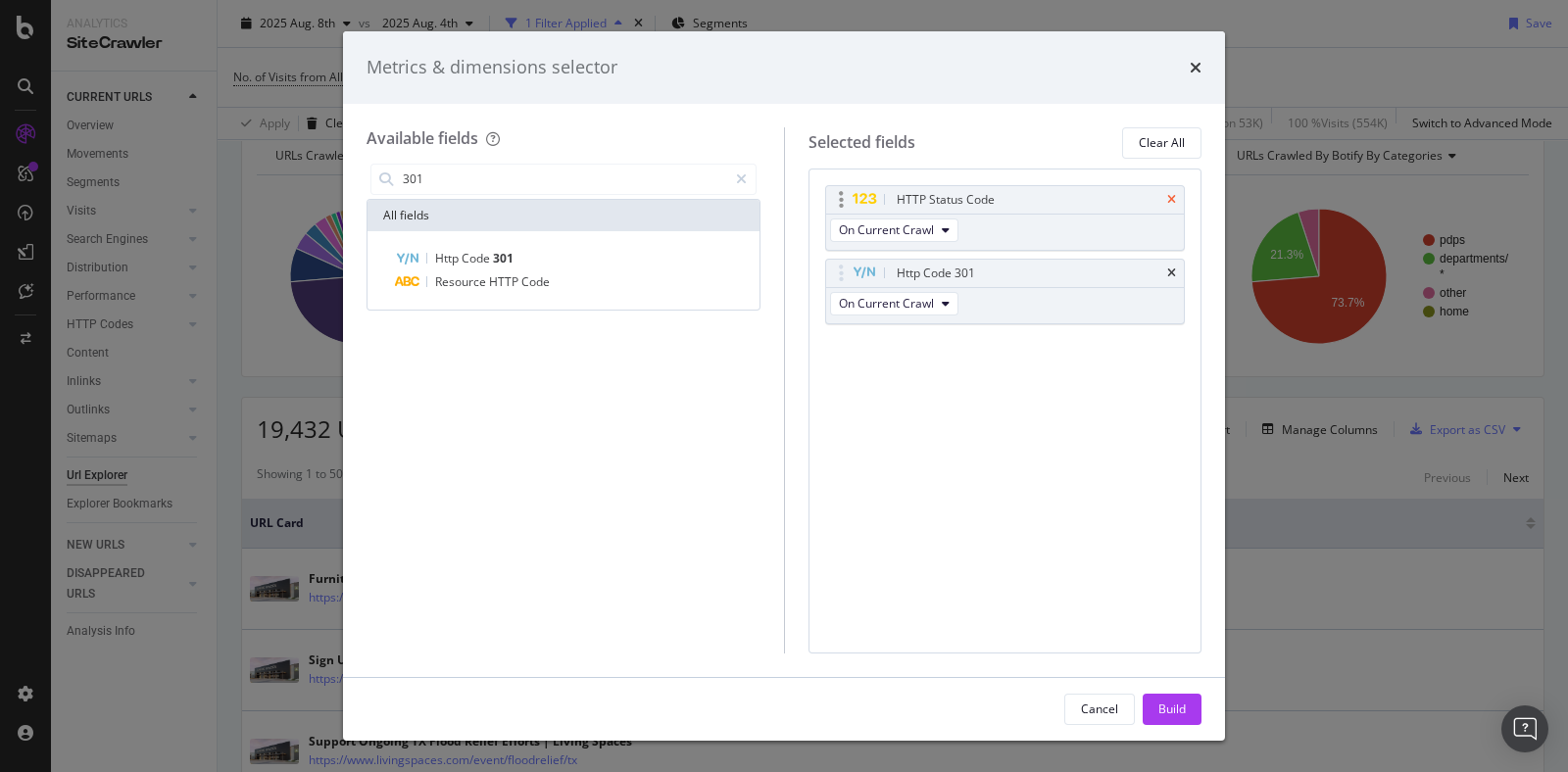 click at bounding box center (1171, 200) 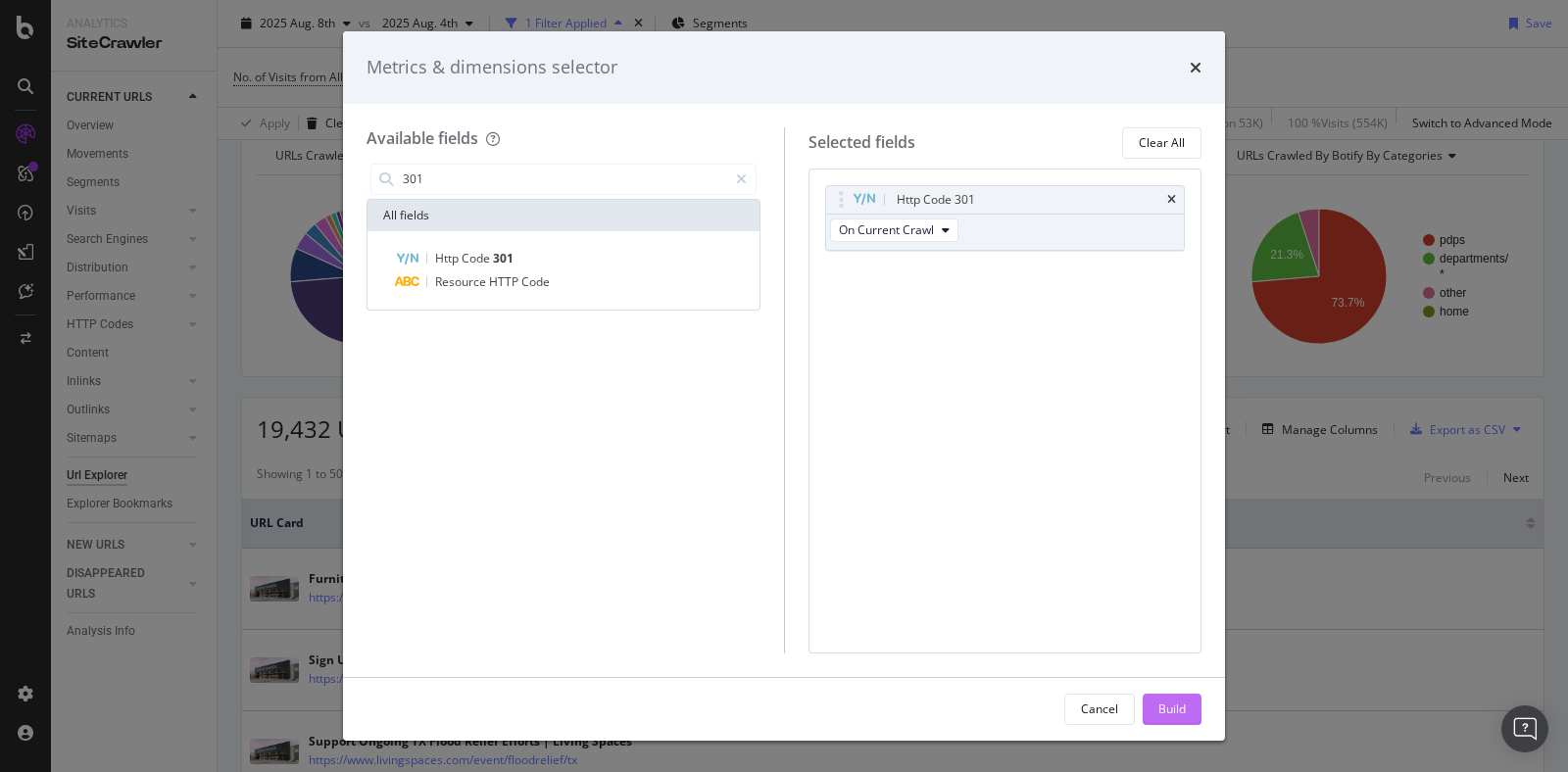 click on "Build" at bounding box center (1172, 708) 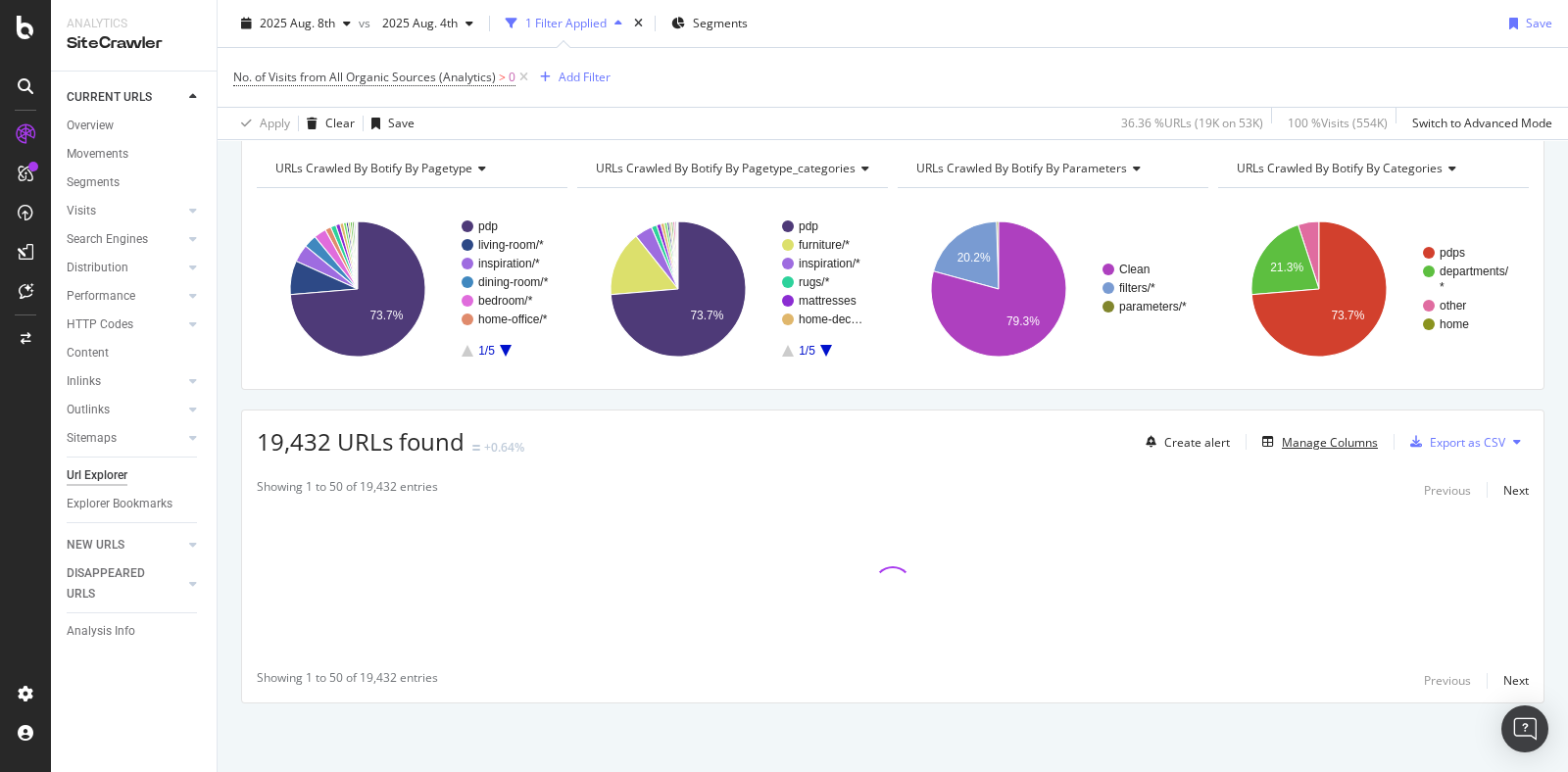 scroll, scrollTop: 78, scrollLeft: 0, axis: vertical 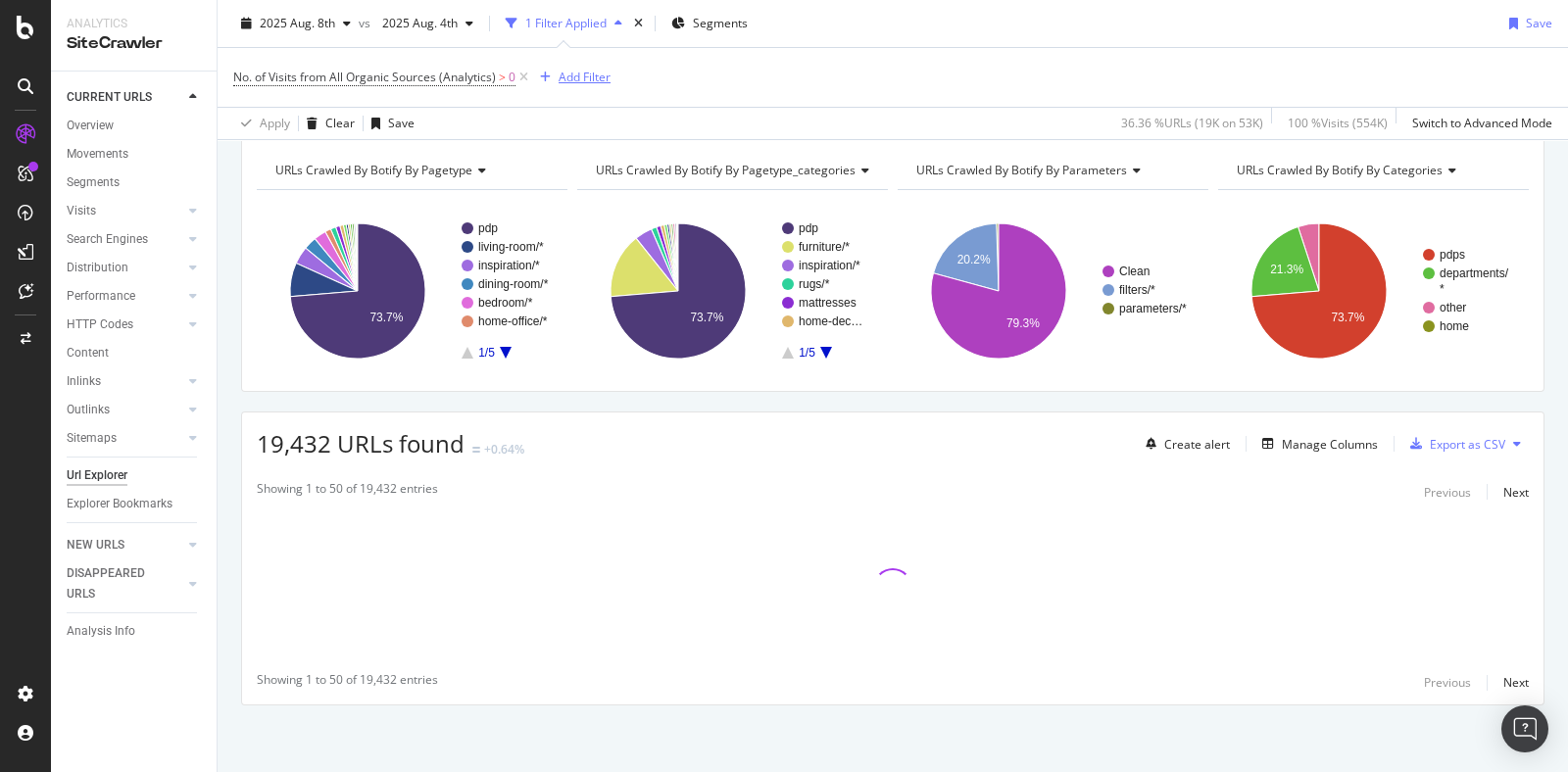 click on "Add Filter" at bounding box center (584, 76) 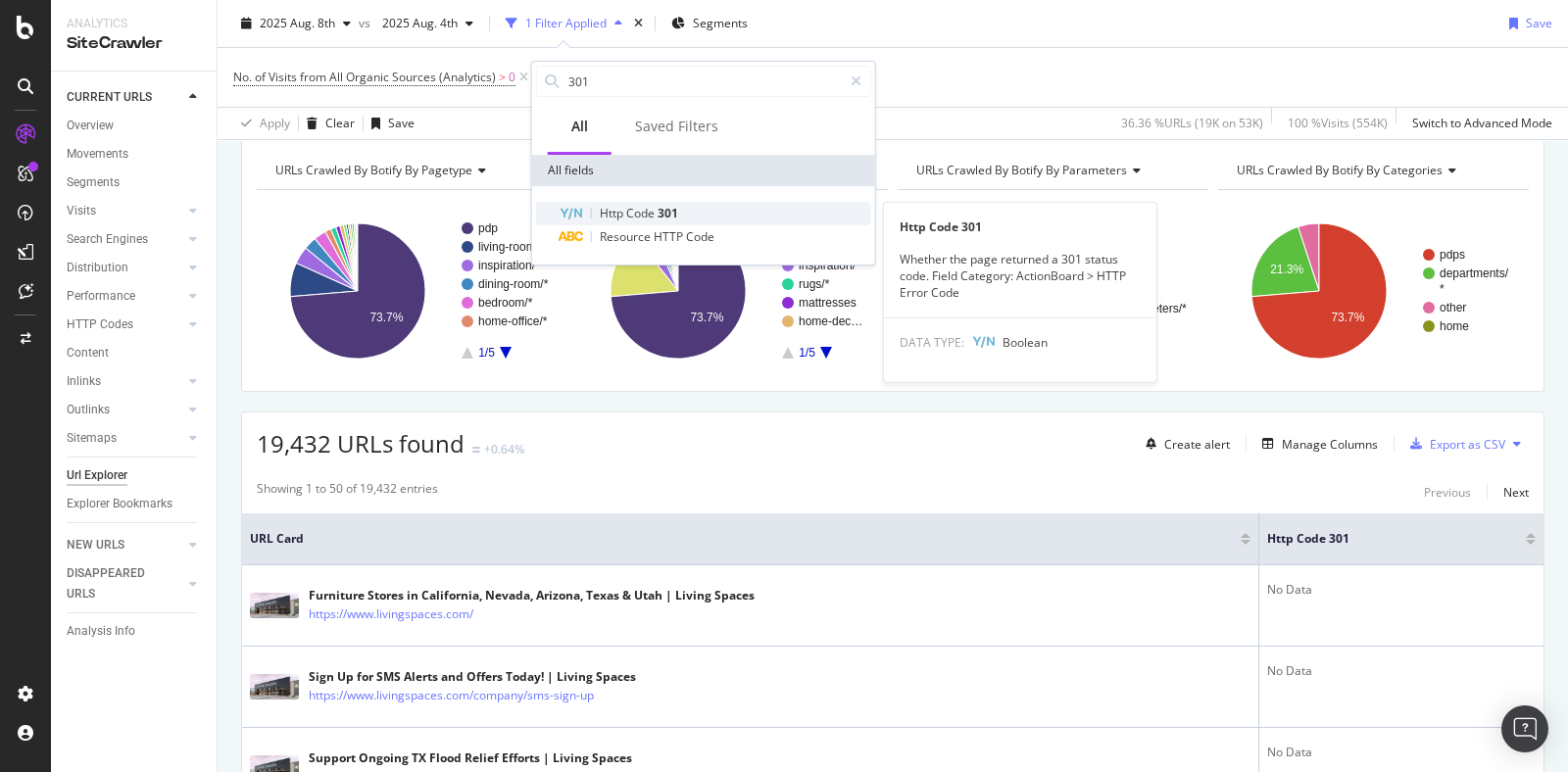 type on "301" 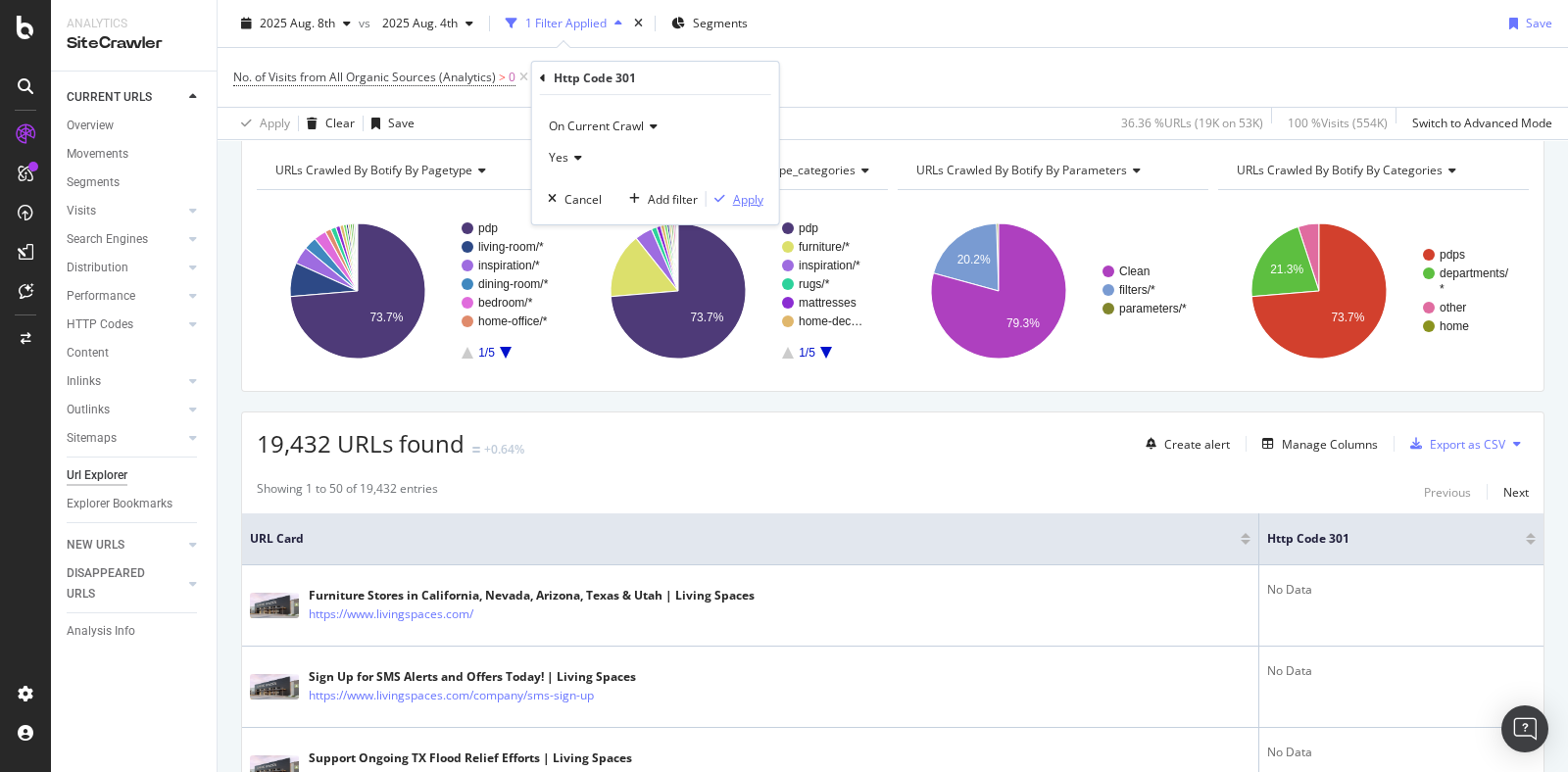 click on "Apply" at bounding box center (748, 199) 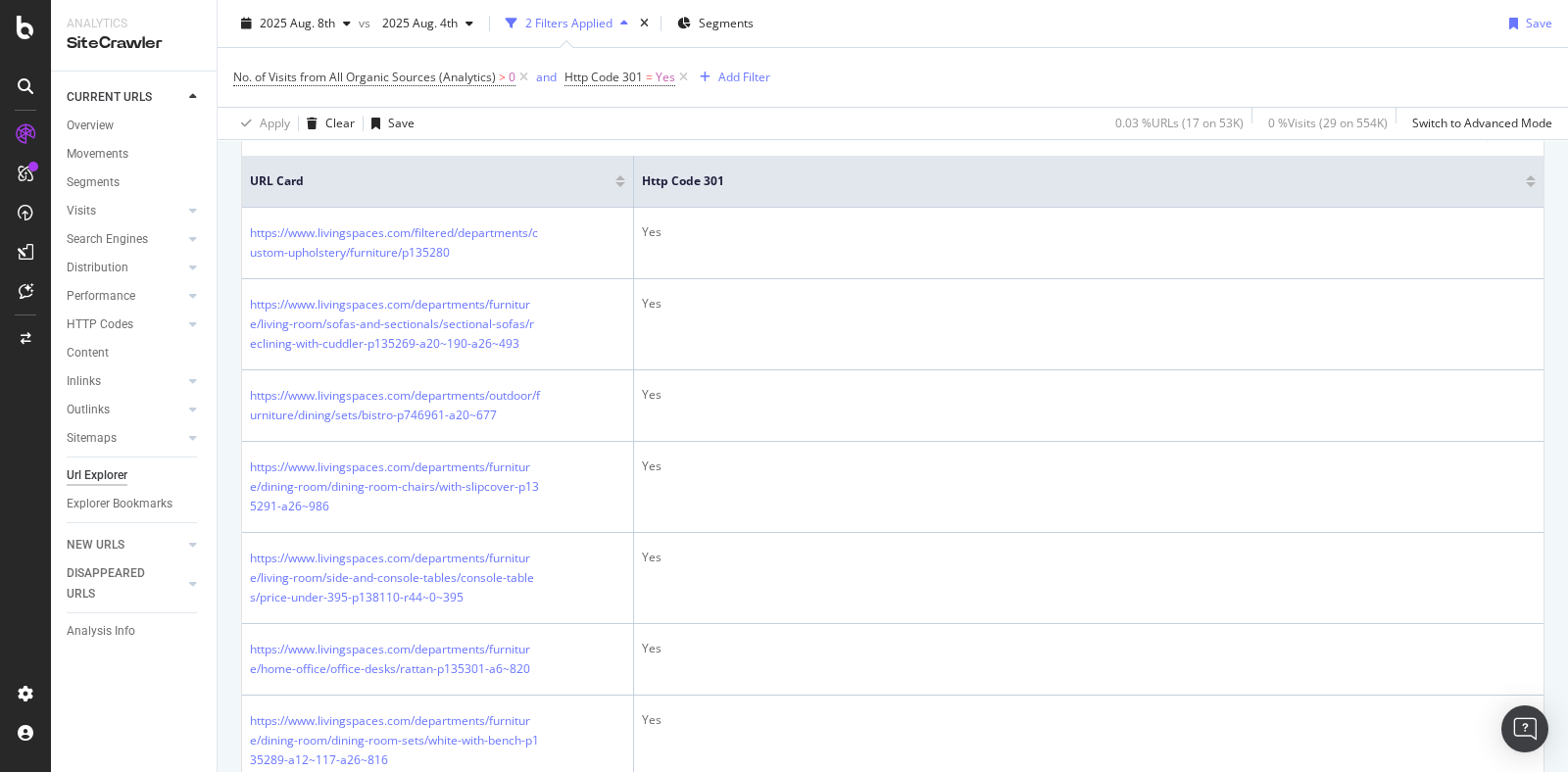 scroll, scrollTop: 438, scrollLeft: 0, axis: vertical 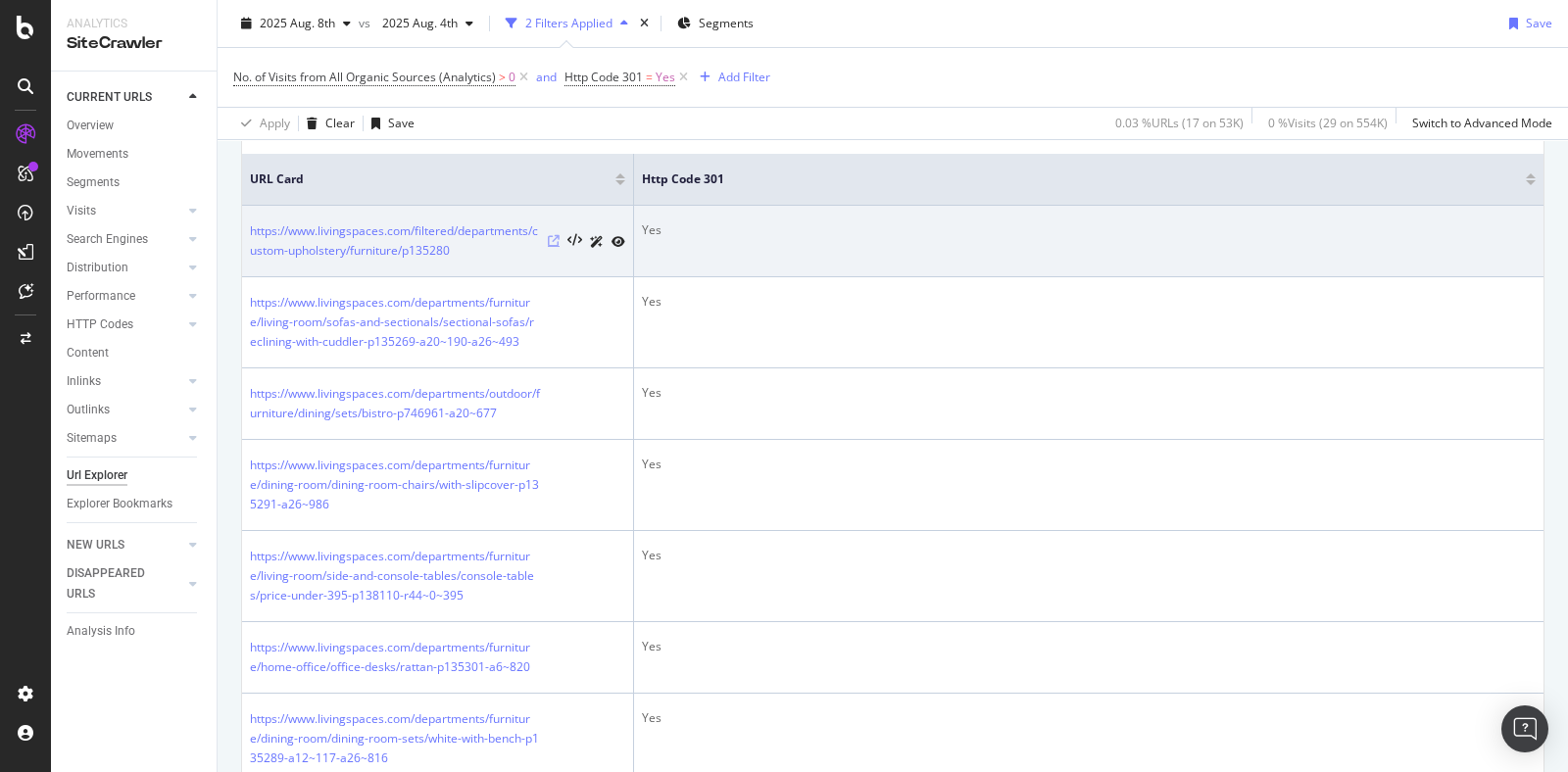 click at bounding box center (554, 241) 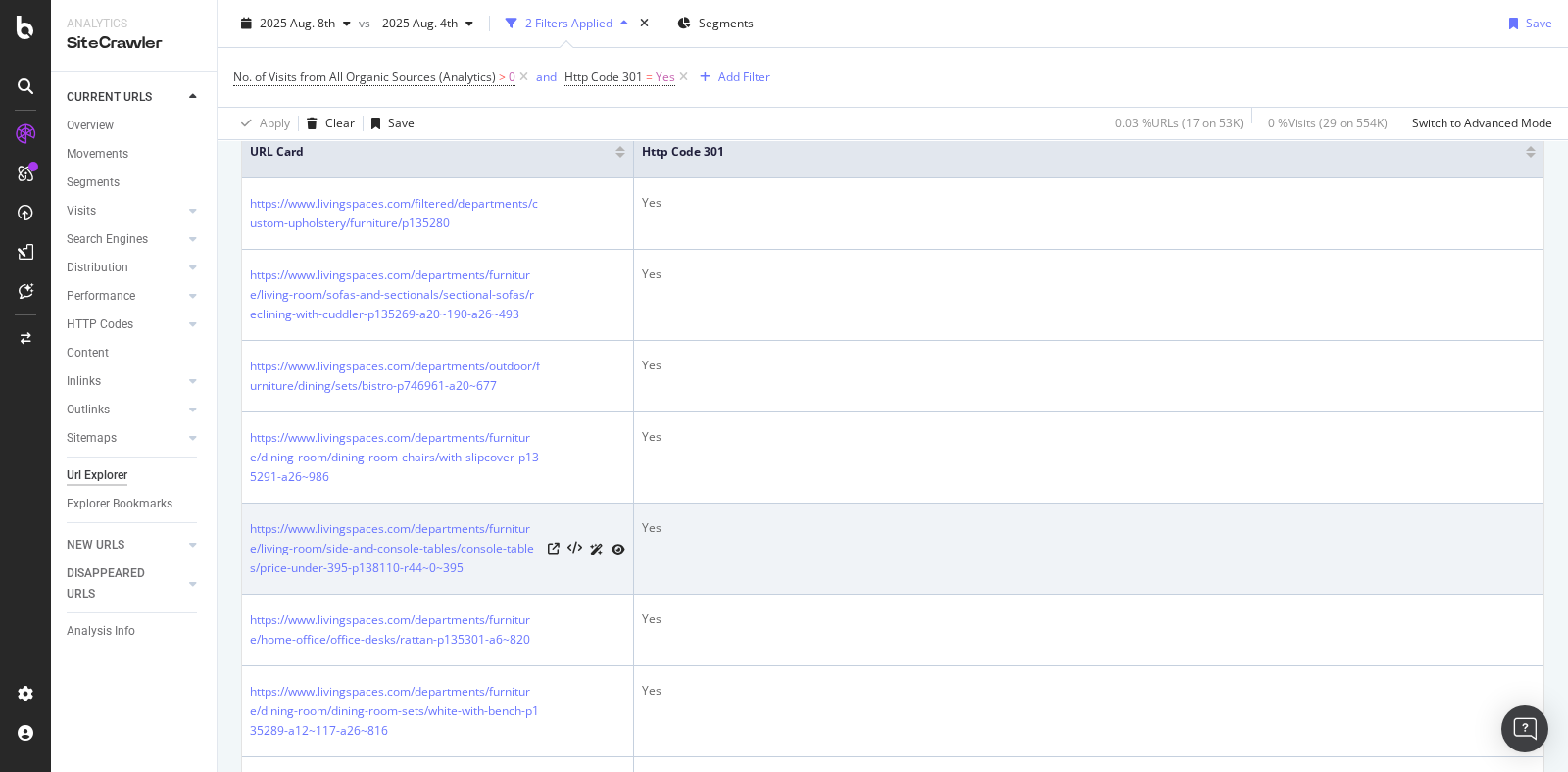 scroll, scrollTop: 467, scrollLeft: 0, axis: vertical 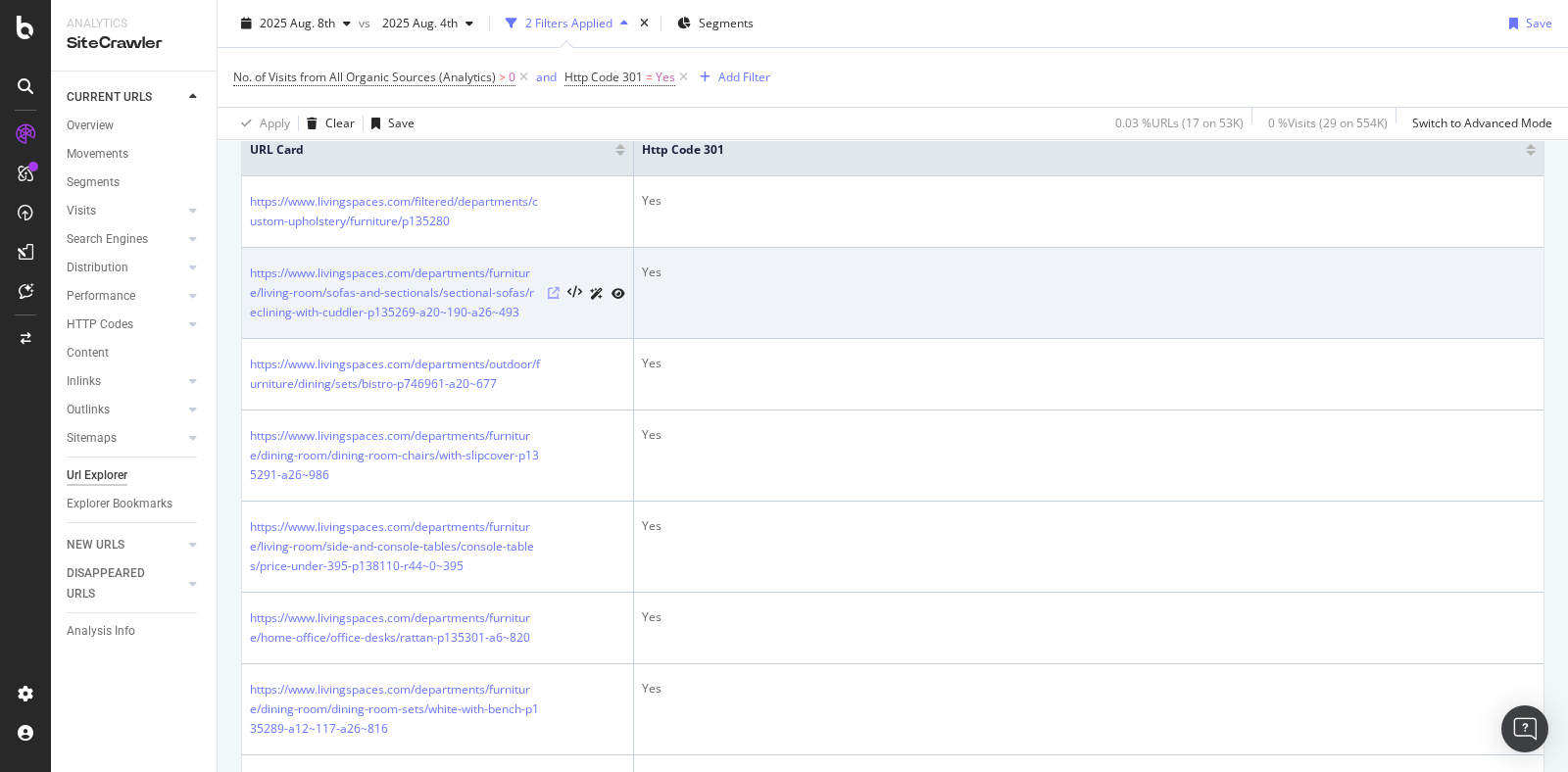 click at bounding box center (554, 293) 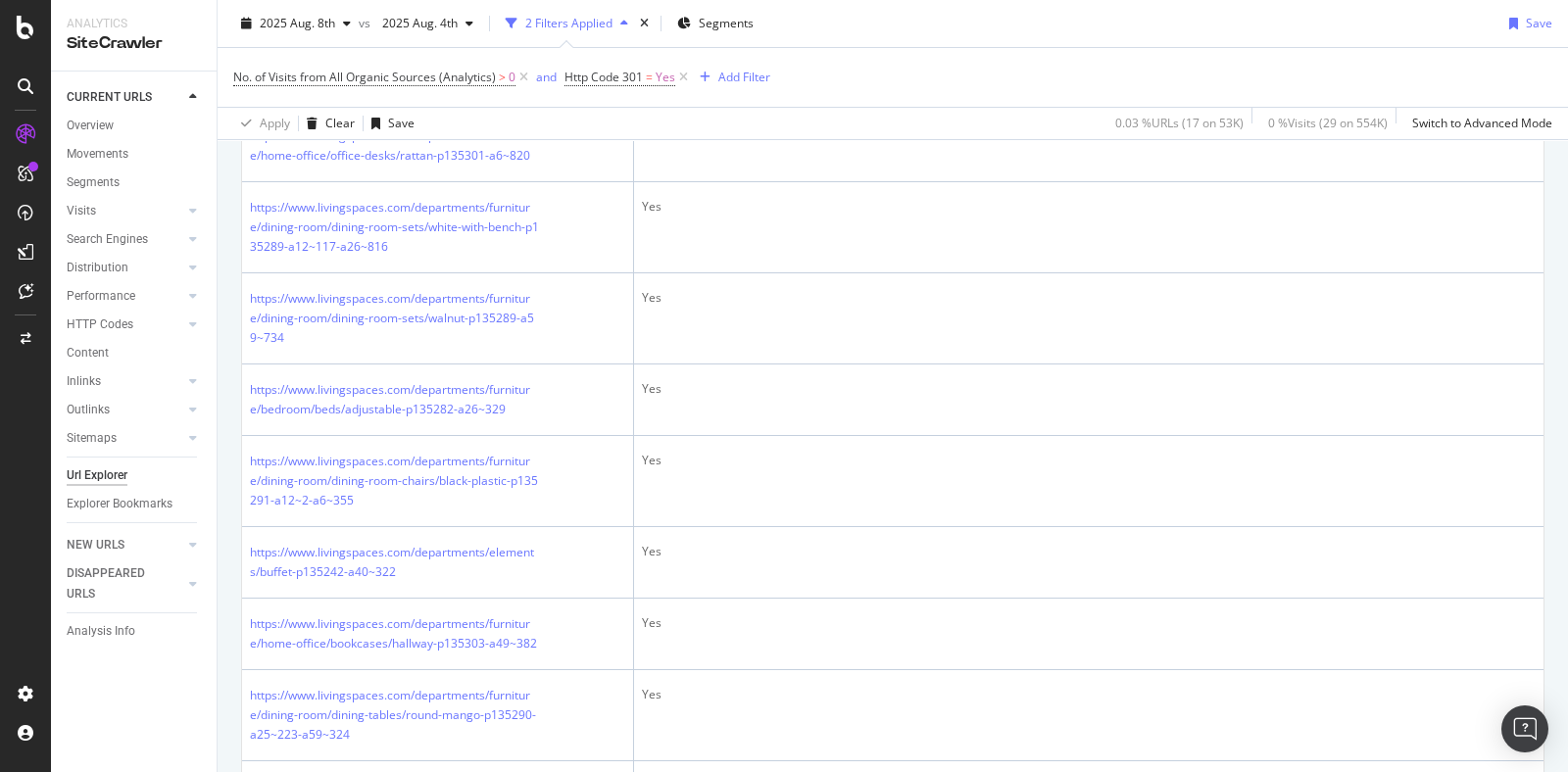 scroll, scrollTop: 945, scrollLeft: 0, axis: vertical 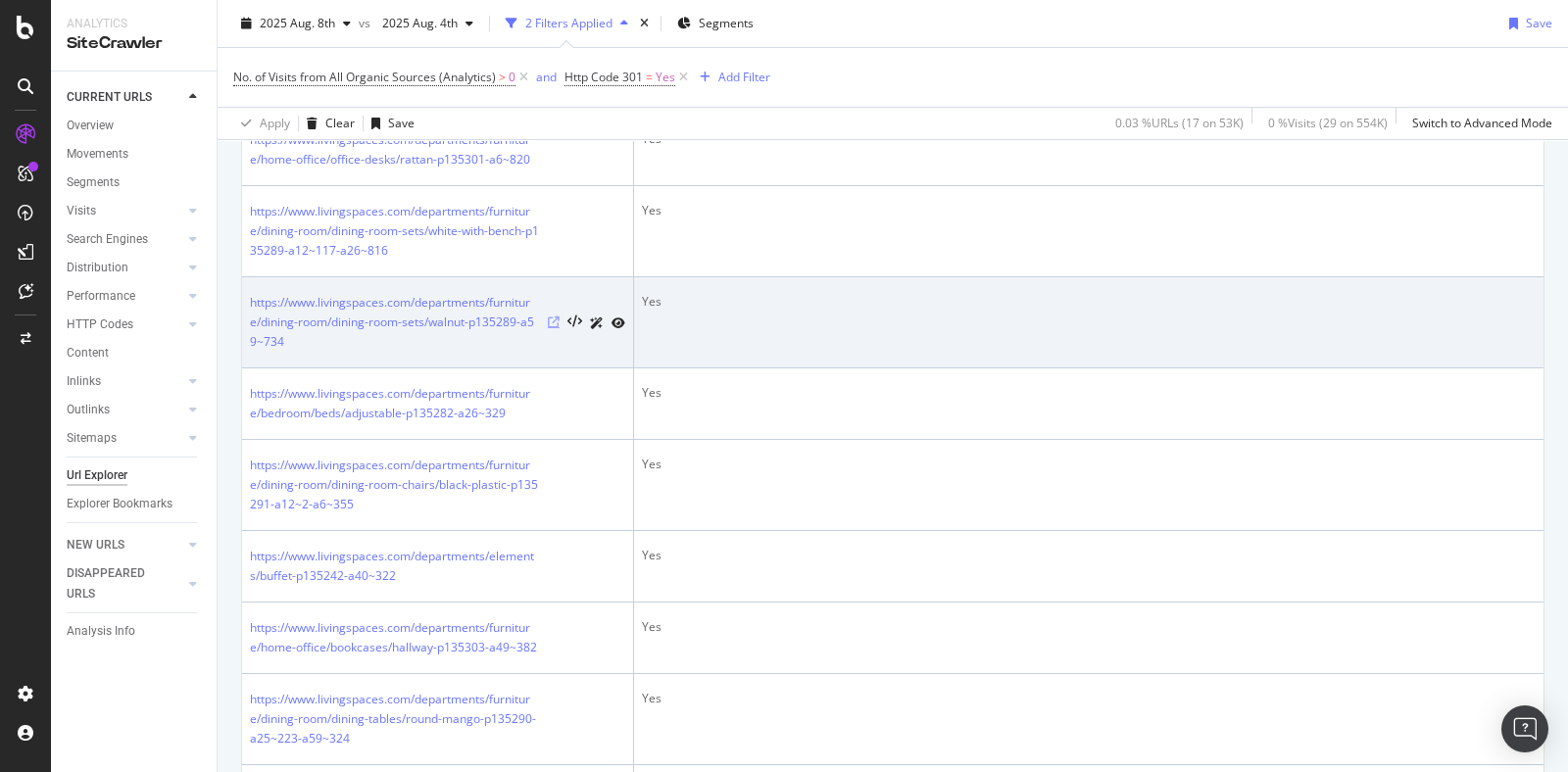 click at bounding box center [554, 322] 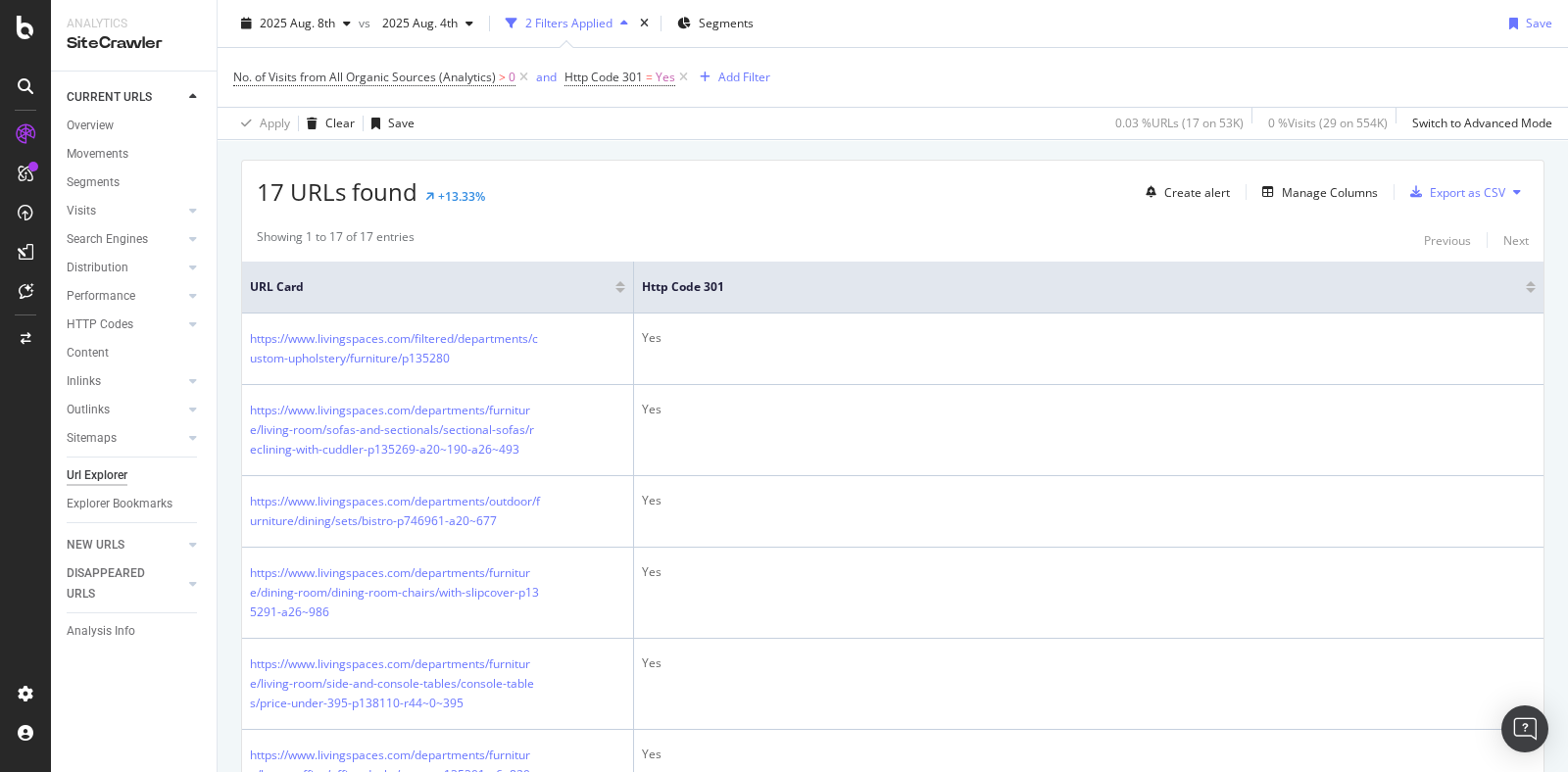 scroll, scrollTop: 329, scrollLeft: 0, axis: vertical 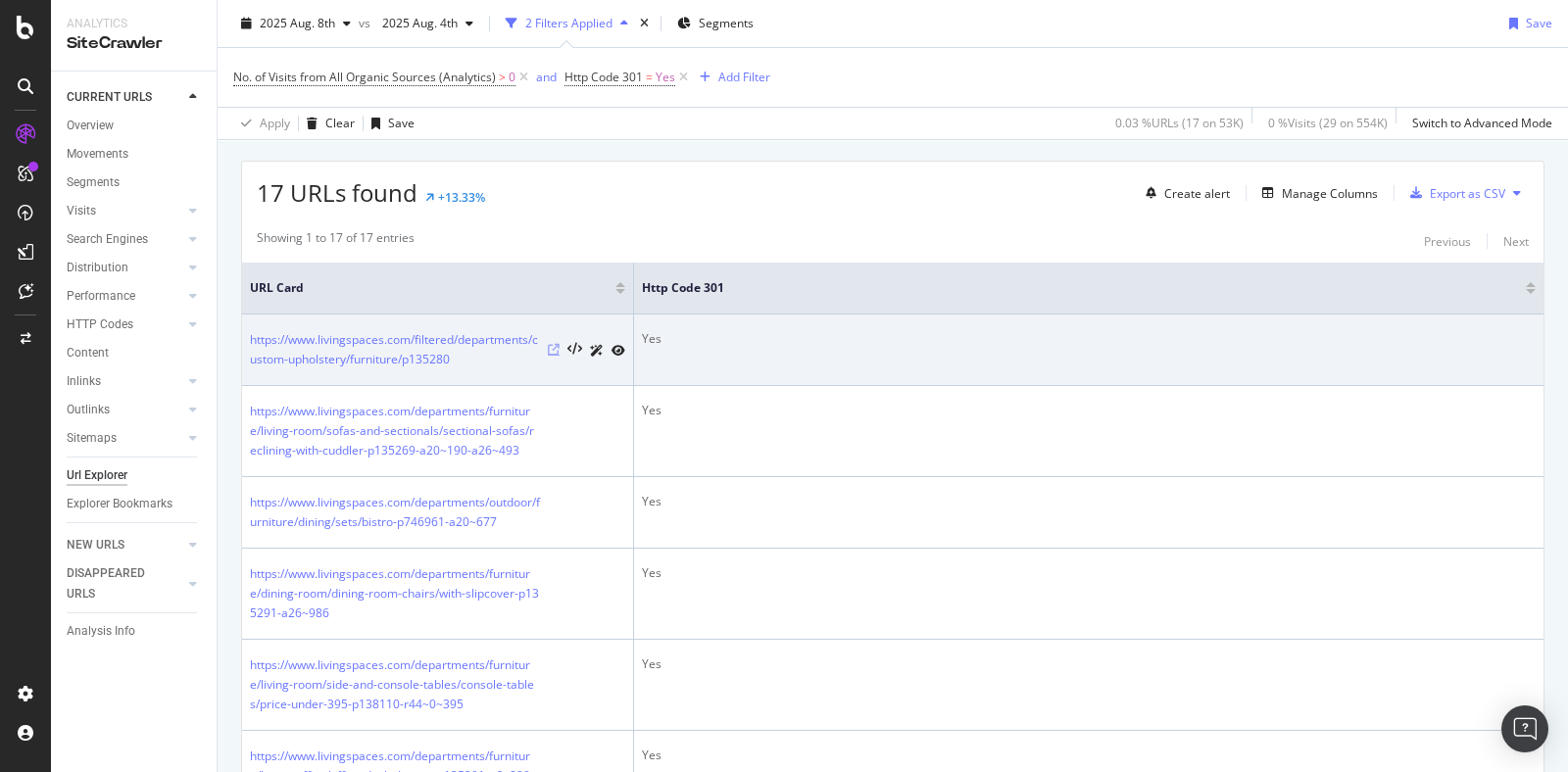 click at bounding box center [554, 350] 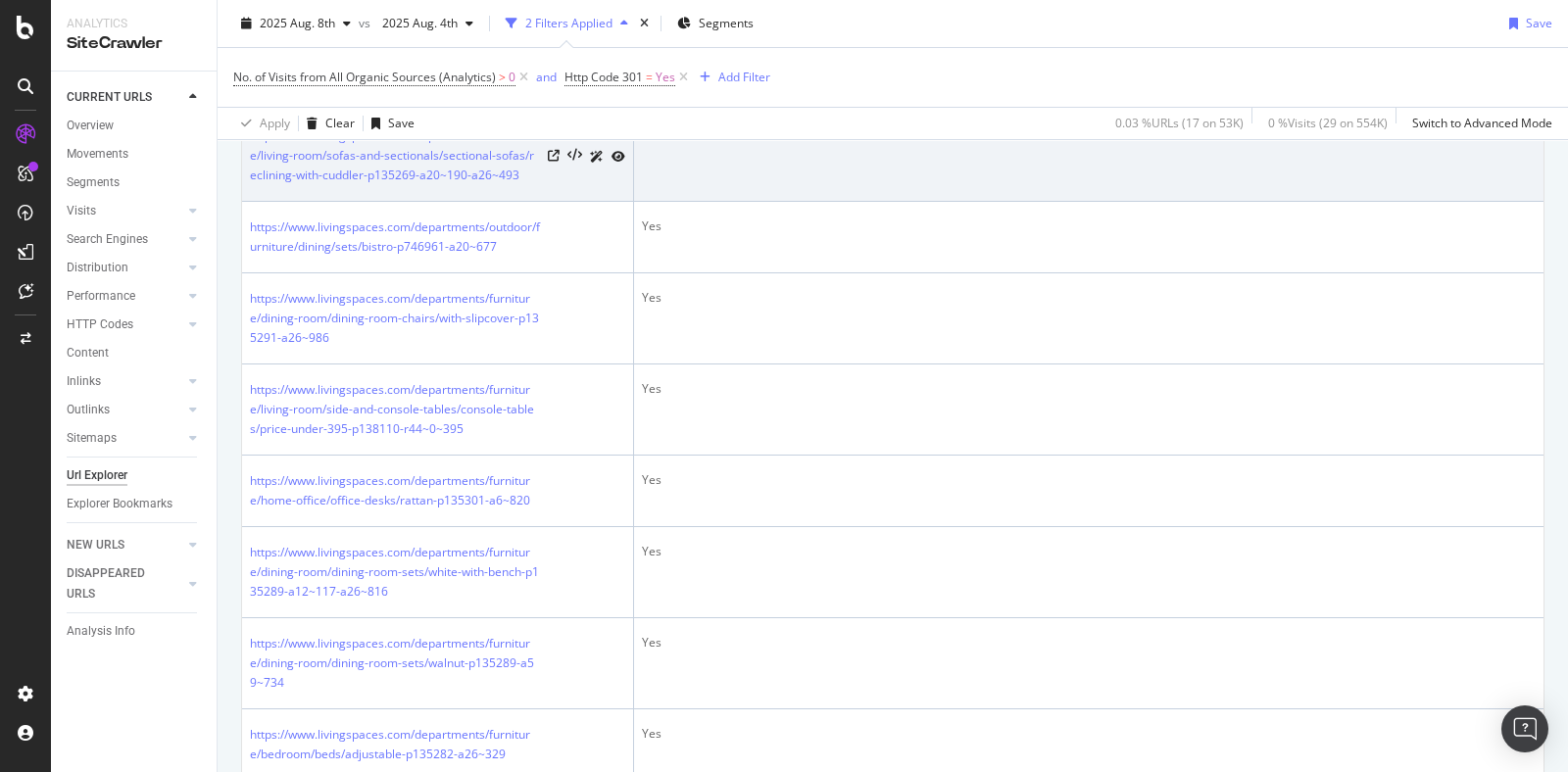scroll, scrollTop: 569, scrollLeft: 0, axis: vertical 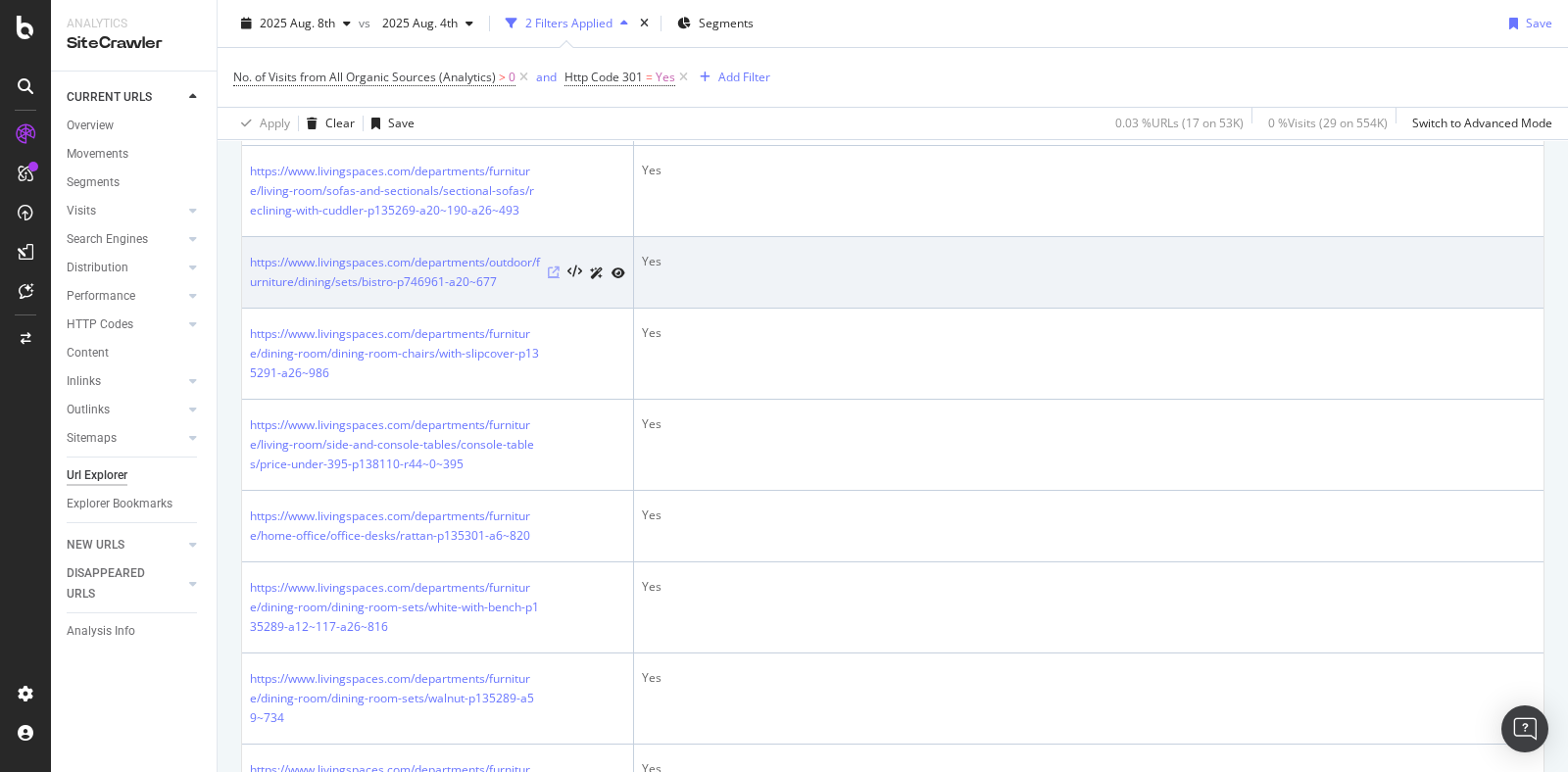 click at bounding box center (554, 272) 